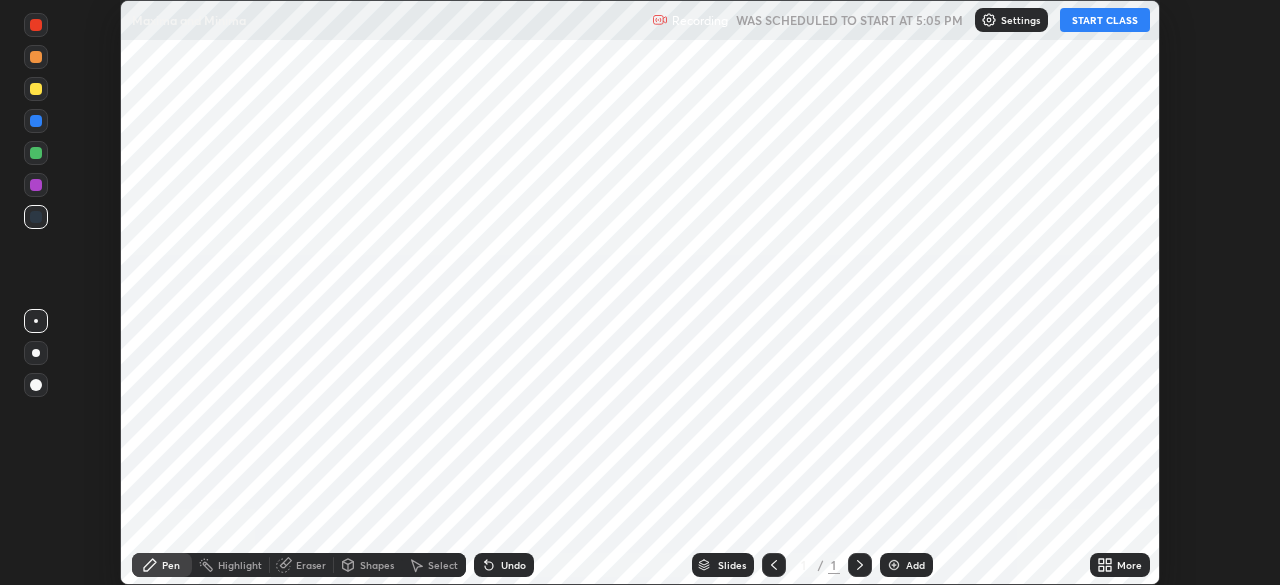 scroll, scrollTop: 0, scrollLeft: 0, axis: both 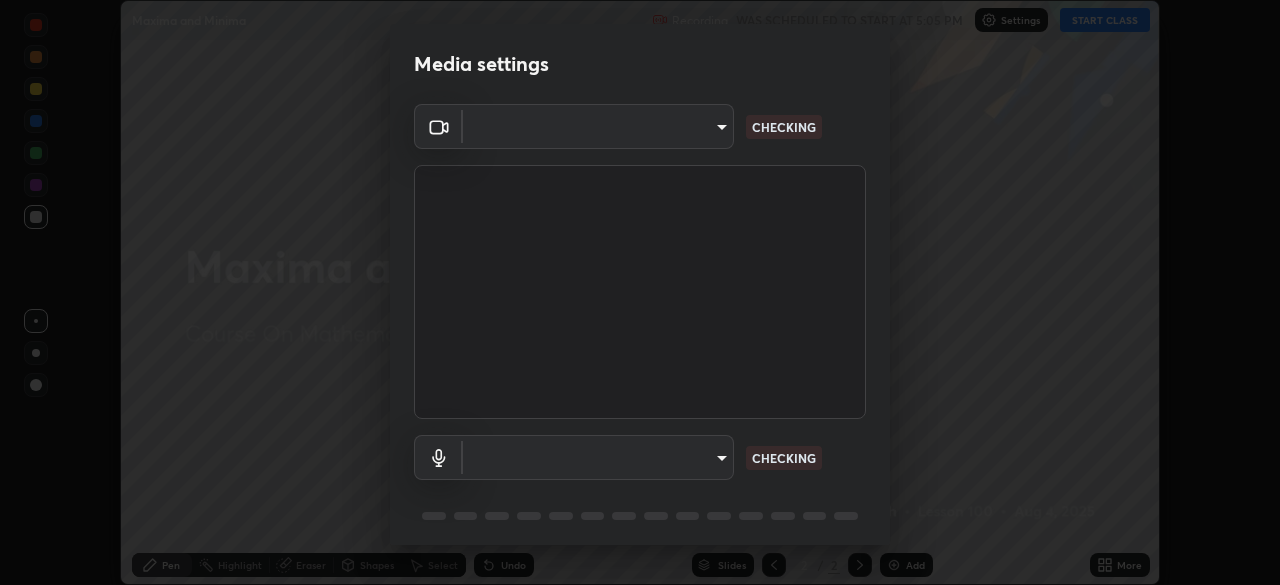 type on "b04d3f4aab0507a607fcb058103082b40897ea5b56942dd6fa8112f95d025699" 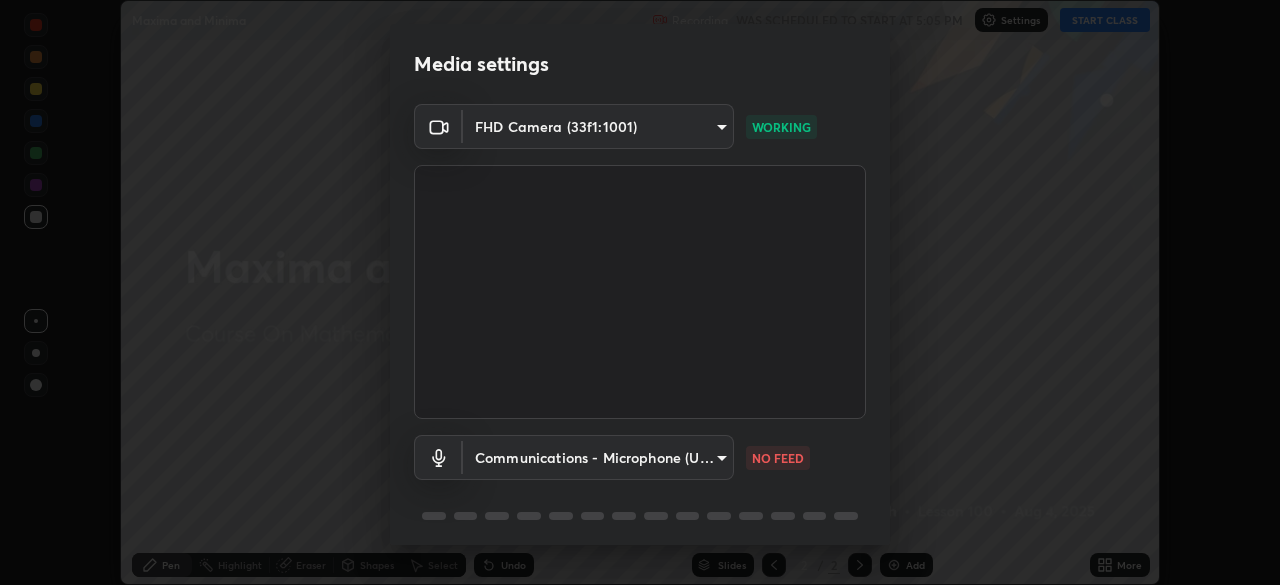 click on "Erase all Maxima and Minima Recording WAS SCHEDULED TO START AT  5:05 PM Settings START CLASS Setting up your live class Maxima and Minima • L100 of Course On Mathematics for JEE Excel 3 2026 [PERSON] Pen Highlight Eraser Shapes Select Undo Slides 2 / 2 Add More No doubts shared Encourage your learners to ask a doubt for better clarity Report an issue Reason for reporting Buffering Chat not working Audio - Video sync issue Educator video quality low ​ Attach an image Report Media settings FHD Camera (33f1:1001) b04d3f4aab0507a607fcb058103082b40897ea5b56942dd6fa8112f95d025699 WORKING Communications - Microphone (USB PnP Sound Device) communications NO FEED 1 / 5 Next" at bounding box center [640, 292] 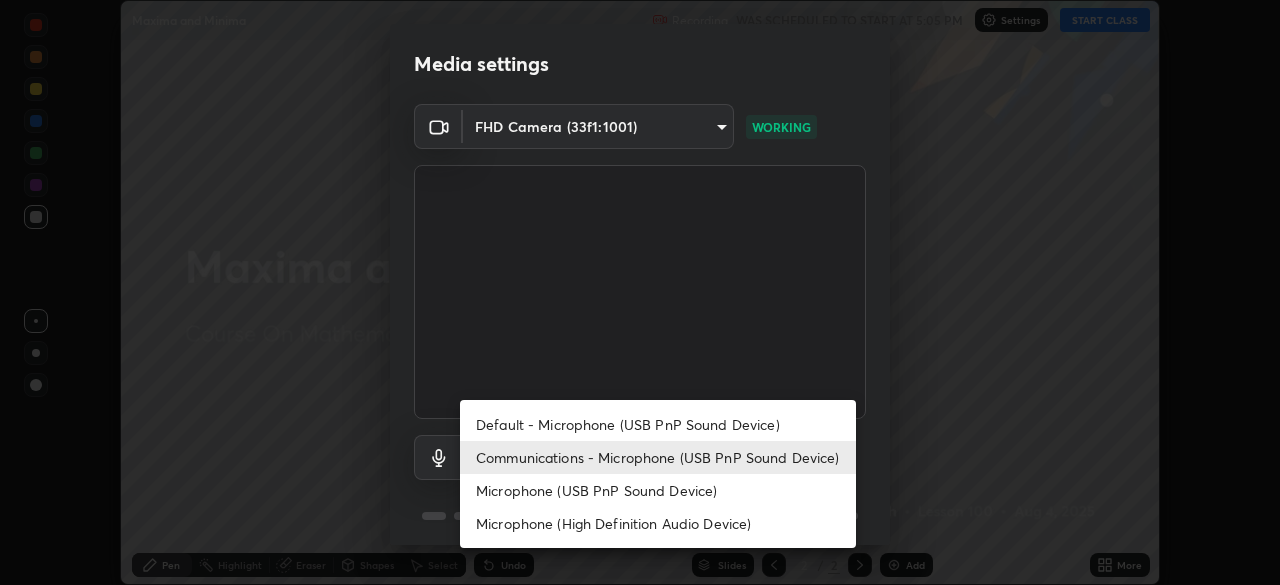 click on "Communications - Microphone (USB PnP Sound Device)" at bounding box center [658, 457] 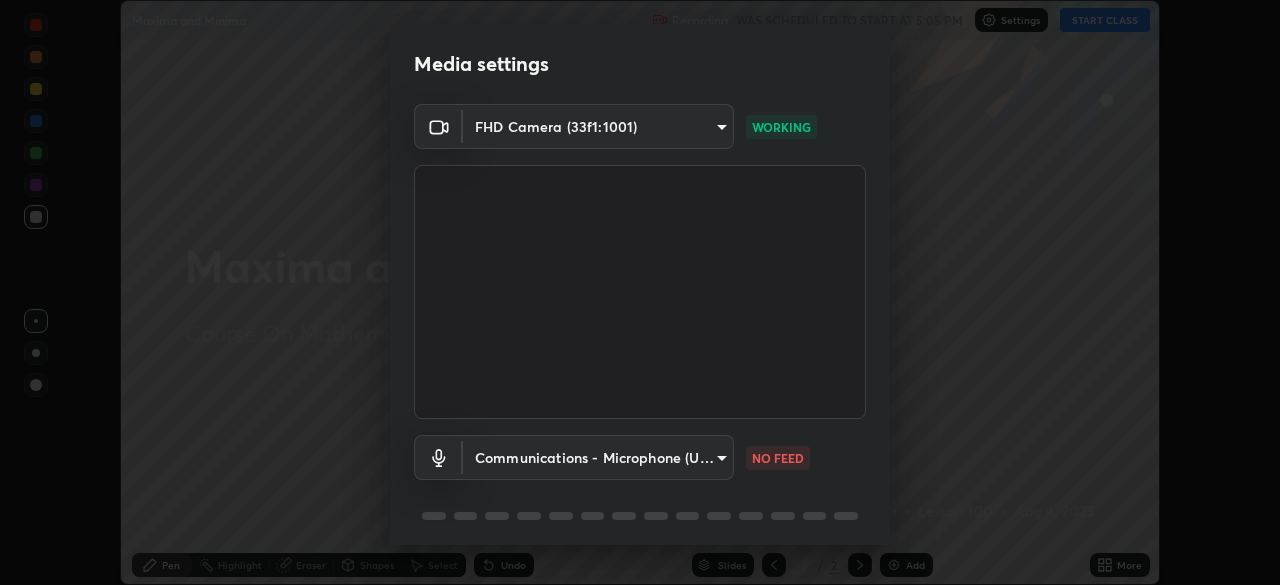 scroll, scrollTop: 71, scrollLeft: 0, axis: vertical 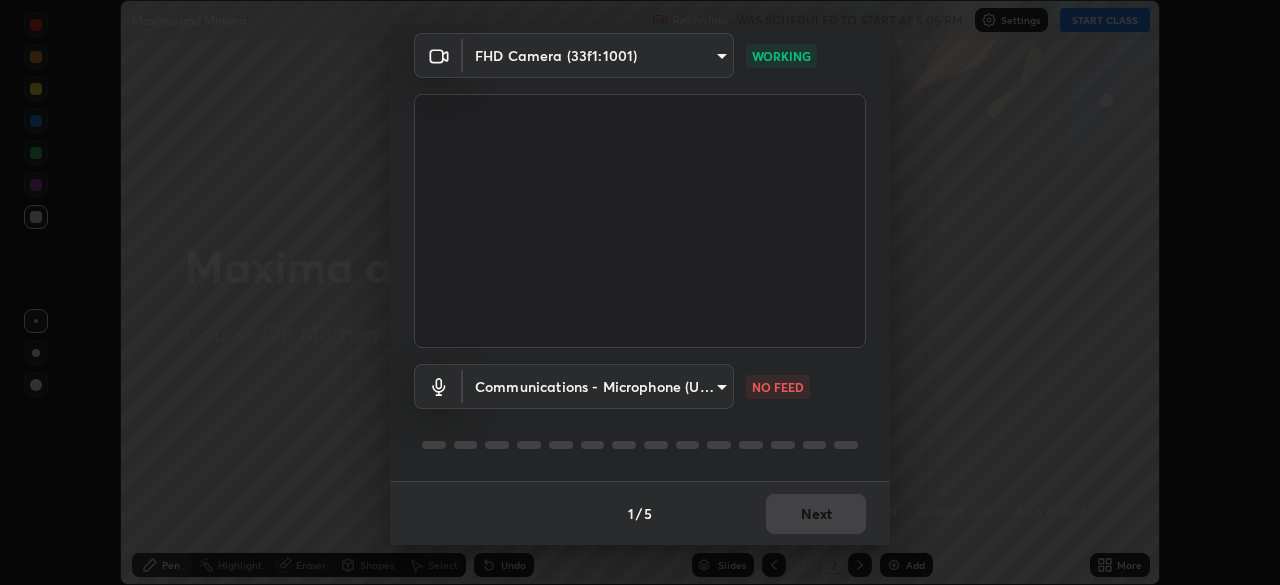 click on "Erase all Maxima and Minima Recording WAS SCHEDULED TO START AT  5:05 PM Settings START CLASS Setting up your live class Maxima and Minima • L100 of Course On Mathematics for JEE Excel 3 2026 [PERSON] Pen Highlight Eraser Shapes Select Undo Slides 2 / 2 Add More No doubts shared Encourage your learners to ask a doubt for better clarity Report an issue Reason for reporting Buffering Chat not working Audio - Video sync issue Educator video quality low ​ Attach an image Report Media settings FHD Camera (33f1:1001) b04d3f4aab0507a607fcb058103082b40897ea5b56942dd6fa8112f95d025699 WORKING Communications - Microphone (USB PnP Sound Device) communications NO FEED 1 / 5 Next" at bounding box center [640, 292] 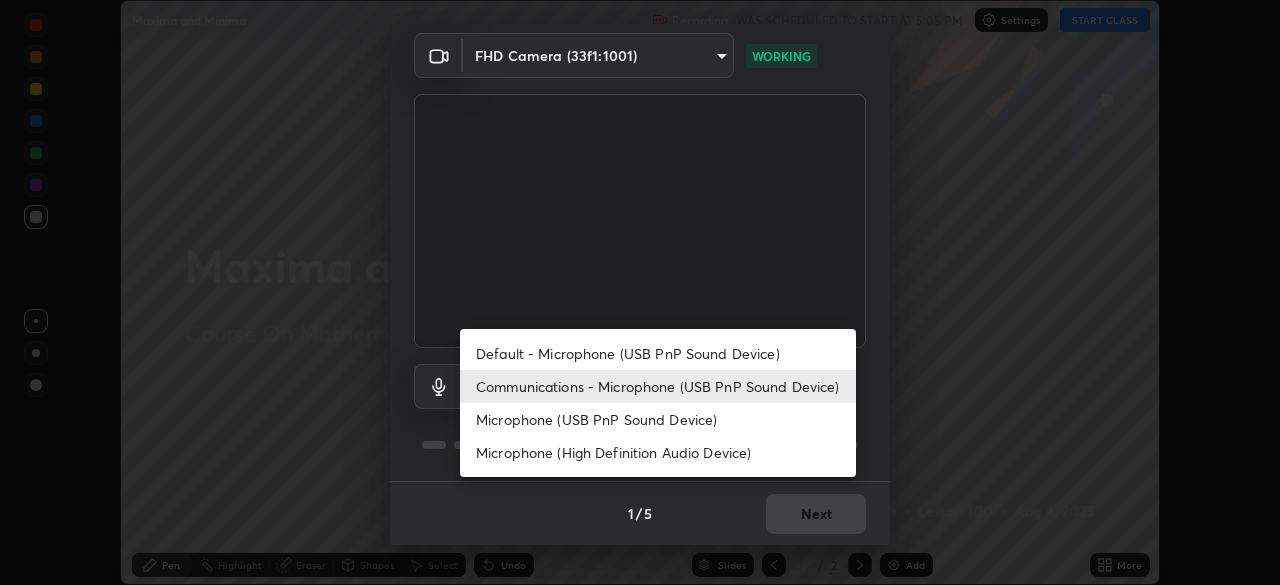 click on "Communications - Microphone (USB PnP Sound Device)" at bounding box center (658, 386) 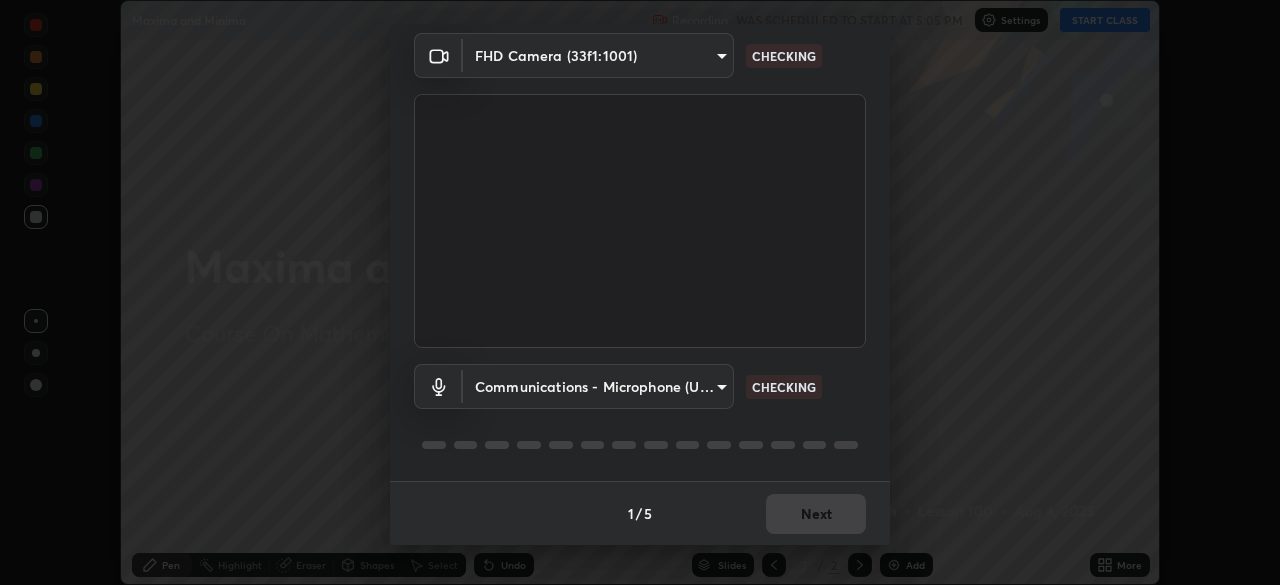 click on "Erase all Maxima and Minima Recording WAS SCHEDULED TO START AT  5:05 PM Settings START CLASS Setting up your live class Maxima and Minima • L100 of Course On Mathematics for JEE Excel 3 2026 [PERSON] Pen Highlight Eraser Shapes Select Undo Slides 2 / 2 Add More No doubts shared Encourage your learners to ask a doubt for better clarity Report an issue Reason for reporting Buffering Chat not working Audio - Video sync issue Educator video quality low ​ Attach an image Report Media settings FHD Camera (33f1:1001) b04d3f4aab0507a607fcb058103082b40897ea5b56942dd6fa8112f95d025699 CHECKING Communications - Microphone (USB PnP Sound Device) communications CHECKING 1 / 5 Next" at bounding box center [640, 292] 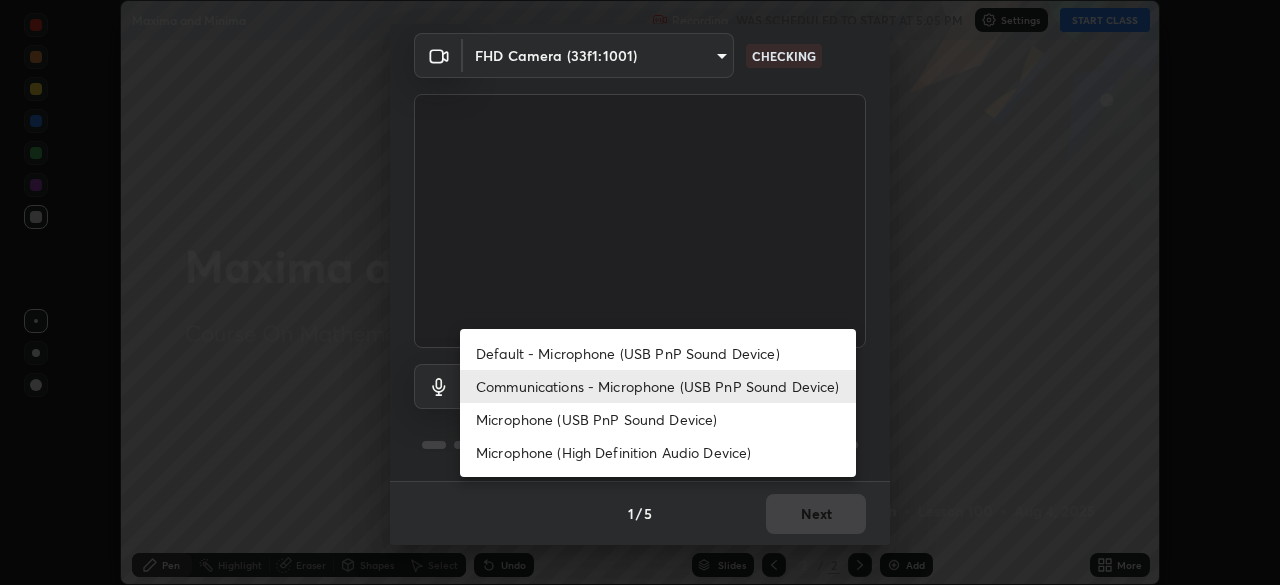 click on "Communications - Microphone (USB PnP Sound Device)" at bounding box center [658, 386] 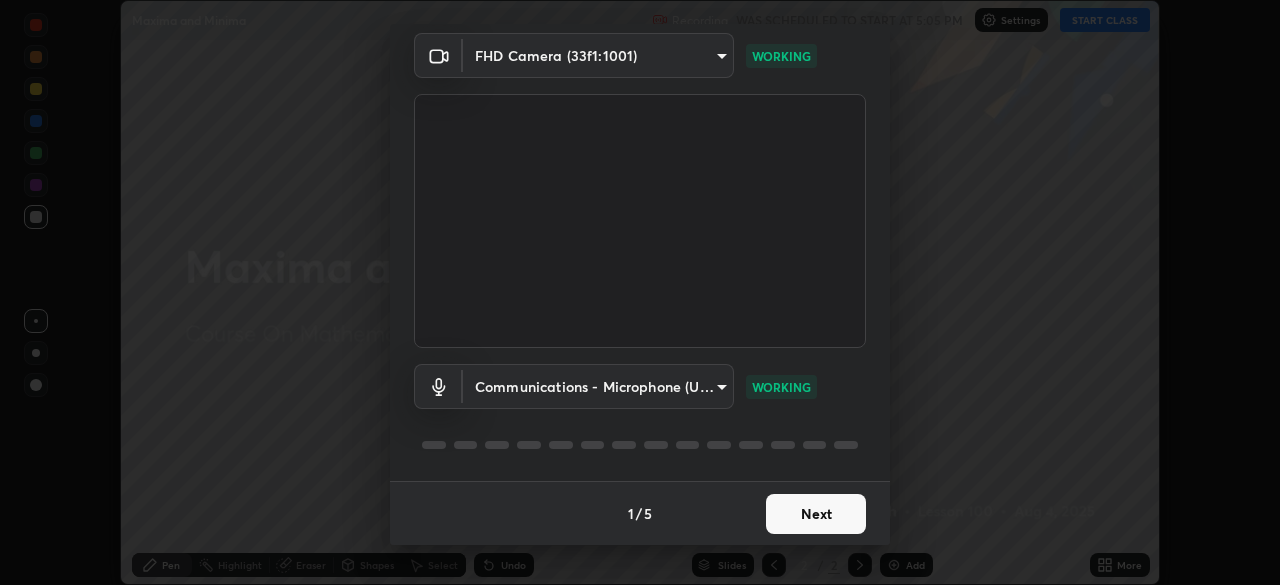 click on "Next" at bounding box center [816, 514] 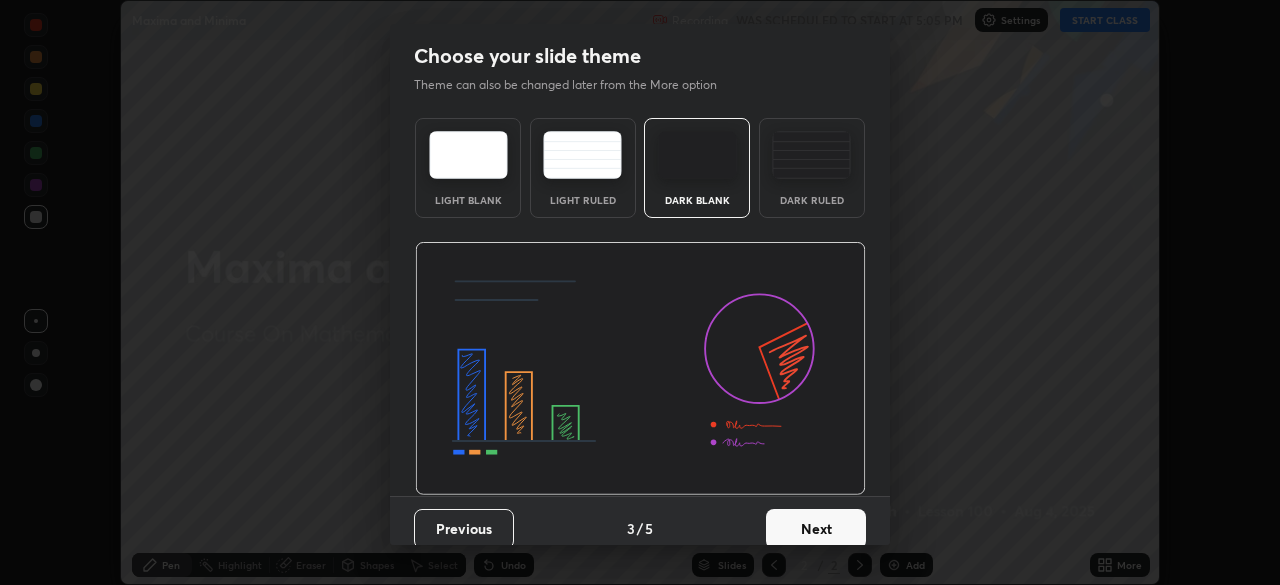click on "Next" at bounding box center [816, 529] 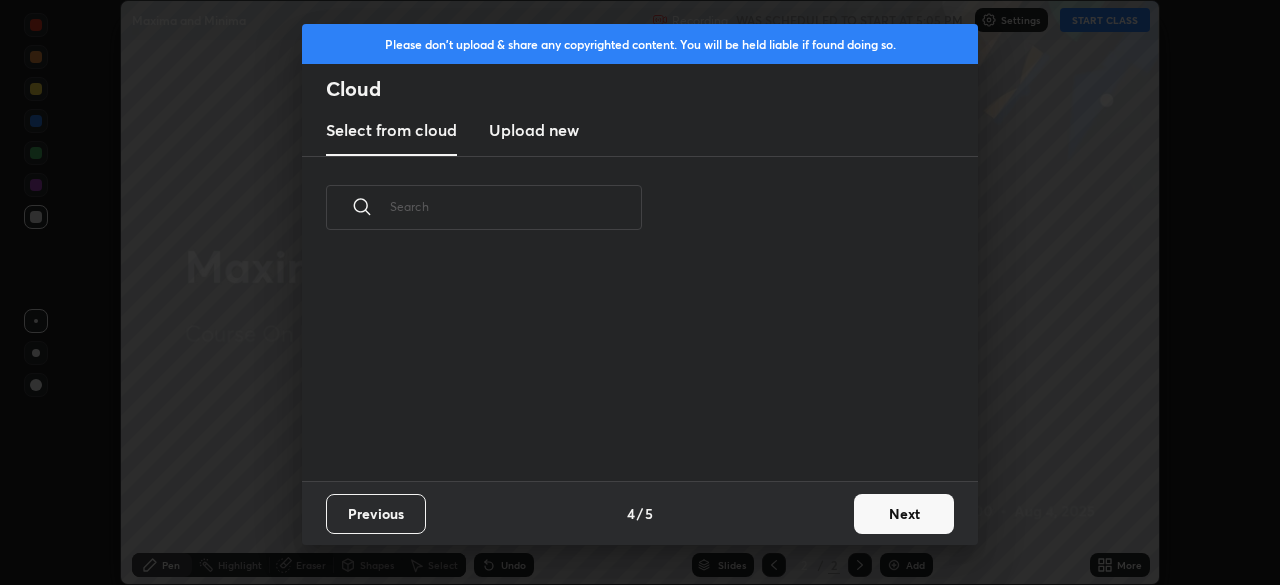click on "Previous 4 / 5 Next" at bounding box center [640, 513] 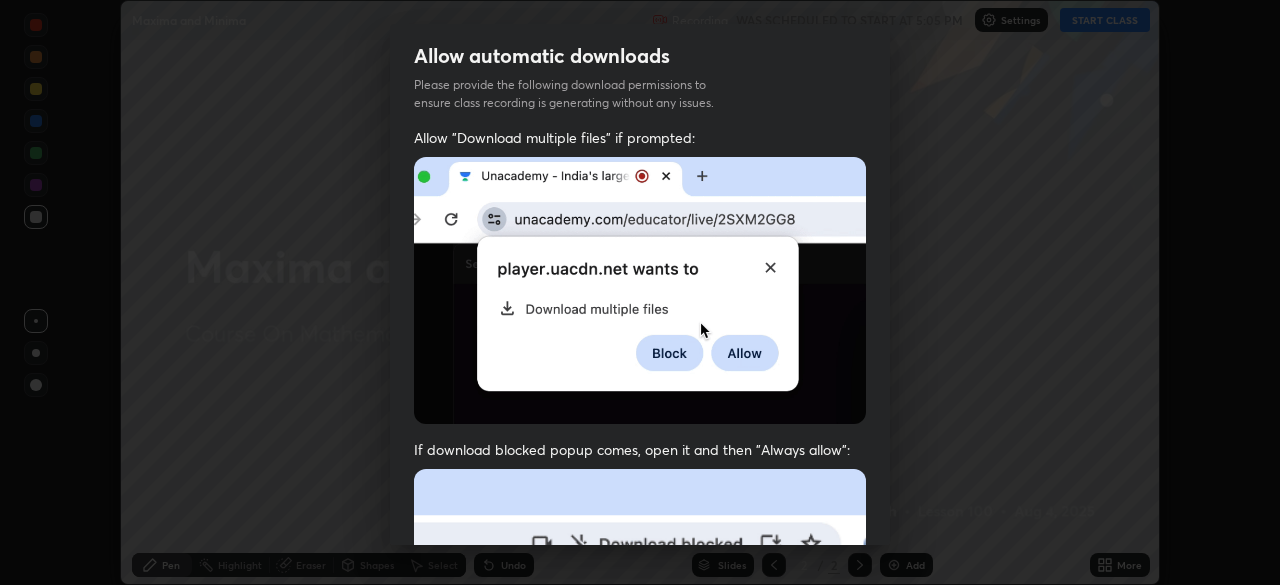 click on "Allow automatic downloads Please provide the following download permissions to ensure class recording is generating without any issues. Allow "Download multiple files" if prompted: If download blocked popup comes, open it and then "Always allow": I agree that if I don't provide required permissions, class recording will not be generated Previous 5 / 5 Done" at bounding box center (640, 292) 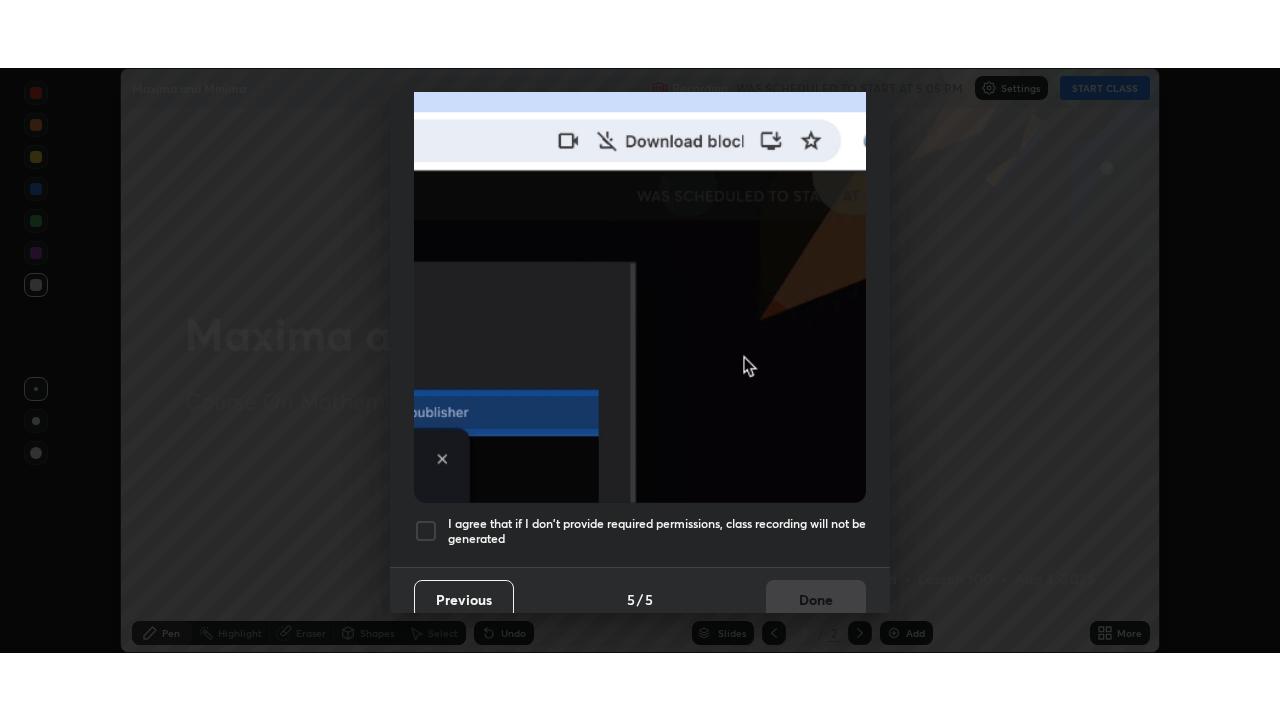 scroll, scrollTop: 479, scrollLeft: 0, axis: vertical 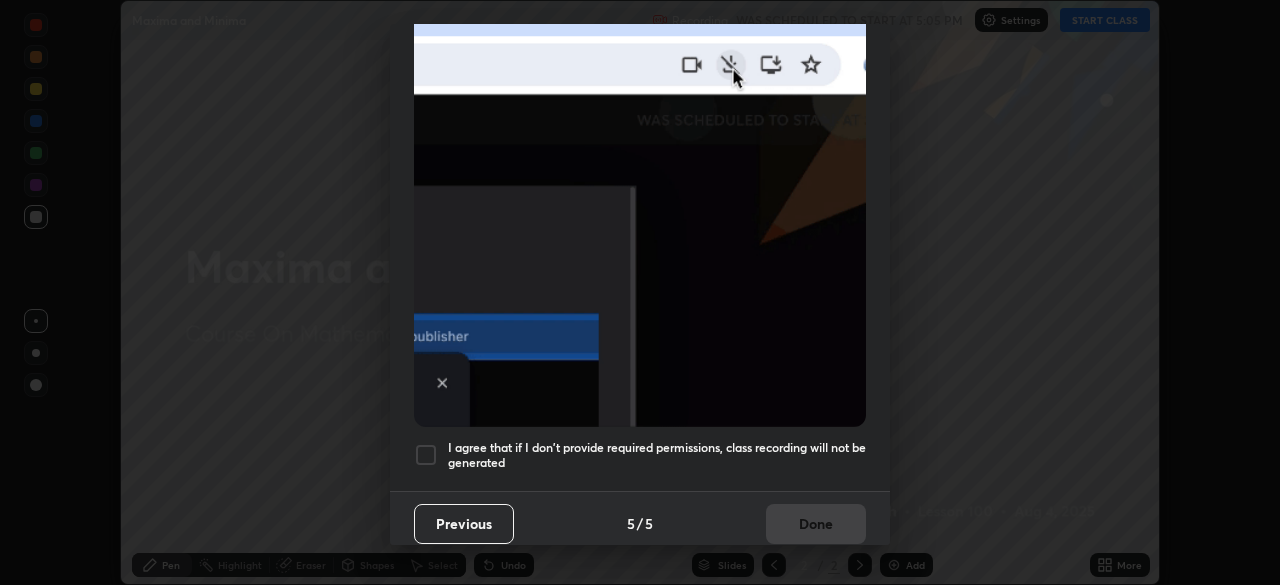 click at bounding box center (426, 455) 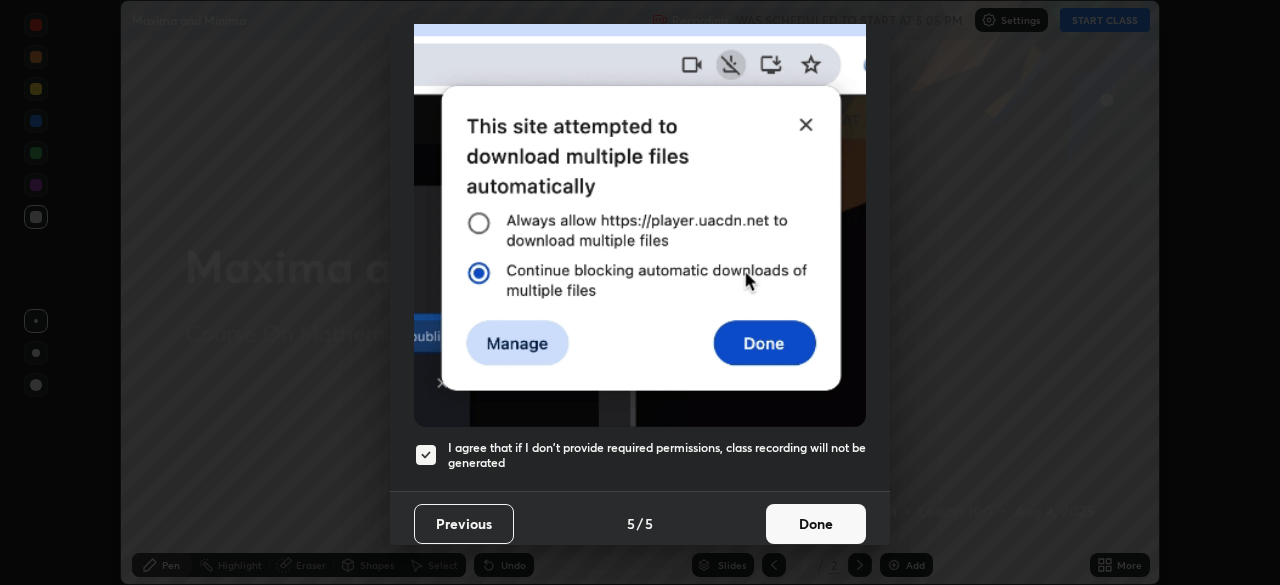 click on "Done" at bounding box center [816, 524] 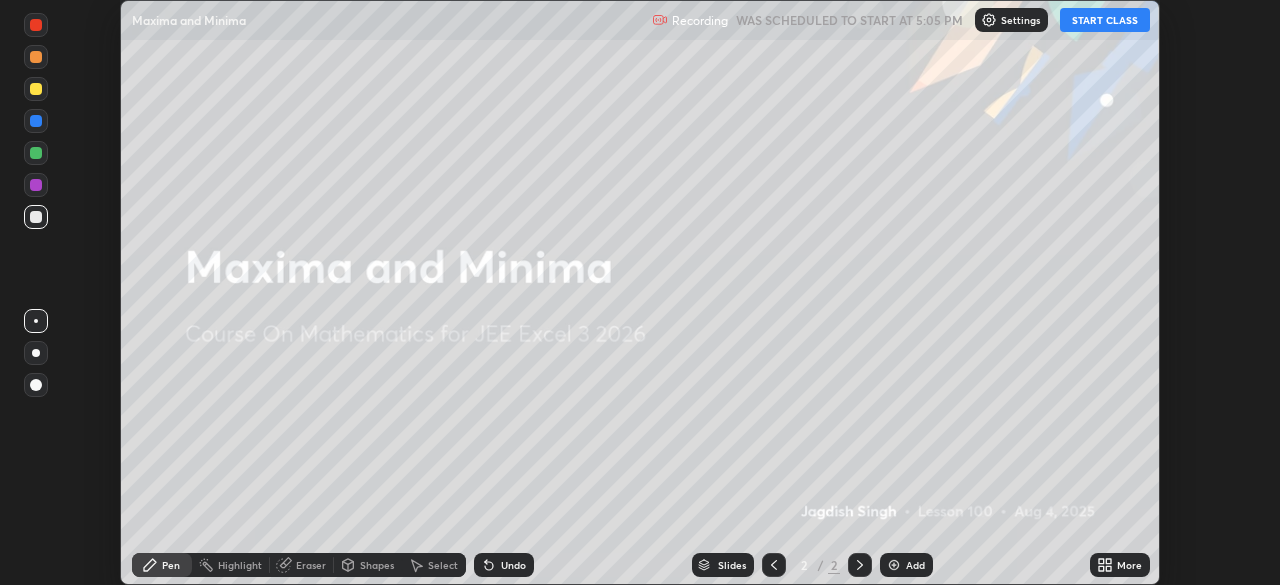 click on "START CLASS" at bounding box center (1105, 20) 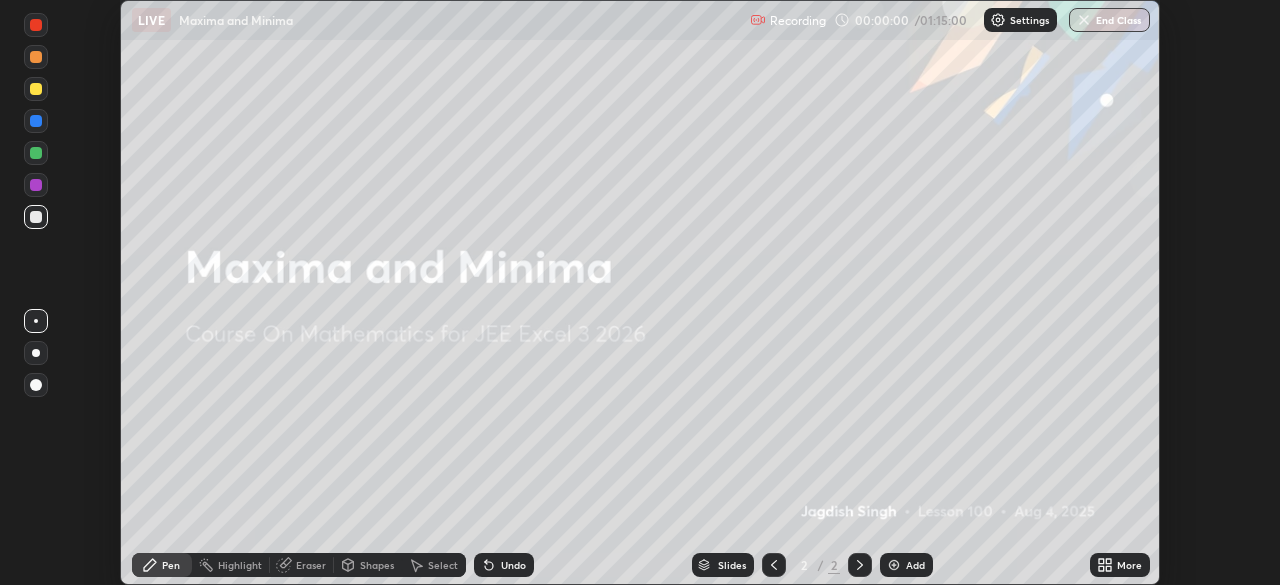 click on "More" at bounding box center [1129, 565] 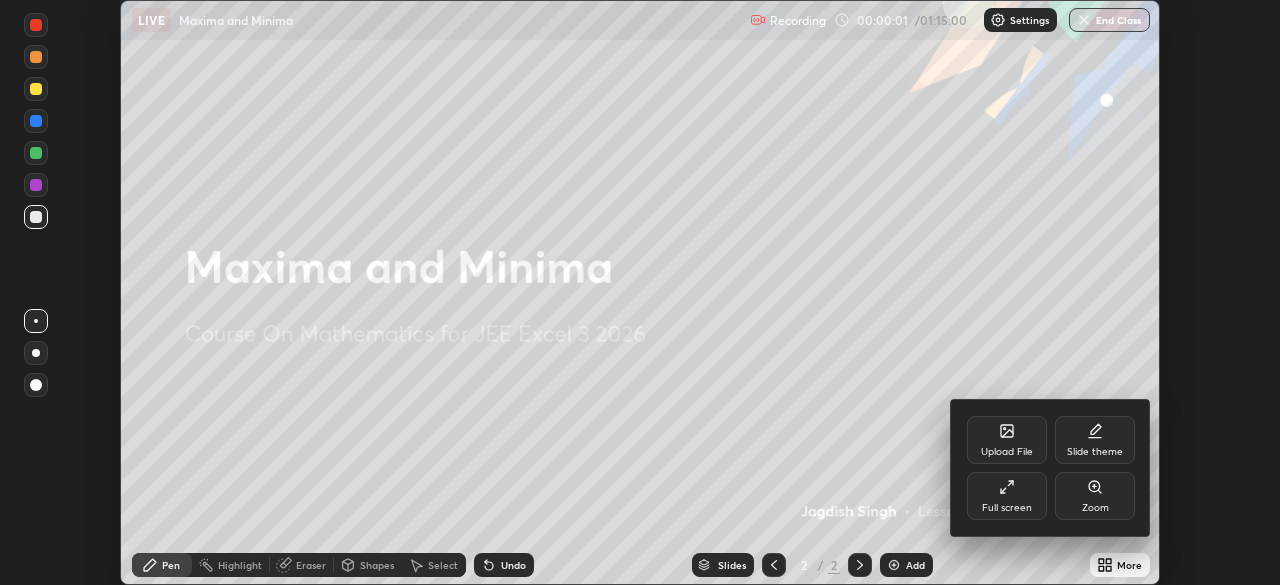 click on "Full screen" at bounding box center [1007, 496] 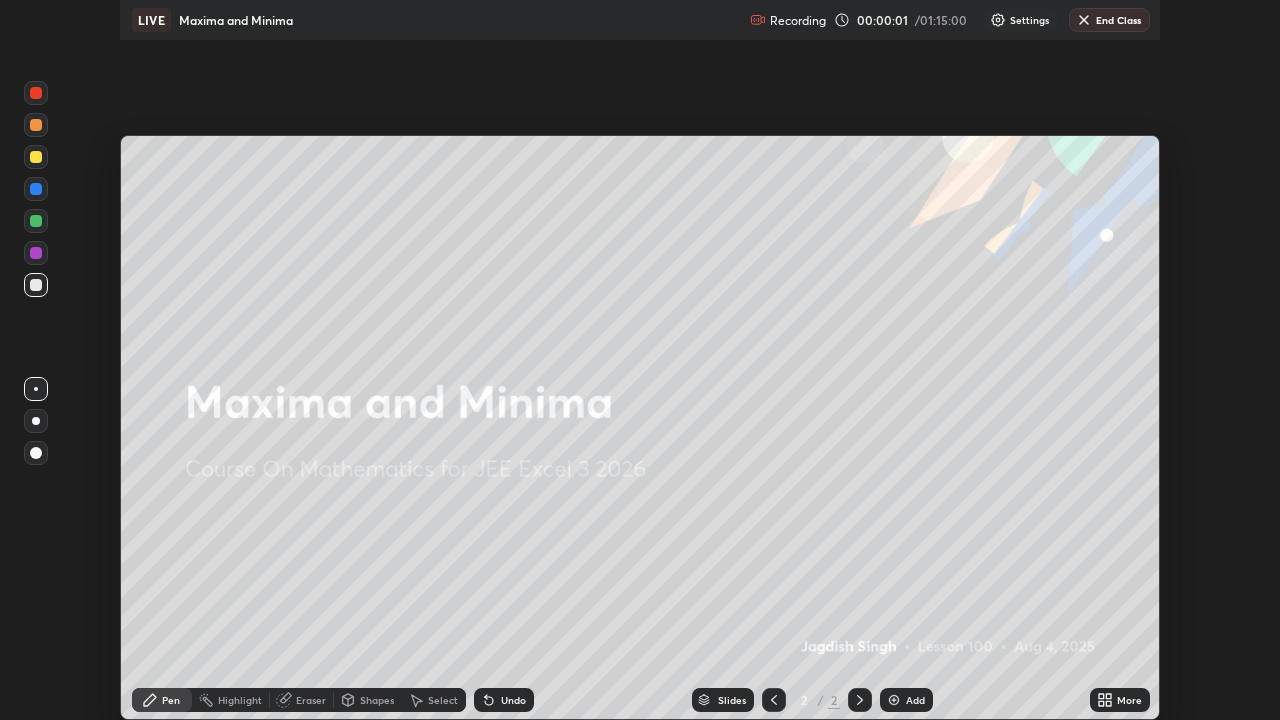 scroll, scrollTop: 99280, scrollLeft: 98720, axis: both 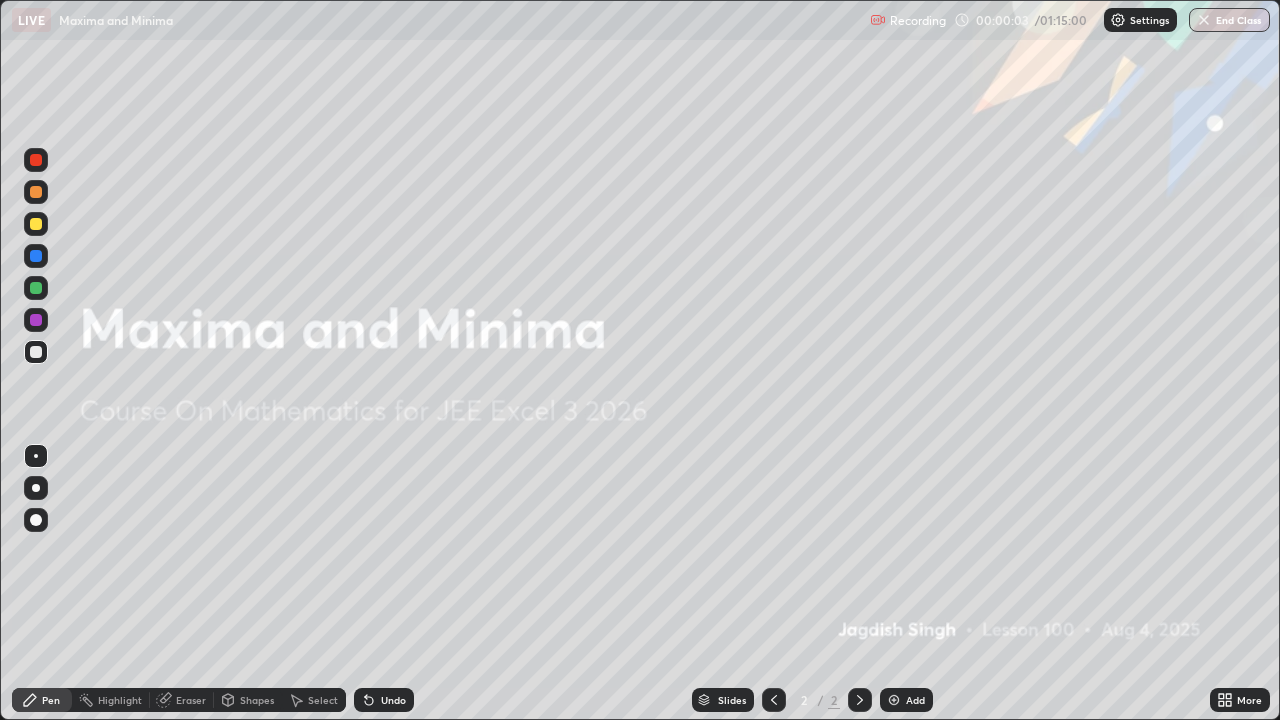 click on "Add" at bounding box center [915, 700] 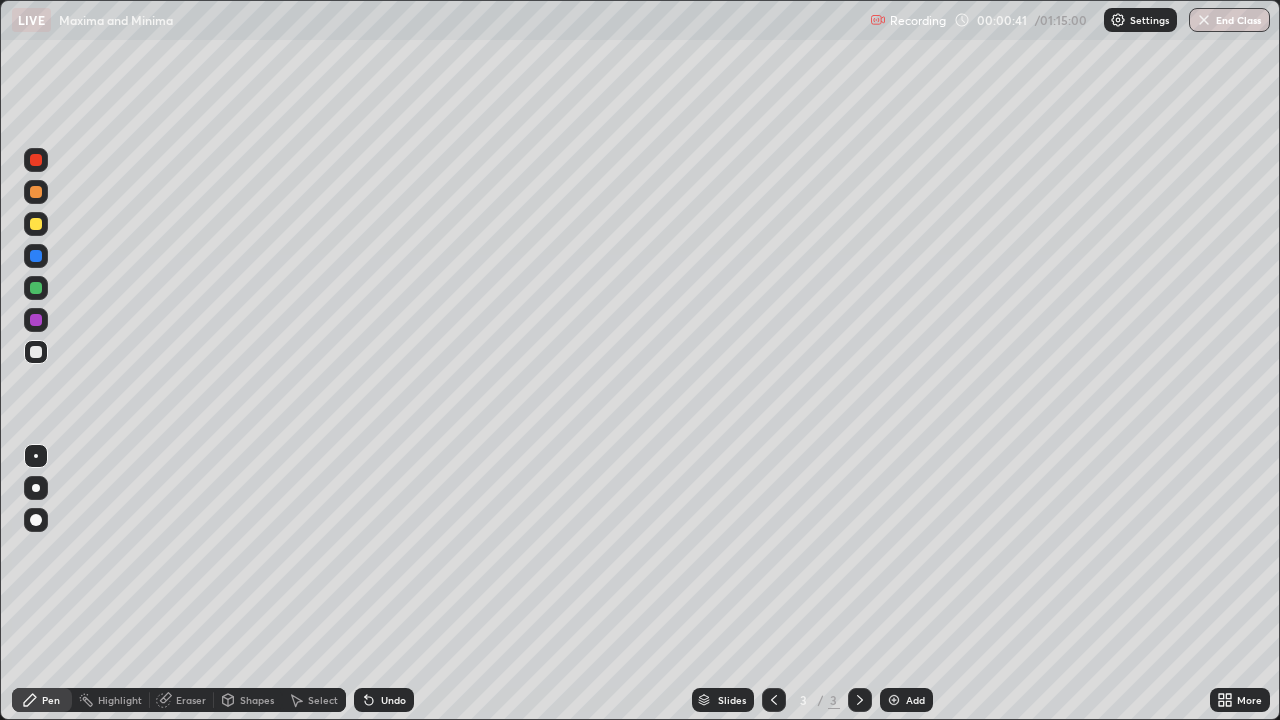 click at bounding box center (36, 352) 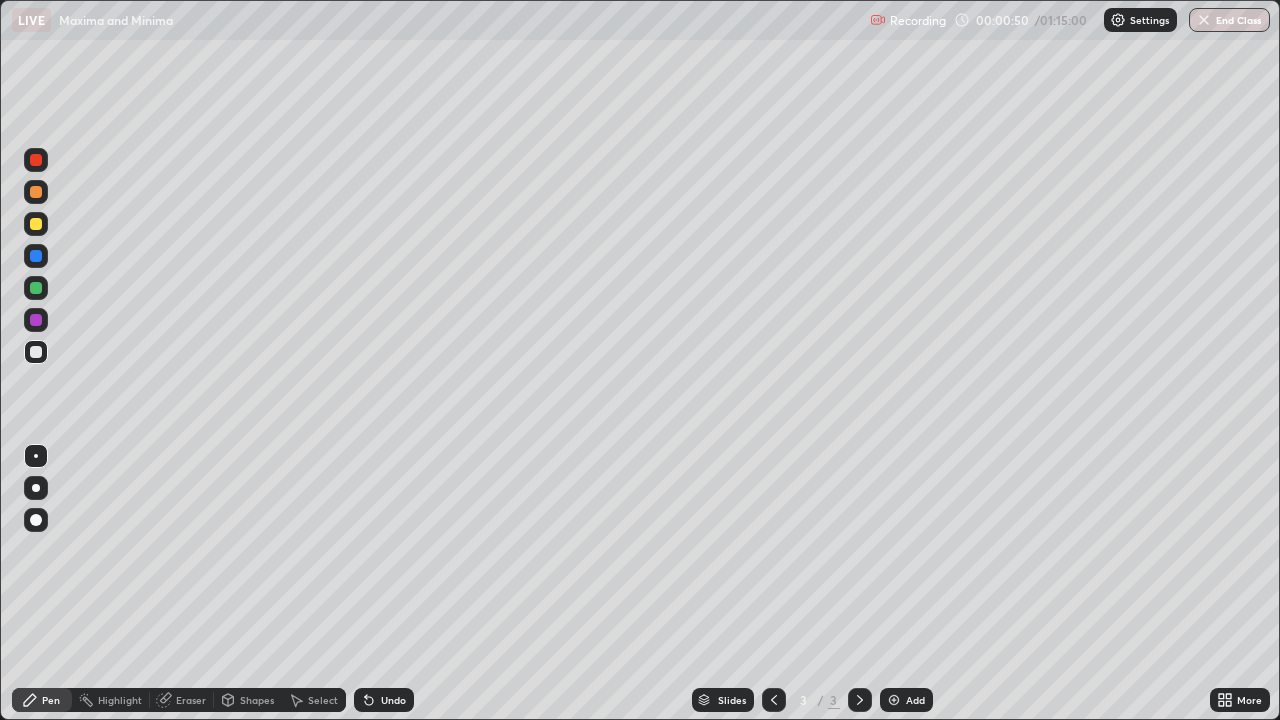 click at bounding box center [36, 352] 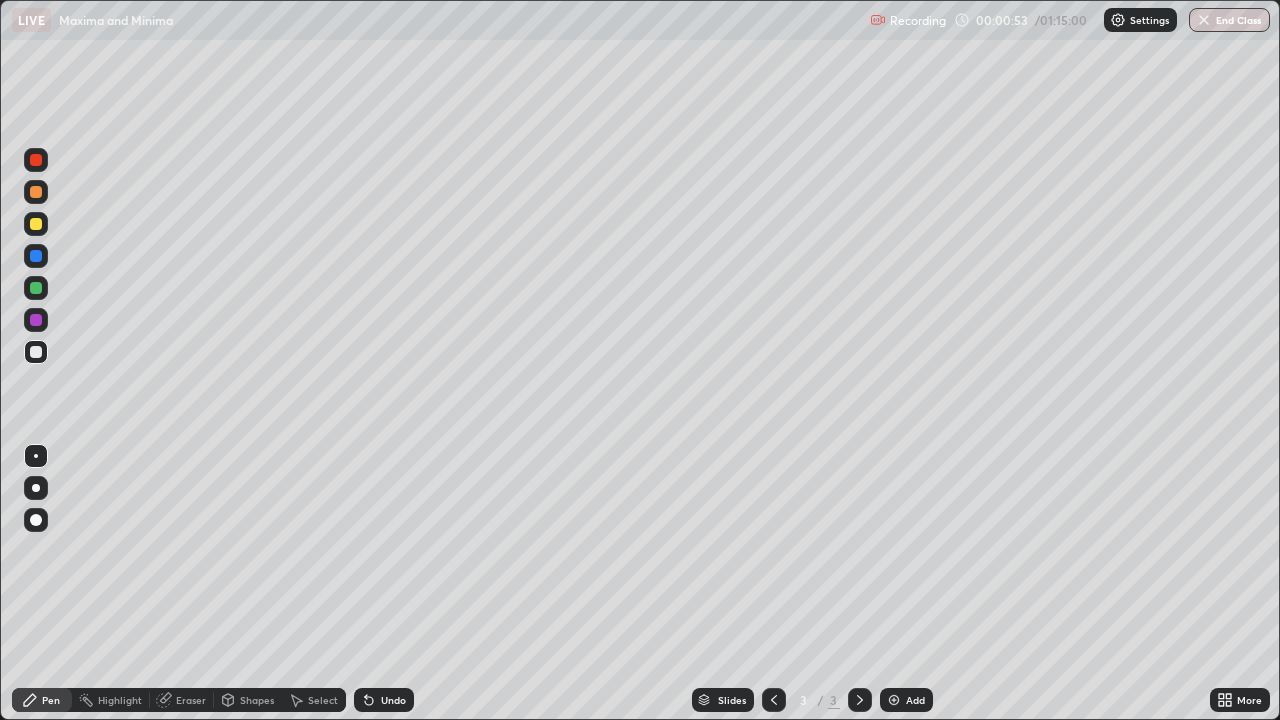 click at bounding box center [36, 352] 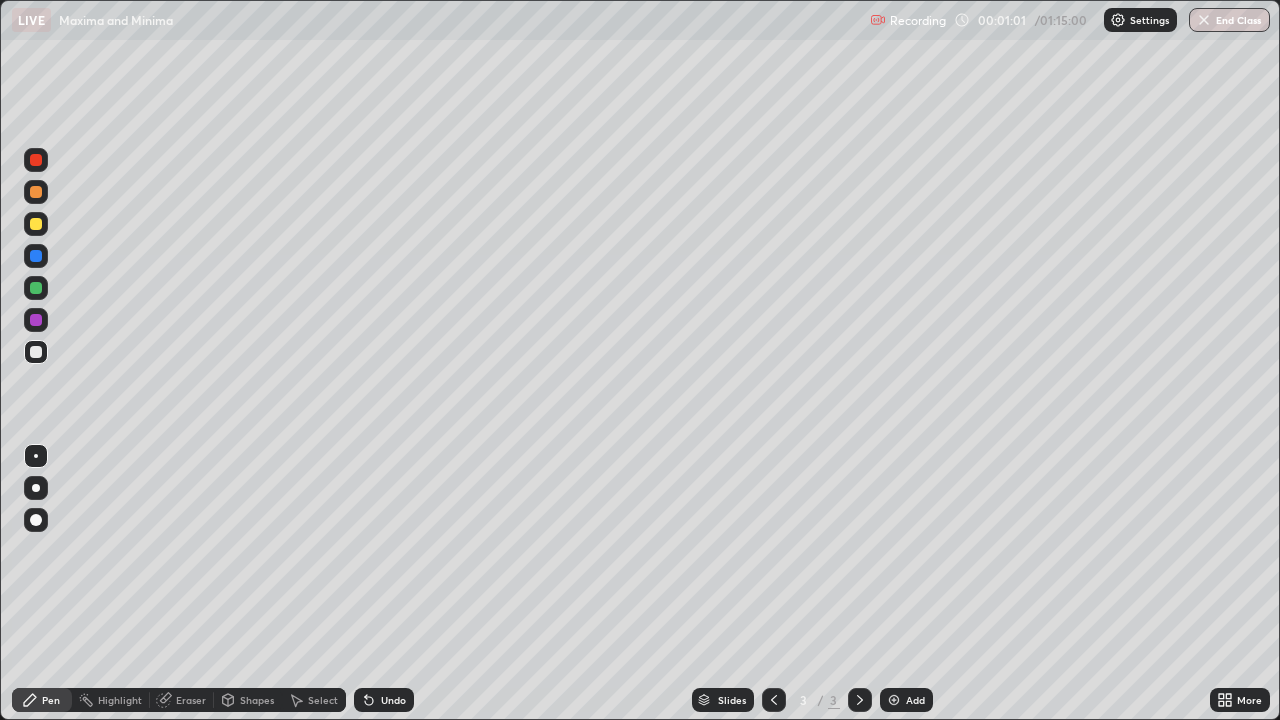 click at bounding box center (36, 224) 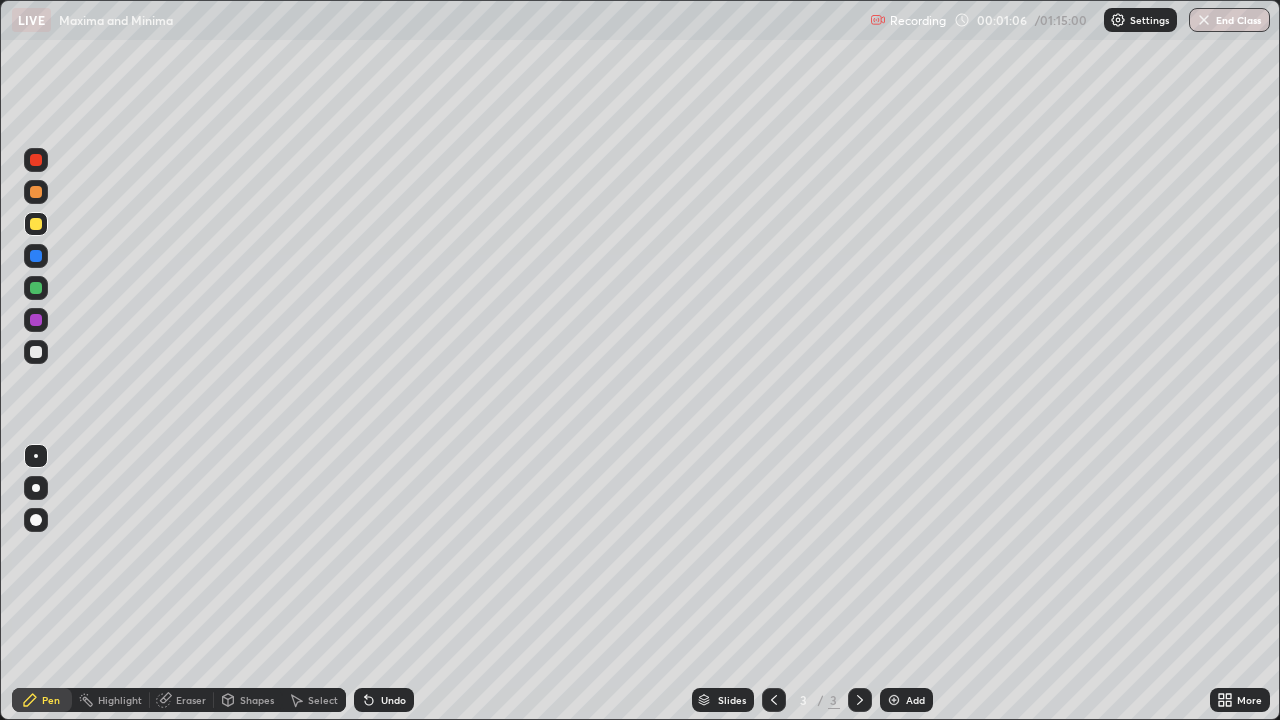 click on "Eraser" at bounding box center [182, 700] 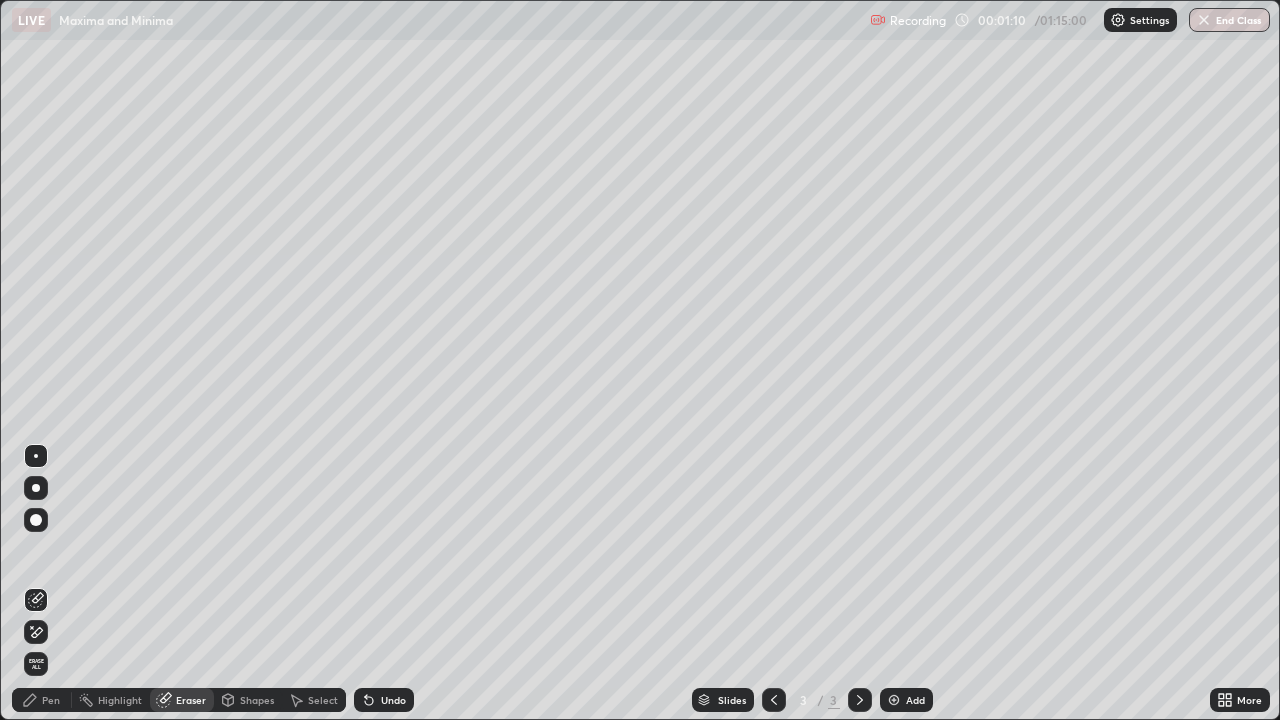 click on "Pen" at bounding box center (51, 700) 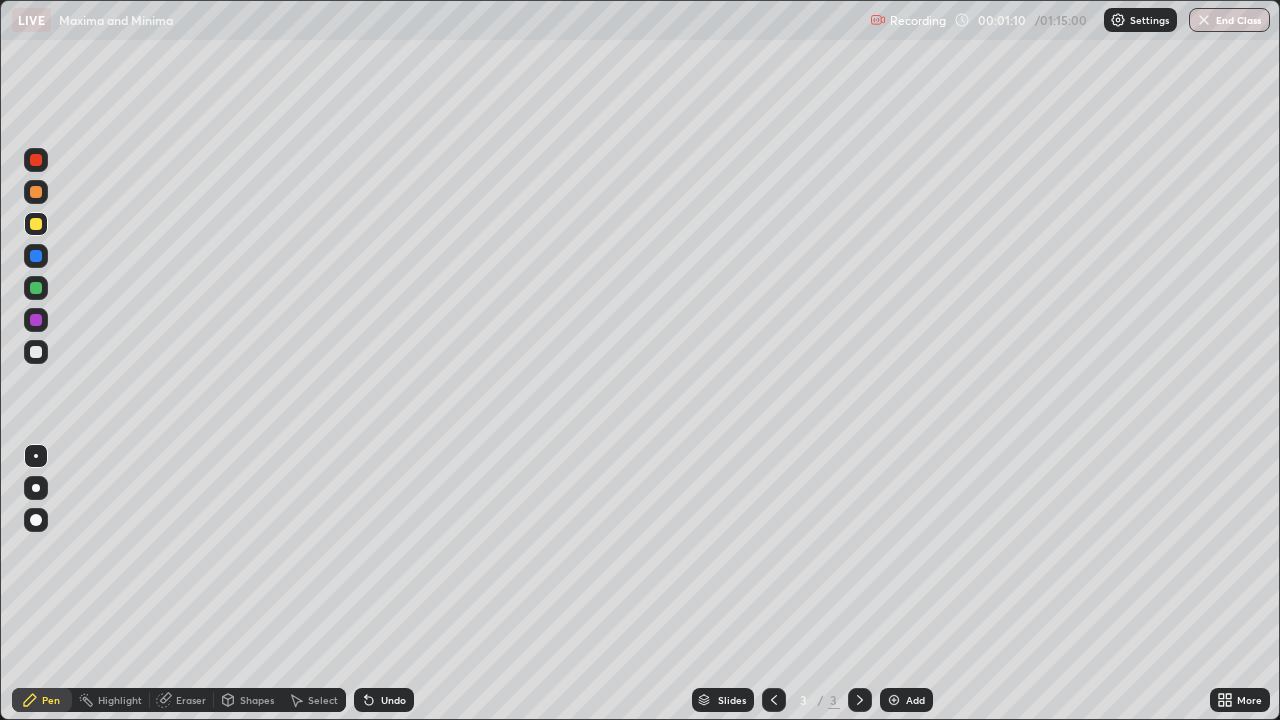 click at bounding box center [36, 352] 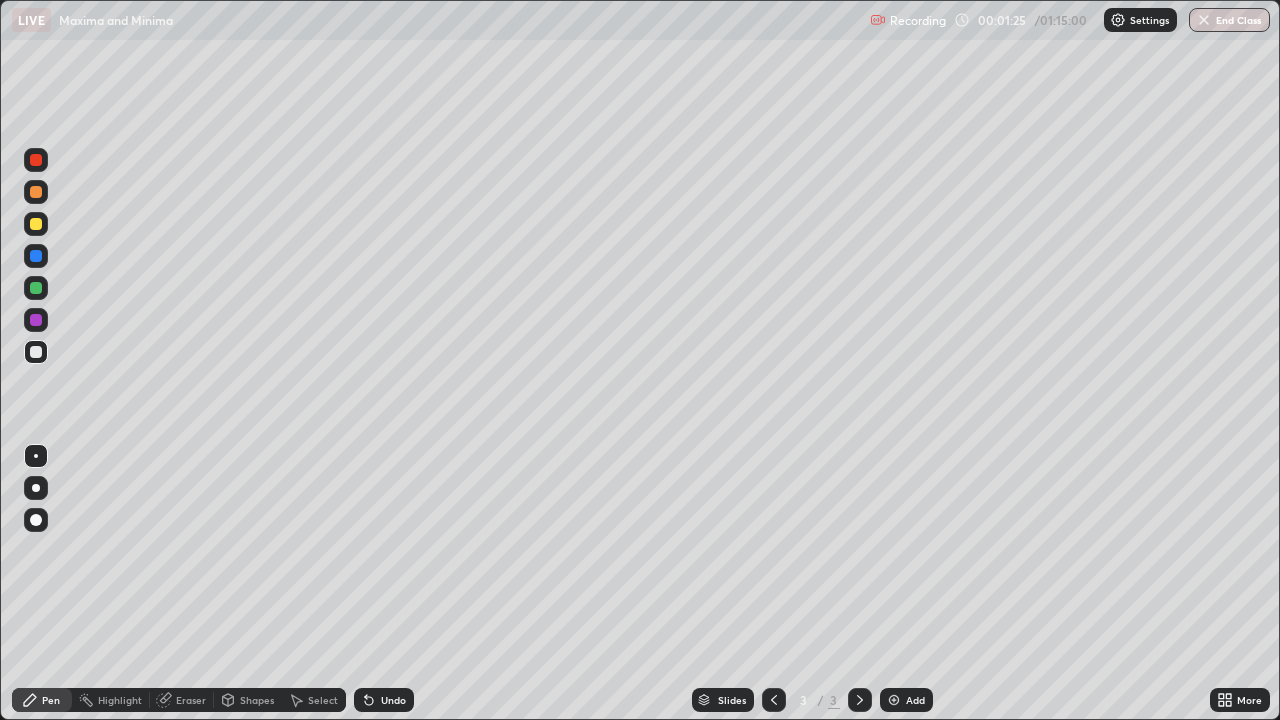 click at bounding box center [36, 352] 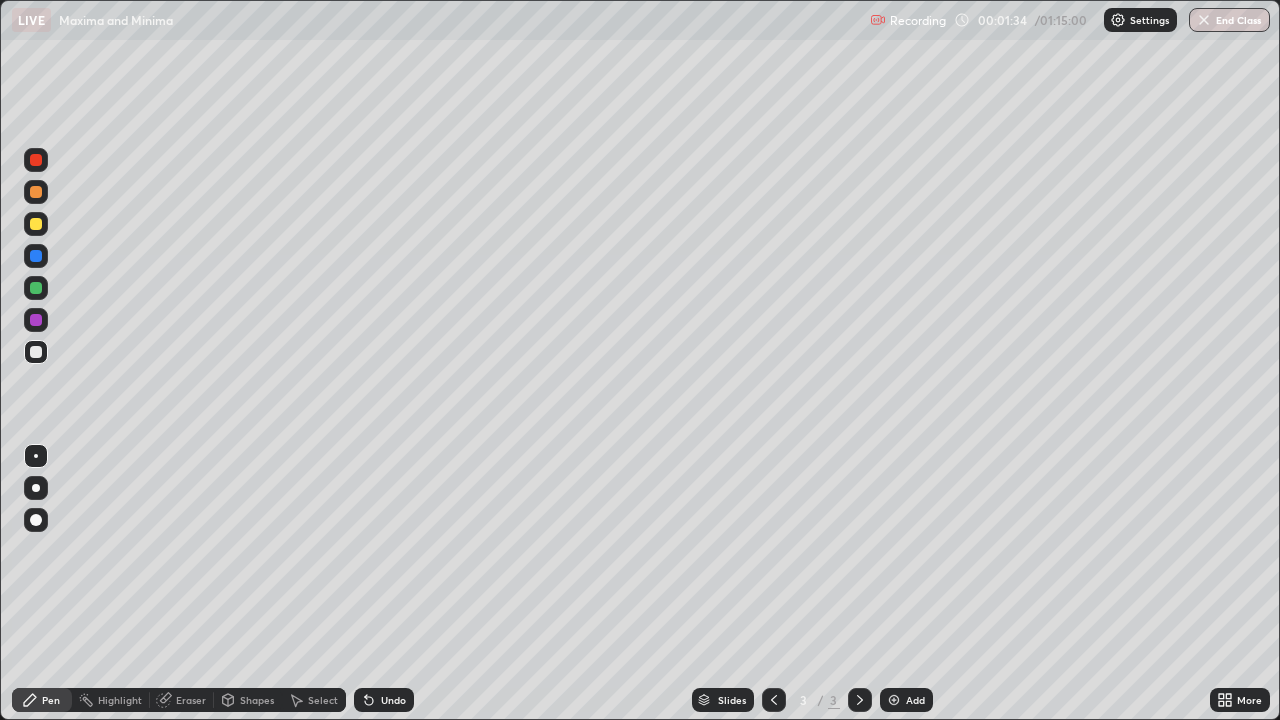 click at bounding box center [36, 288] 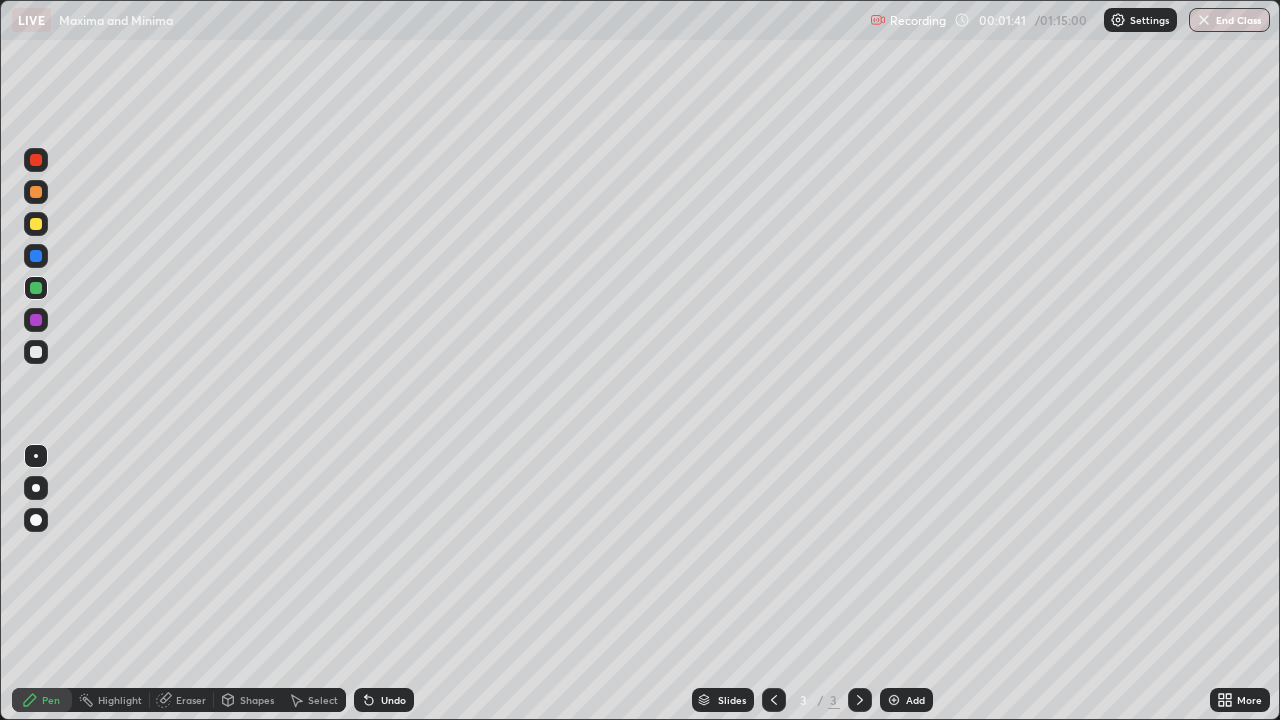 click at bounding box center (36, 320) 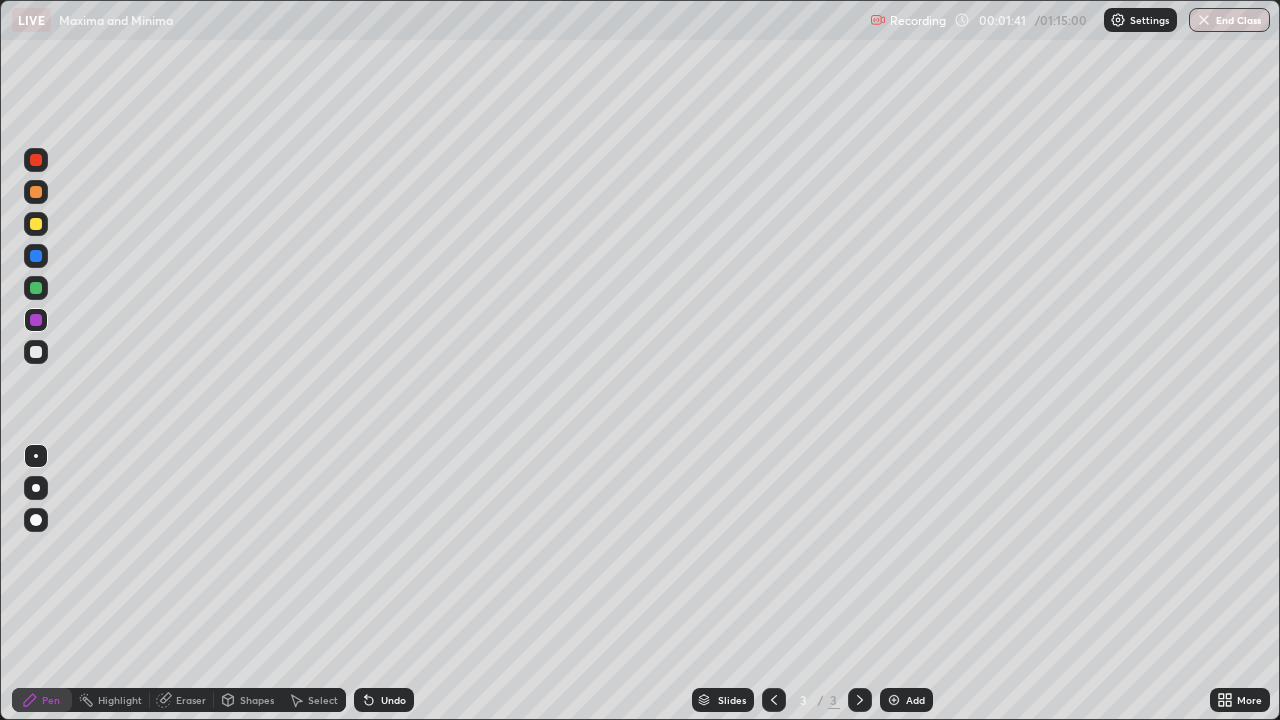 click at bounding box center [36, 320] 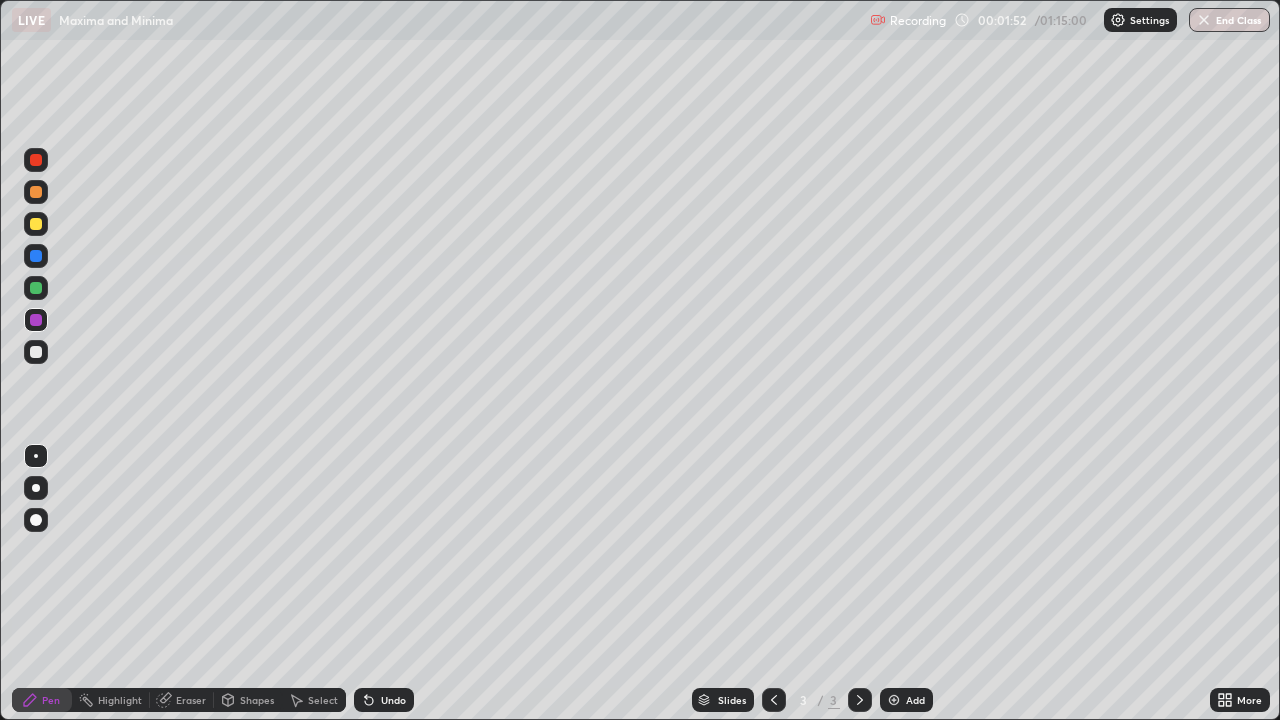 click at bounding box center (36, 288) 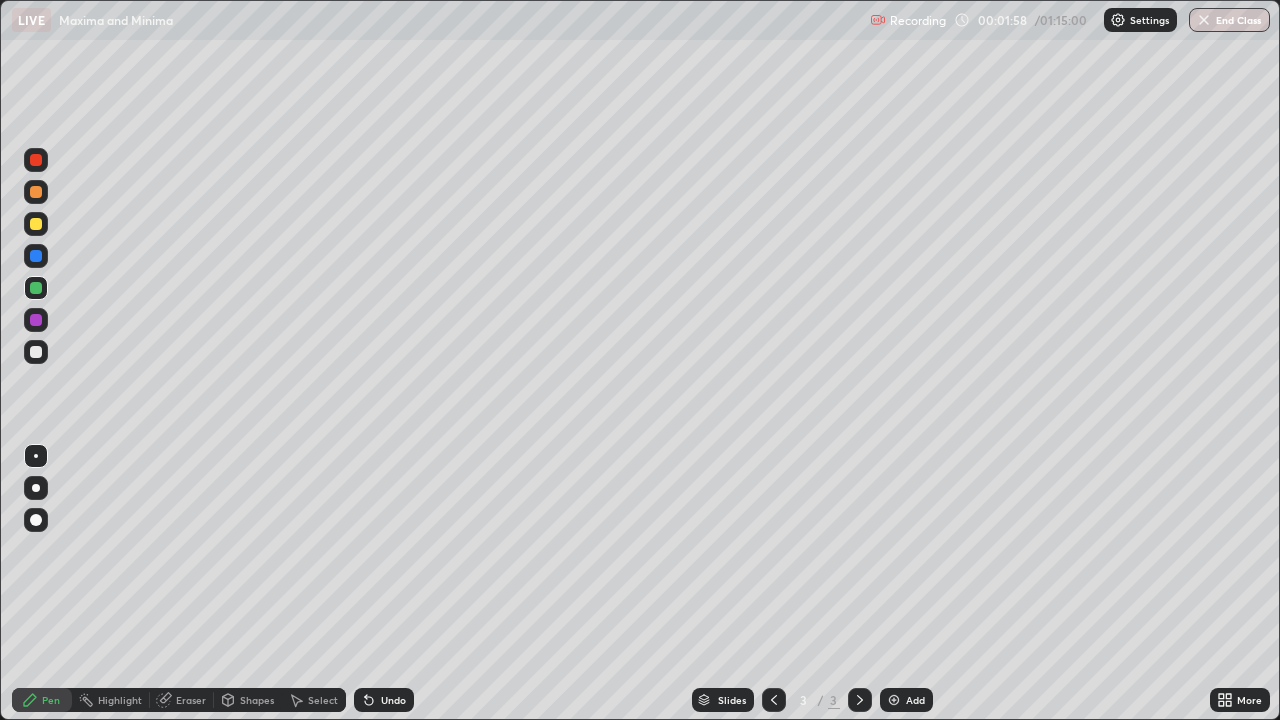 click at bounding box center [36, 352] 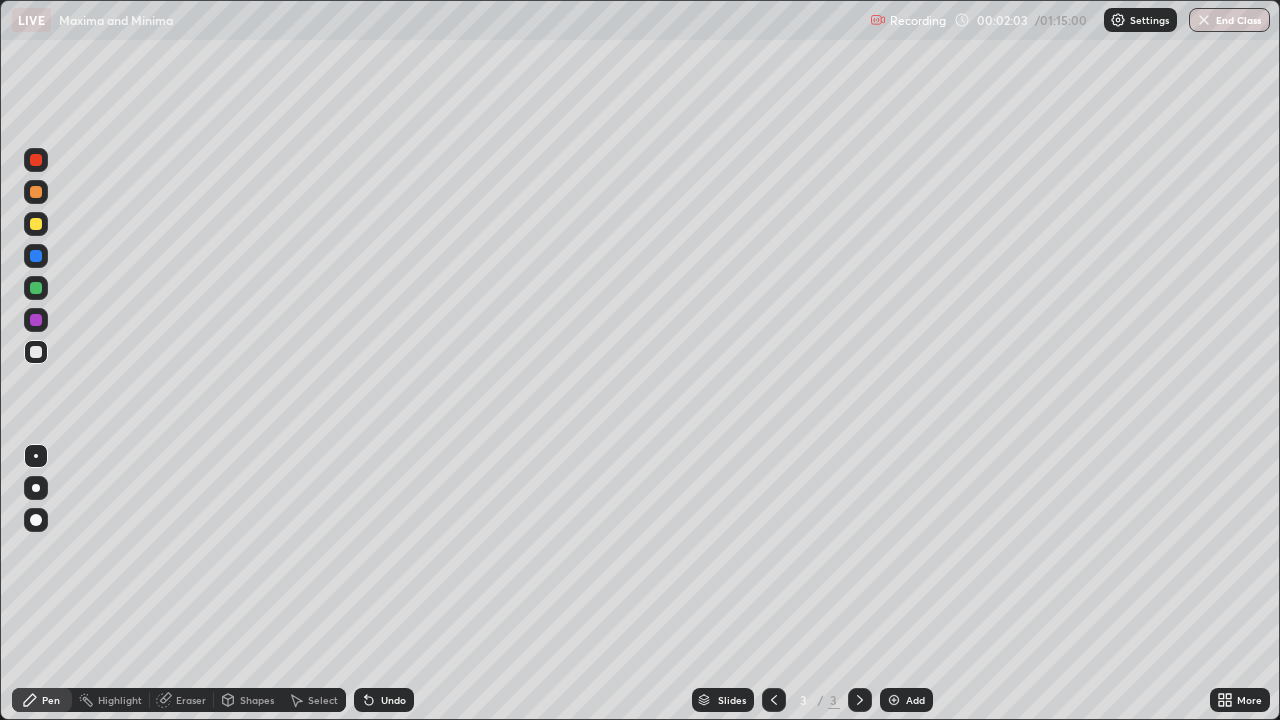 click on "Eraser" at bounding box center [182, 700] 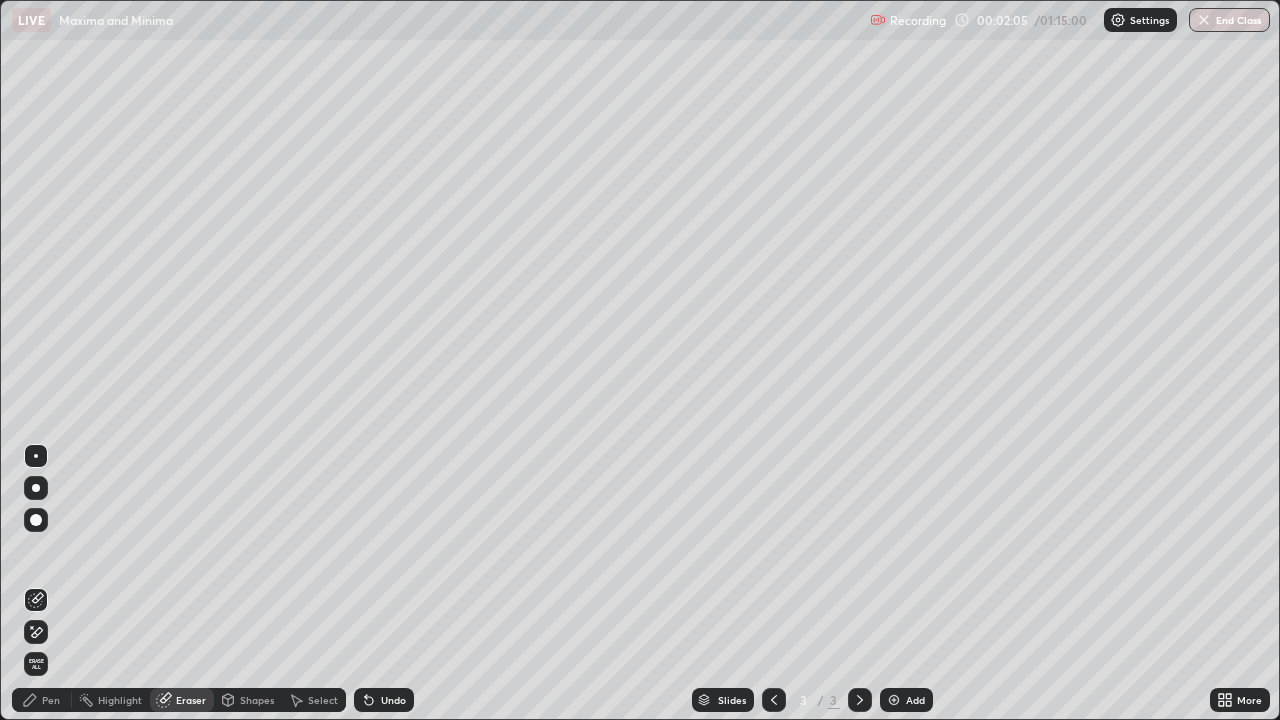 click on "Pen" at bounding box center (42, 700) 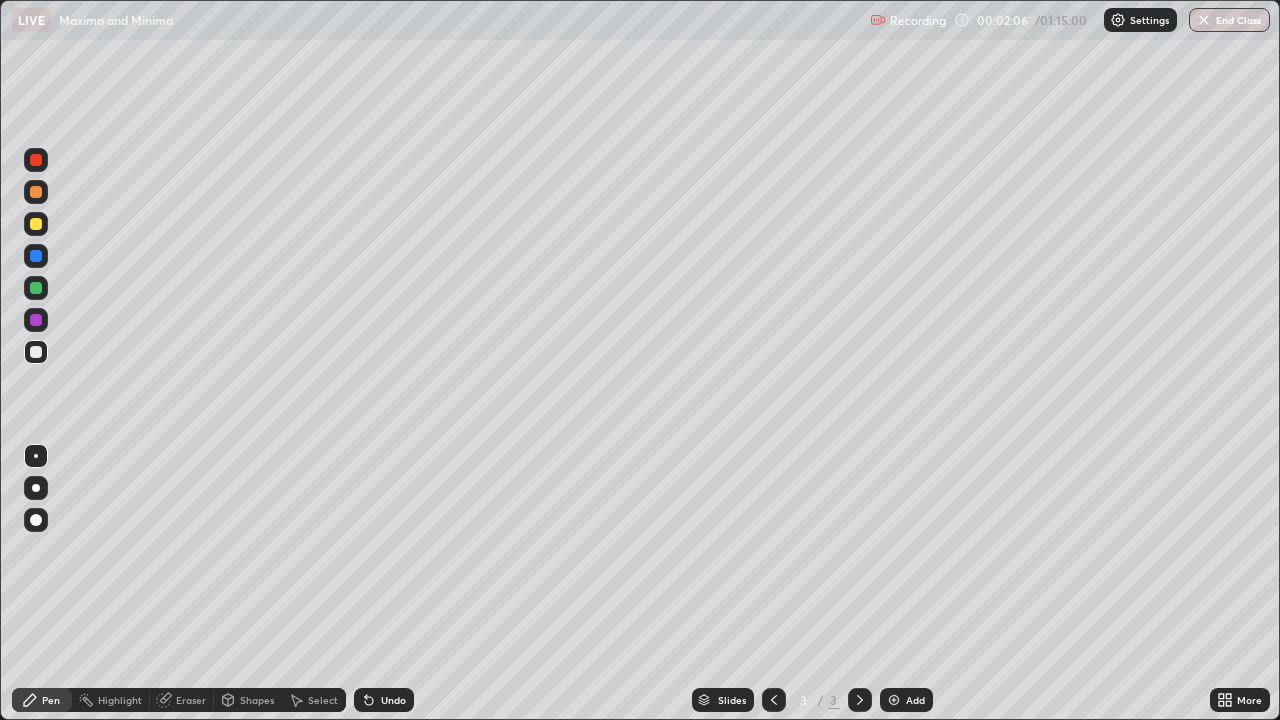 click at bounding box center (36, 352) 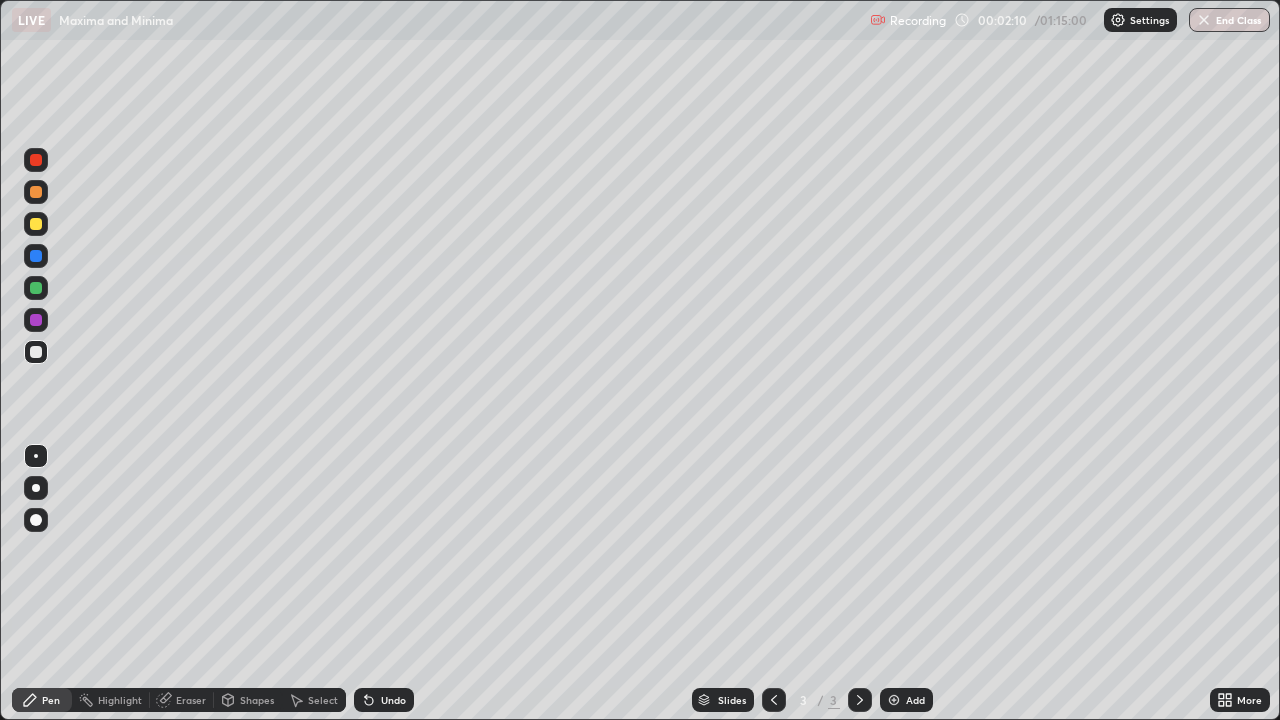 click at bounding box center (36, 224) 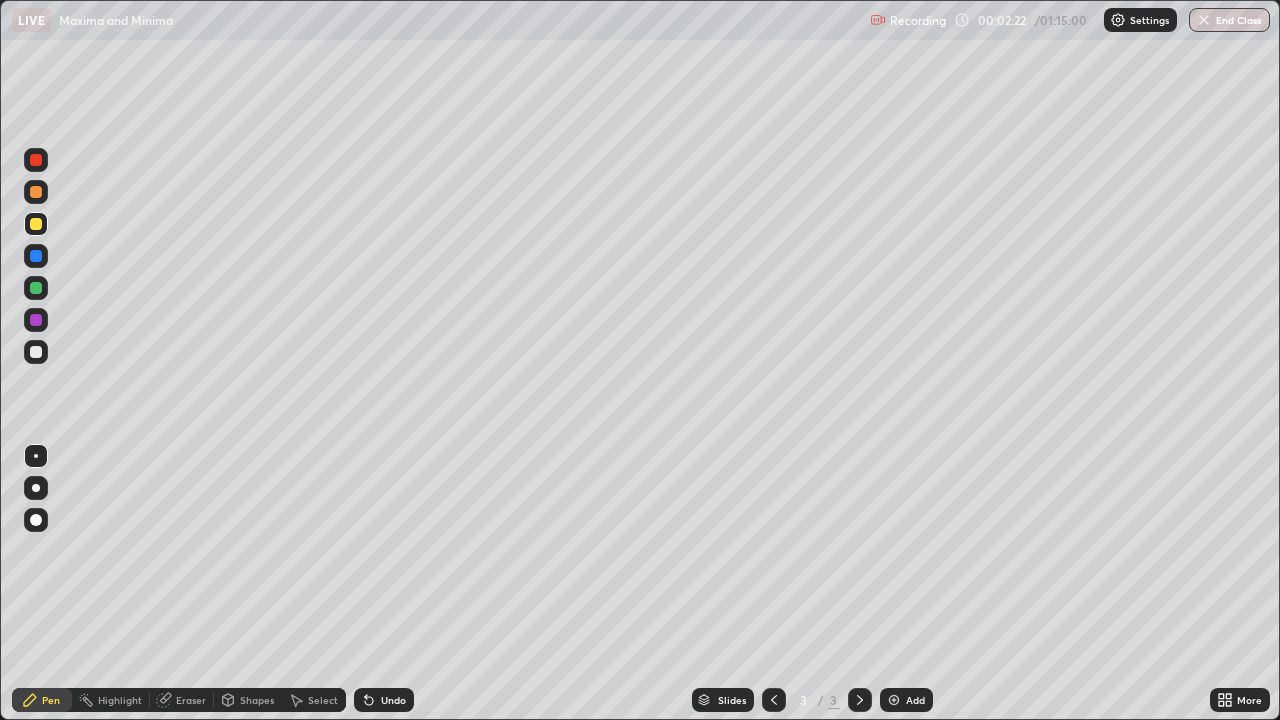click at bounding box center (36, 192) 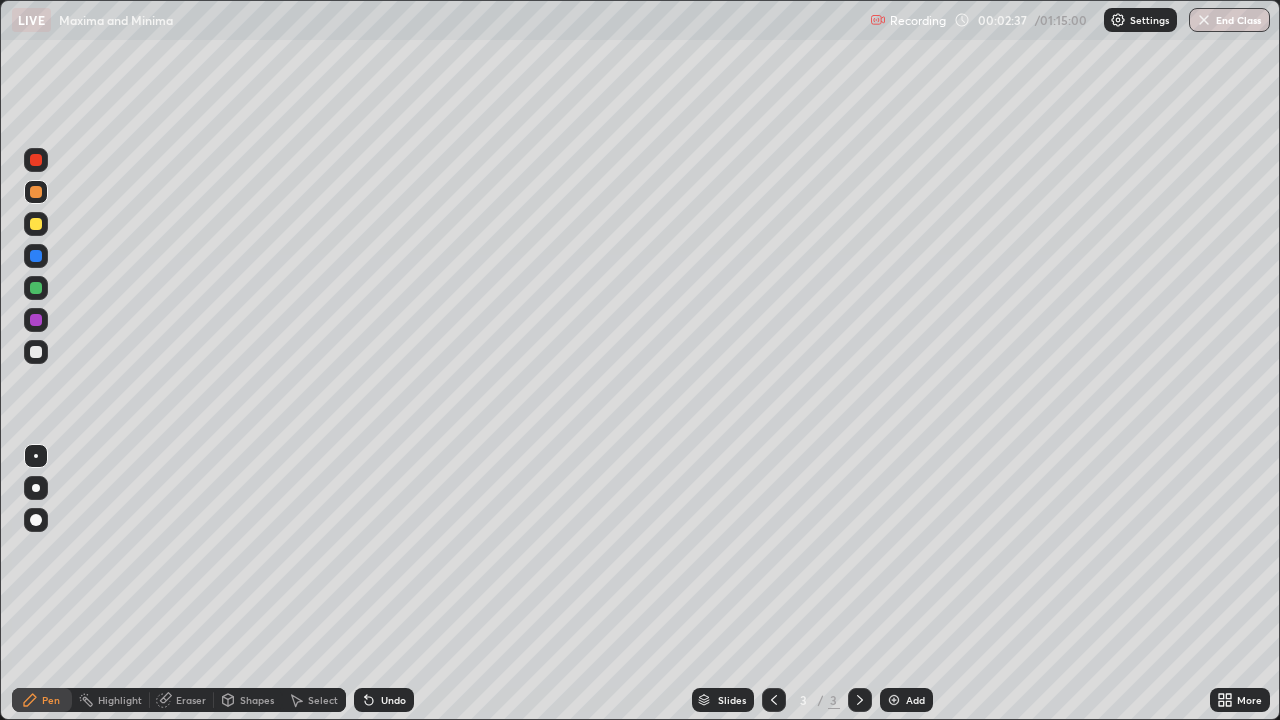 click at bounding box center (36, 352) 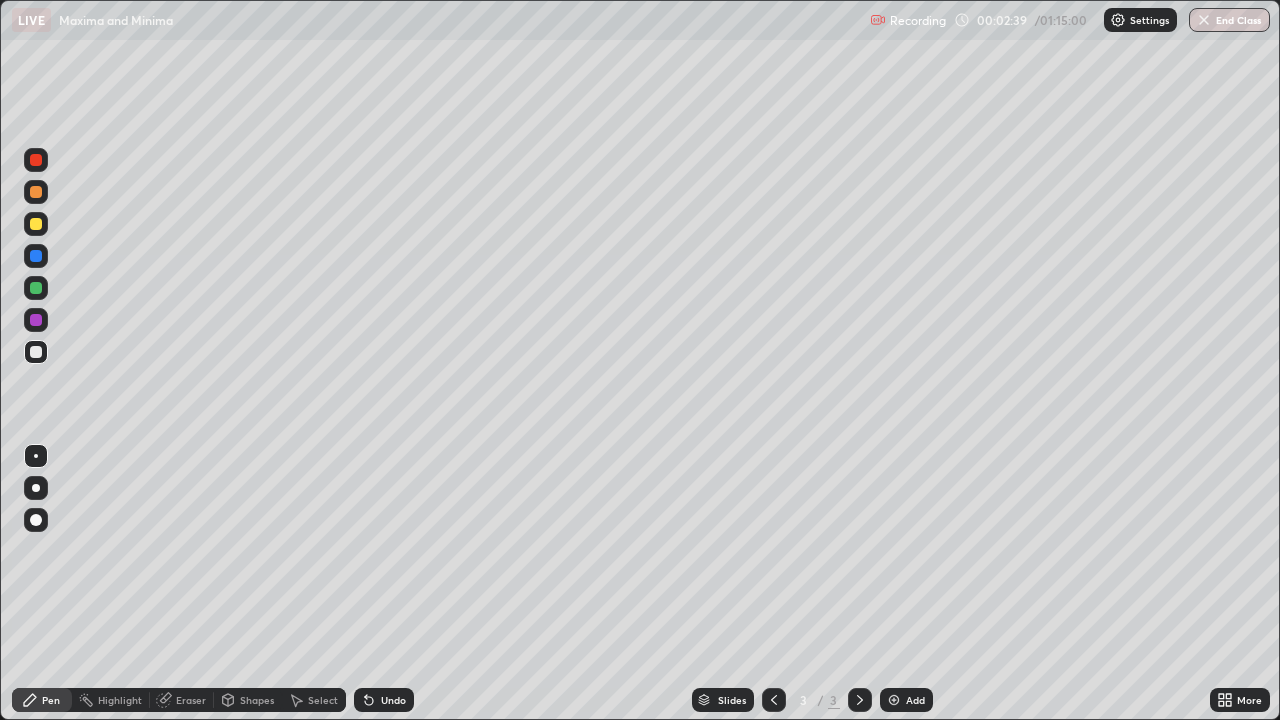 click at bounding box center (36, 192) 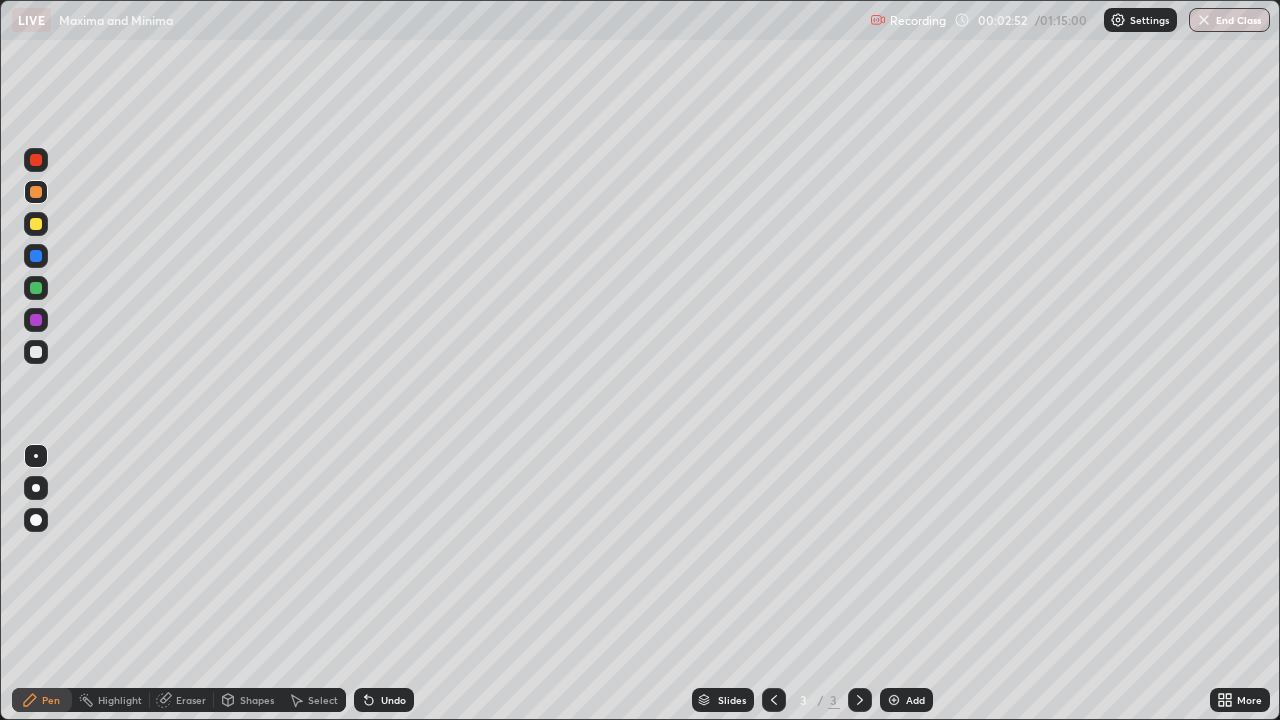 click at bounding box center [36, 352] 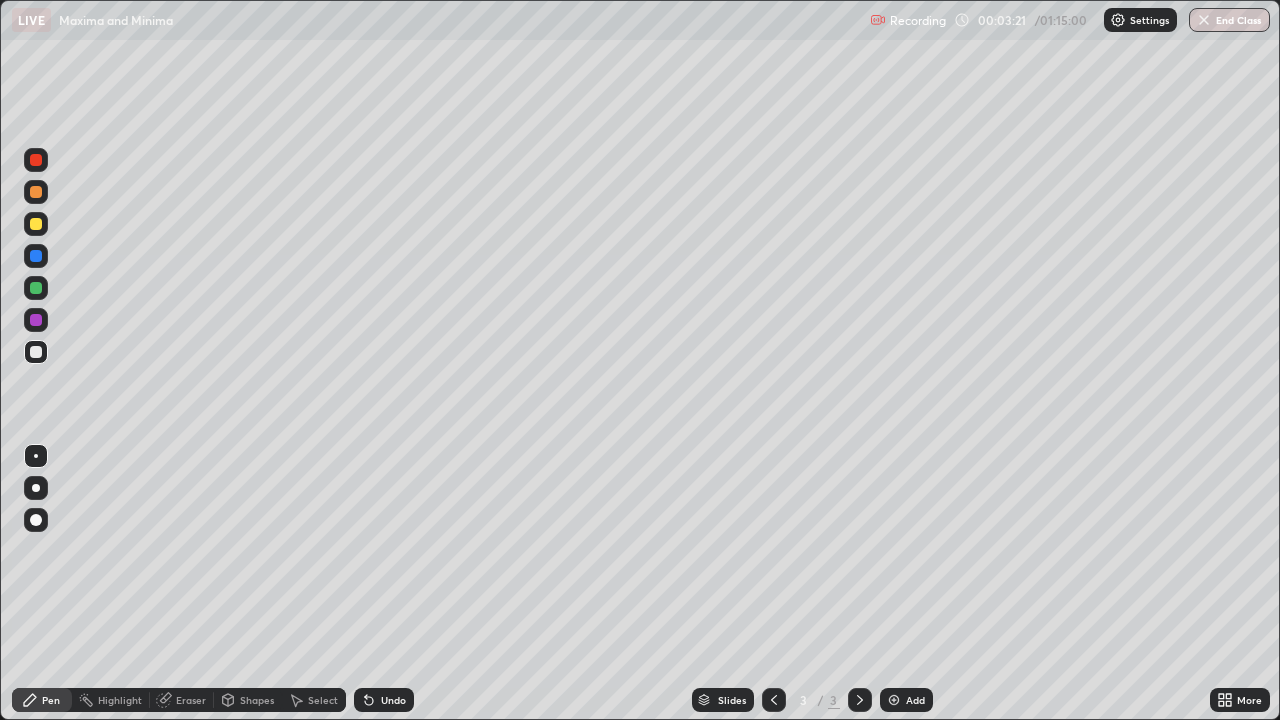 click at bounding box center (36, 320) 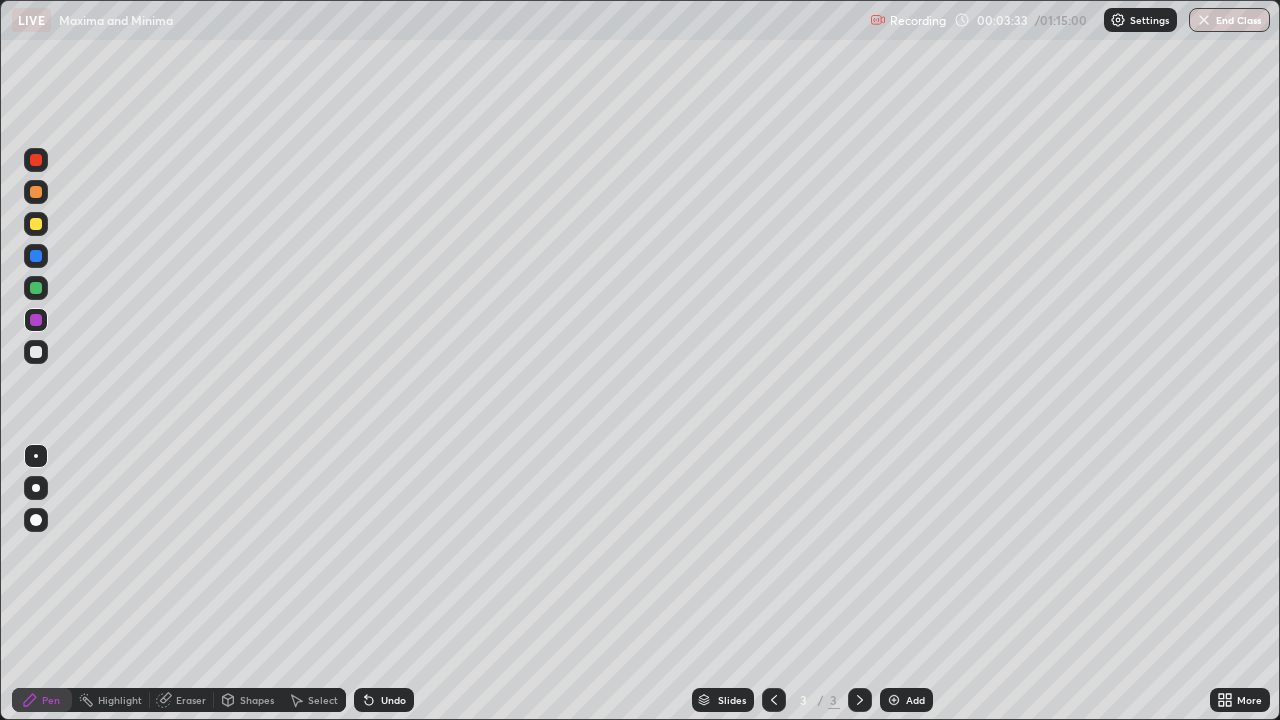 click at bounding box center (36, 352) 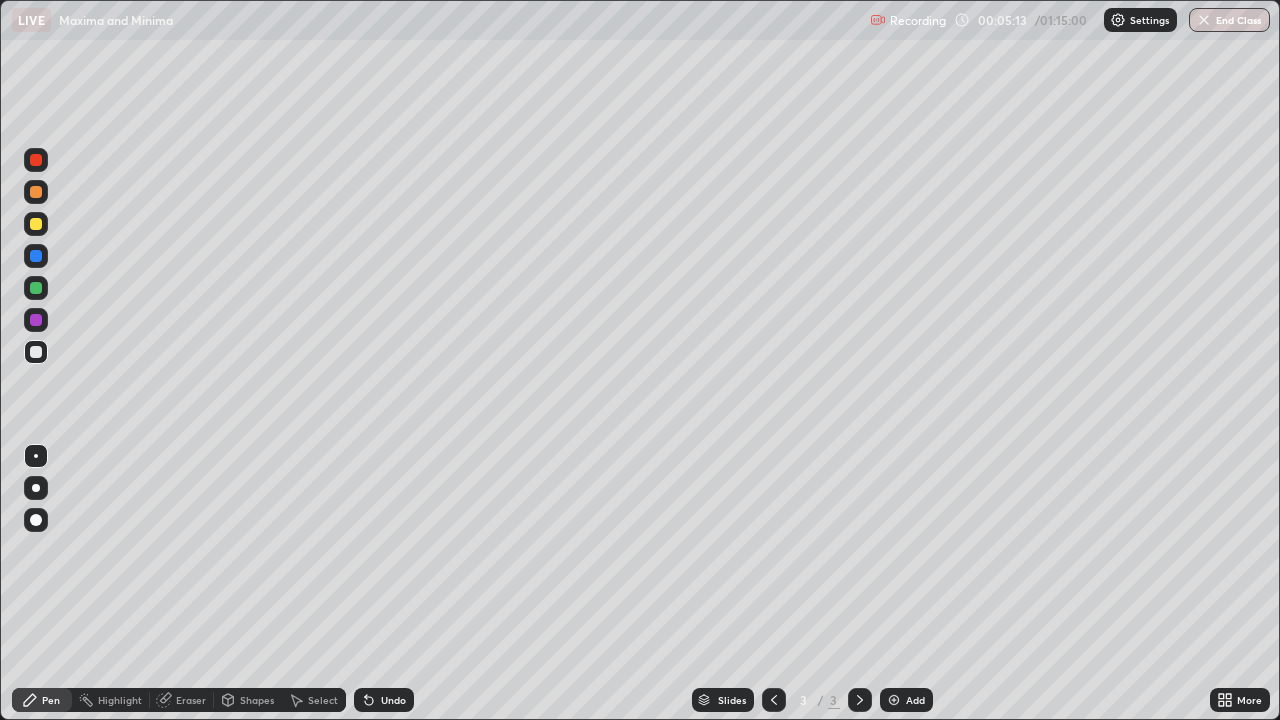 click at bounding box center [36, 288] 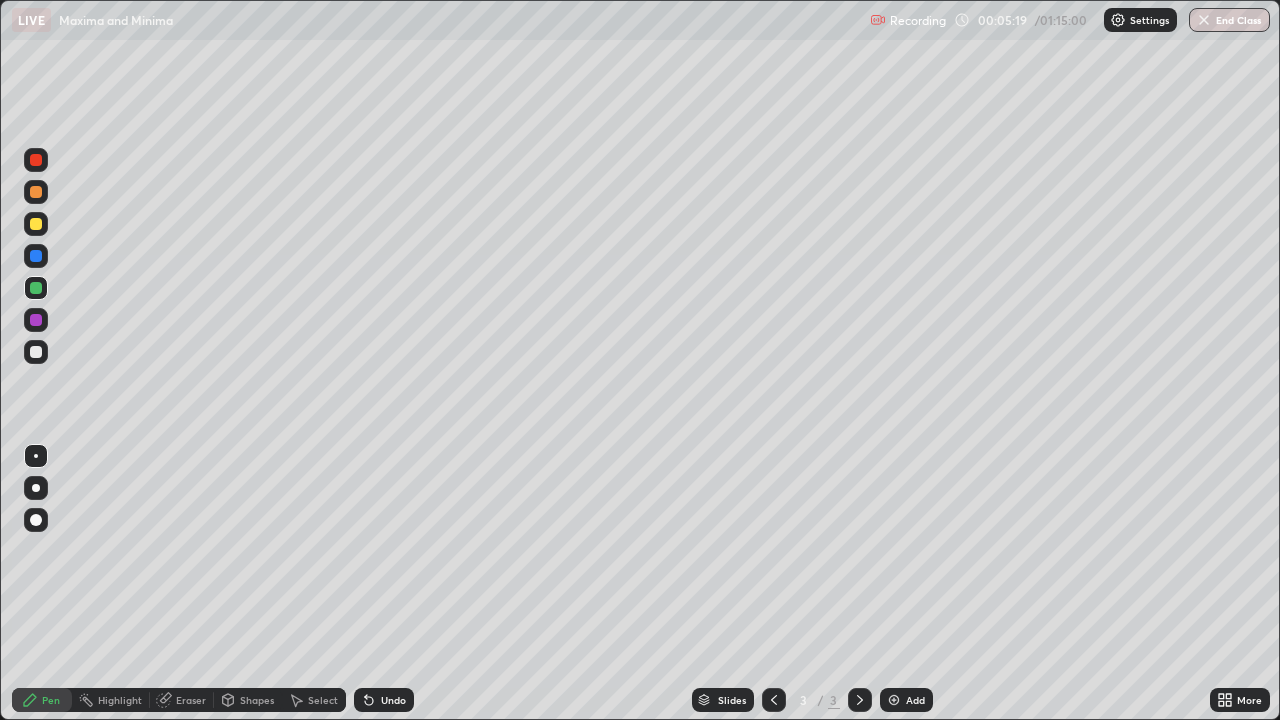 click at bounding box center [36, 160] 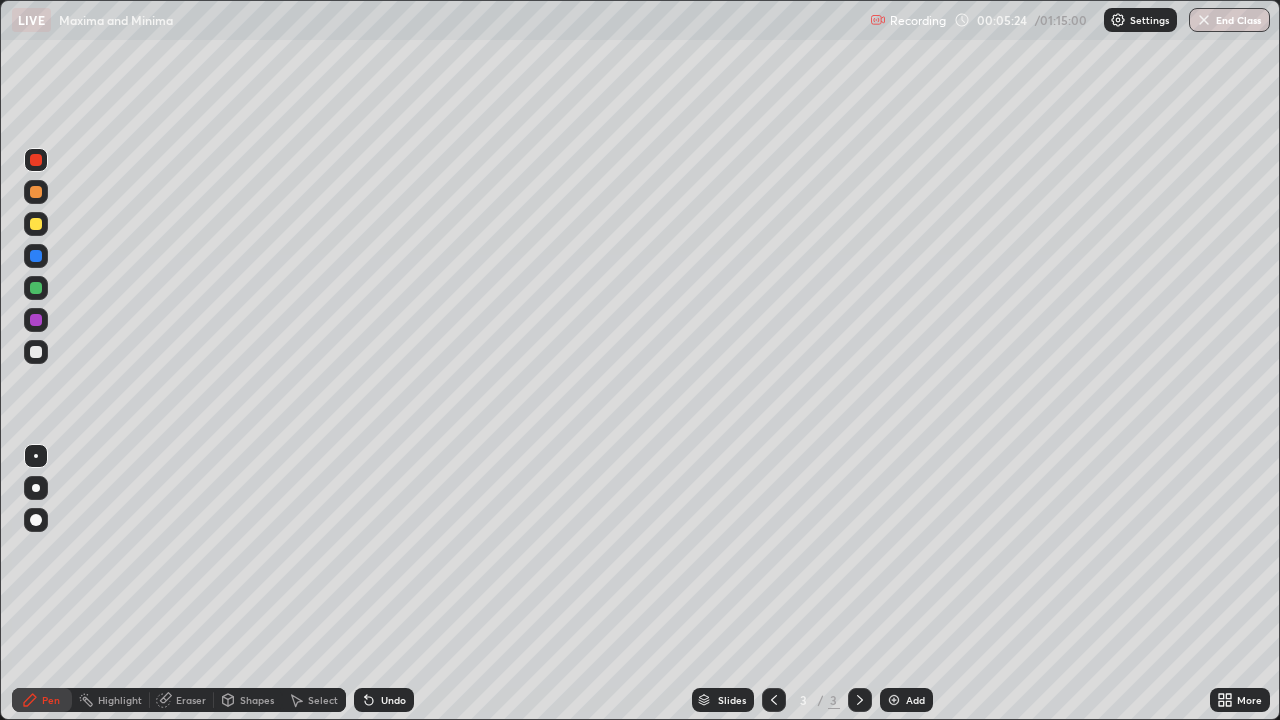click at bounding box center [36, 352] 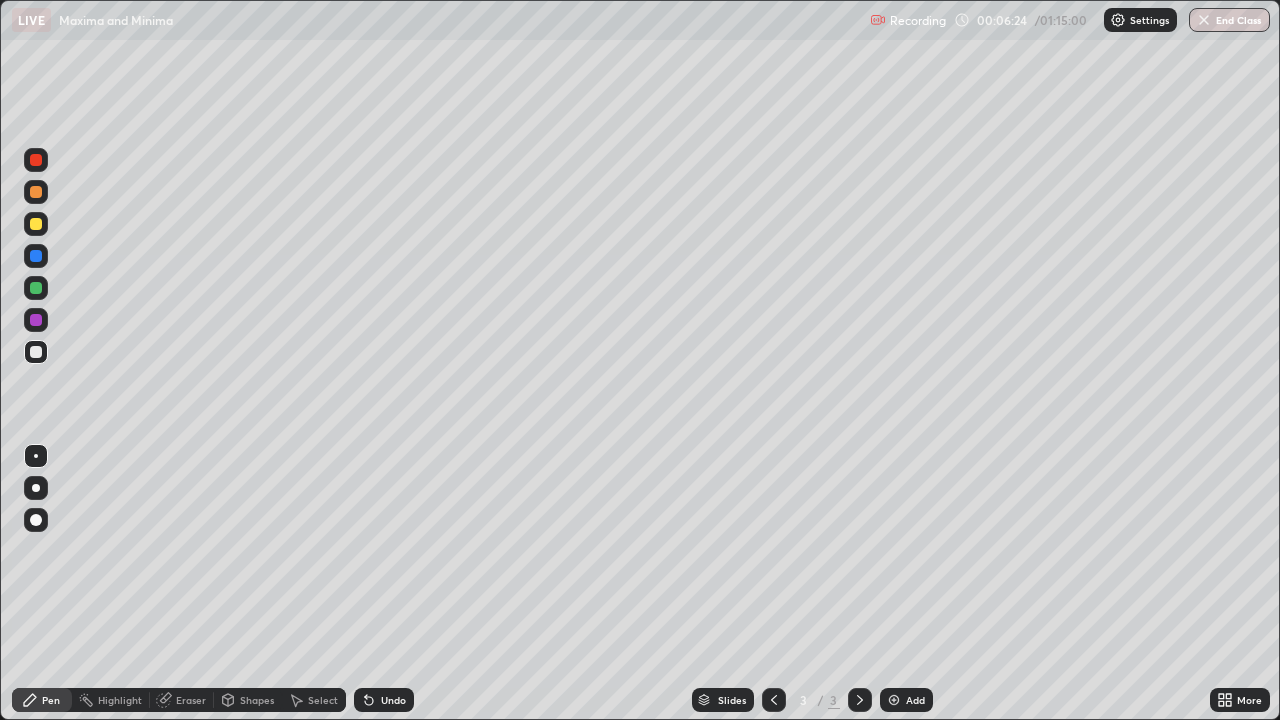 click at bounding box center [36, 224] 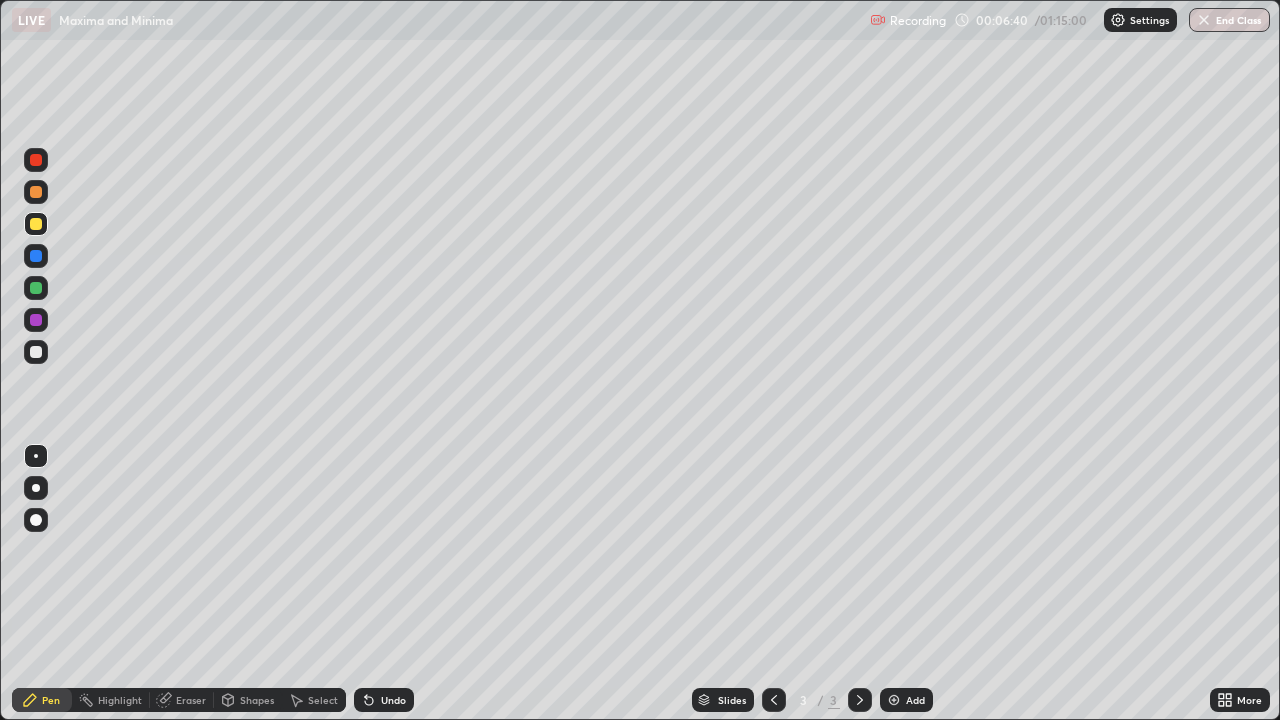 click on "Slides" at bounding box center [723, 700] 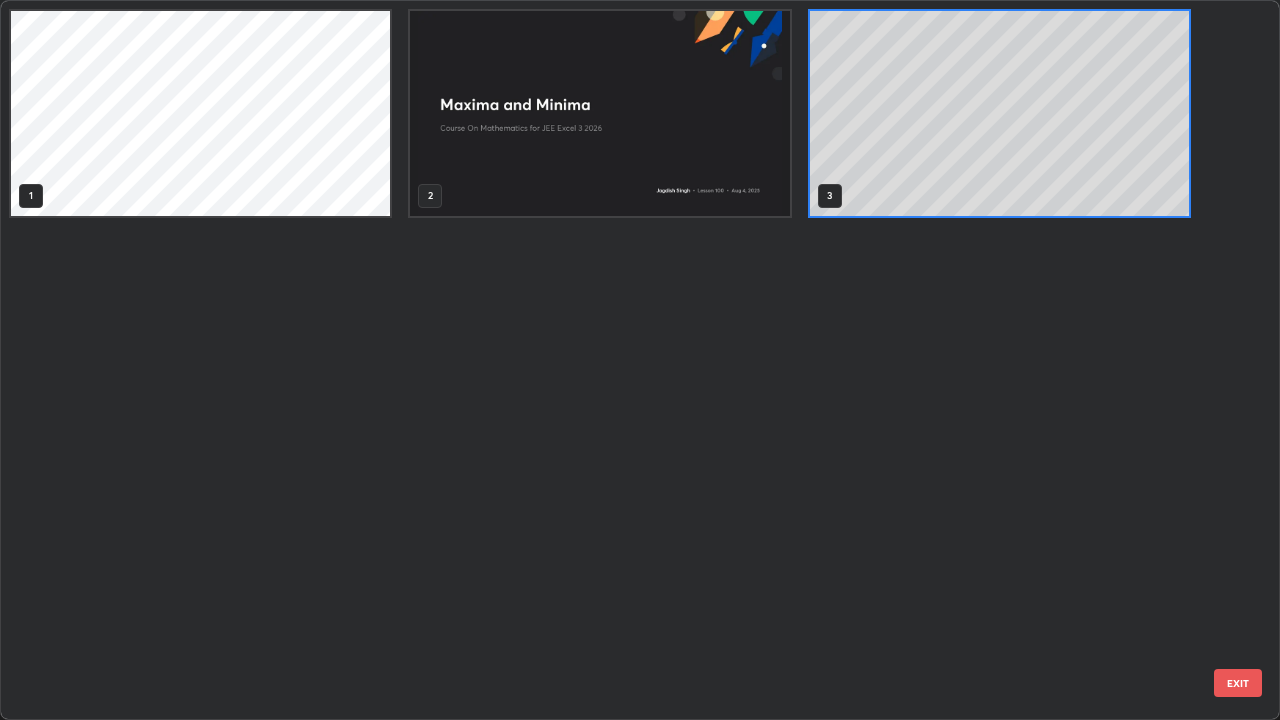 scroll, scrollTop: 7, scrollLeft: 11, axis: both 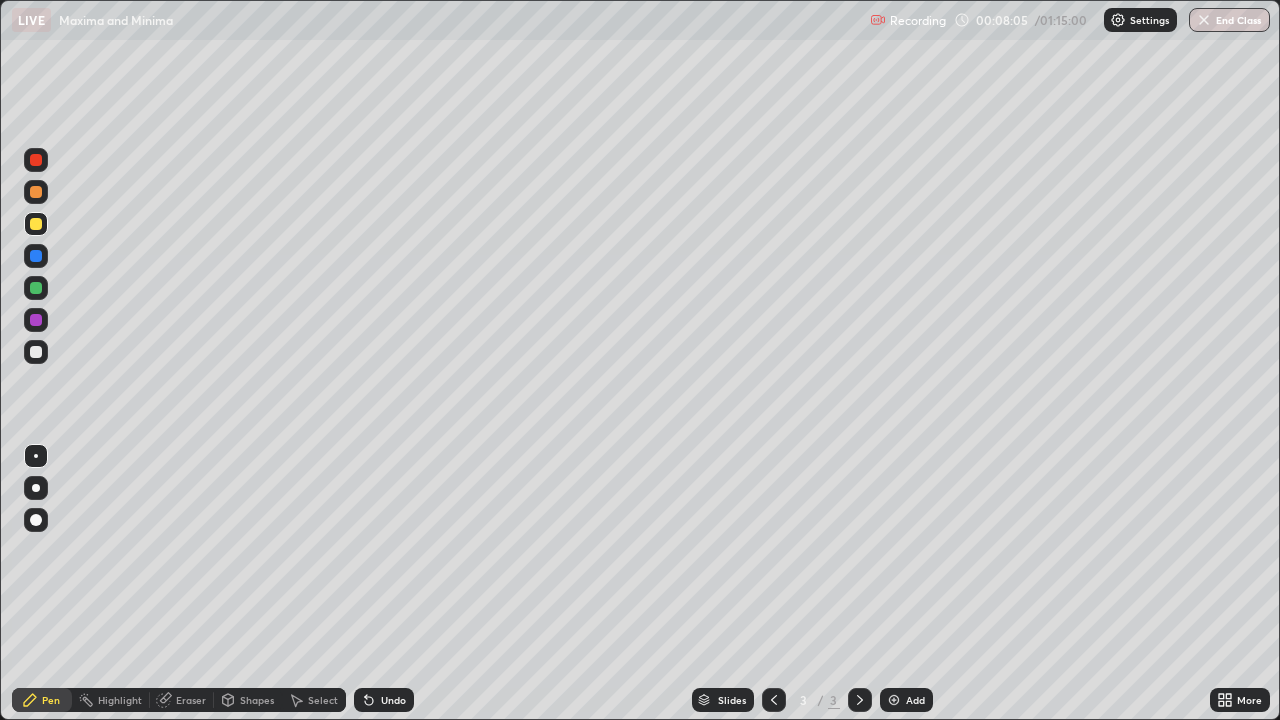 click on "Add" at bounding box center [906, 700] 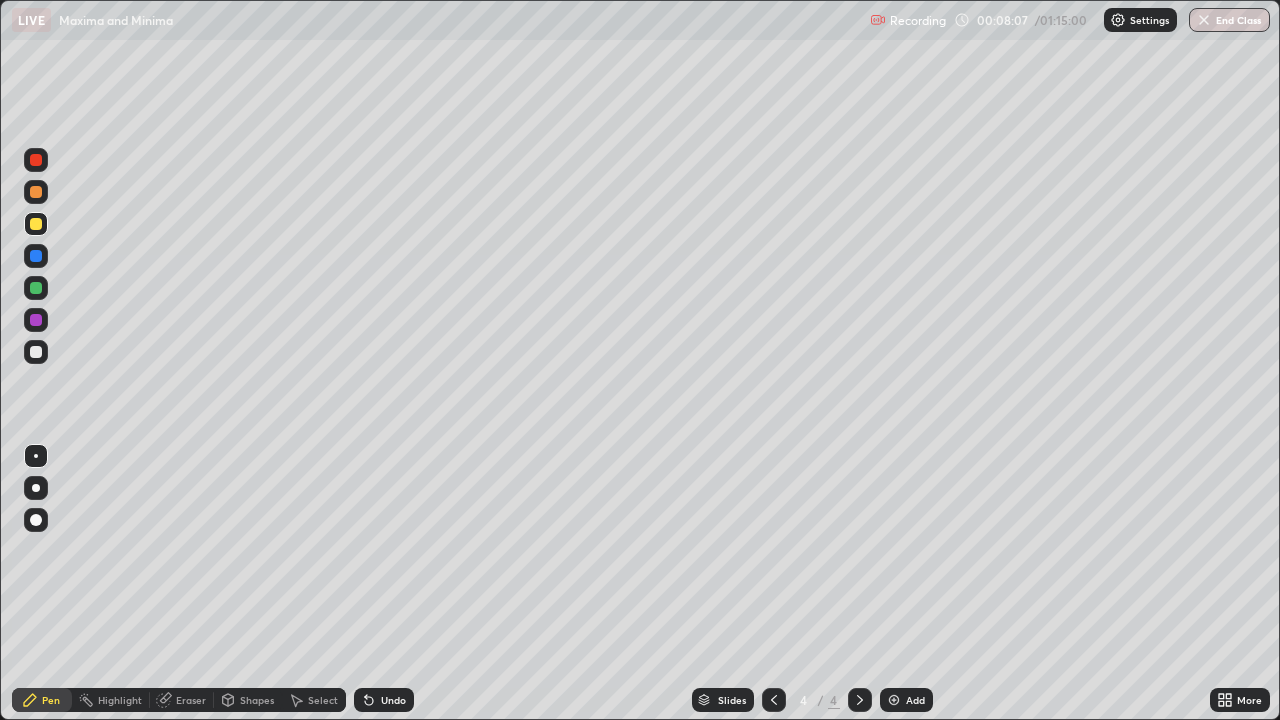 click at bounding box center (36, 352) 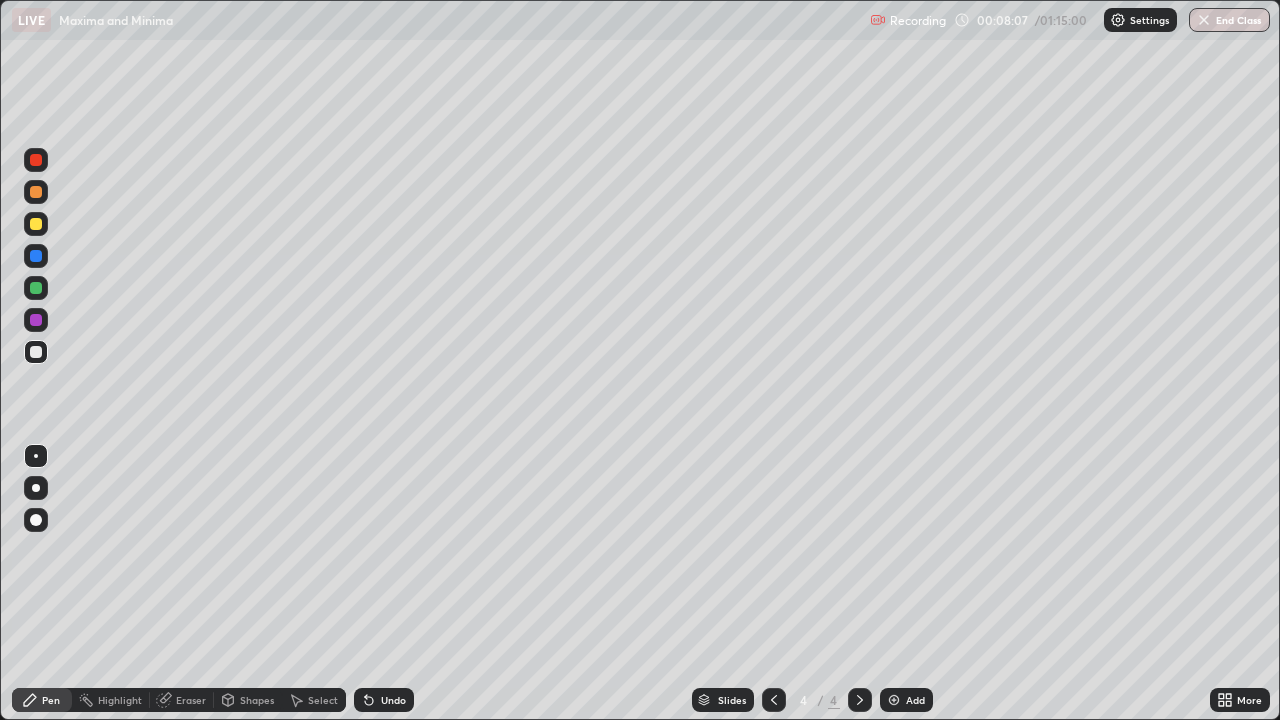 click at bounding box center (36, 352) 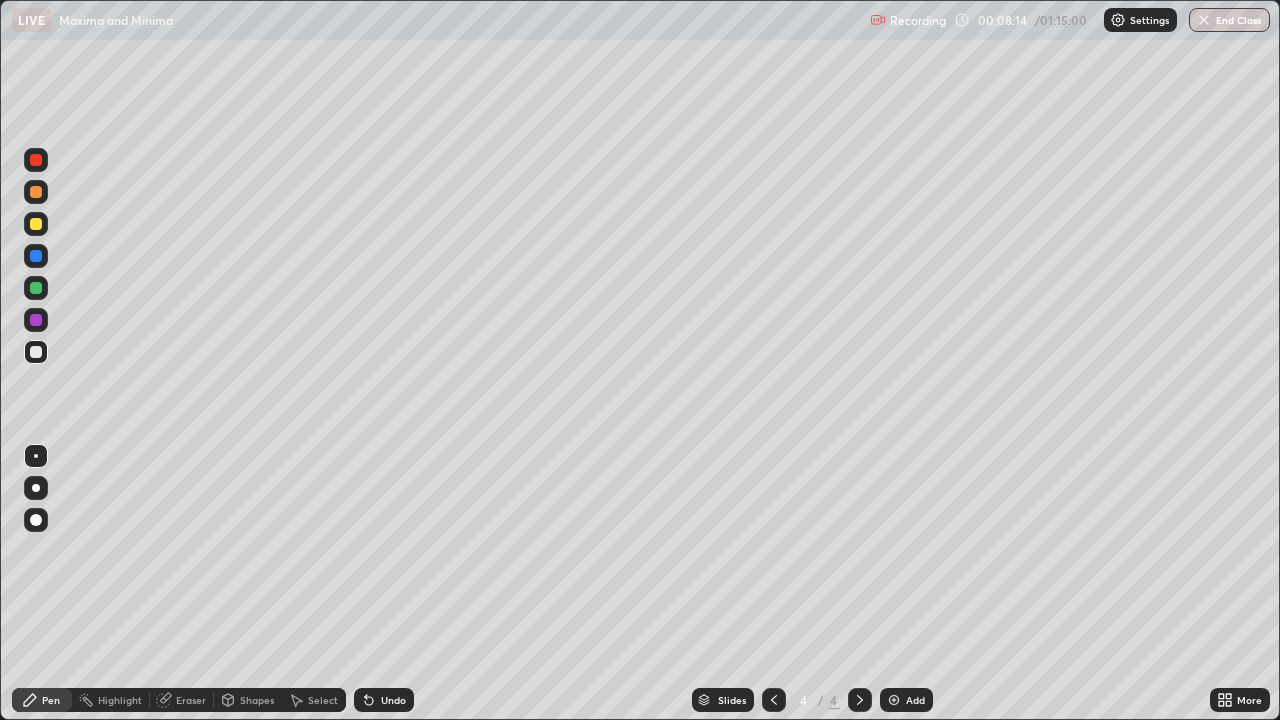 click at bounding box center [774, 700] 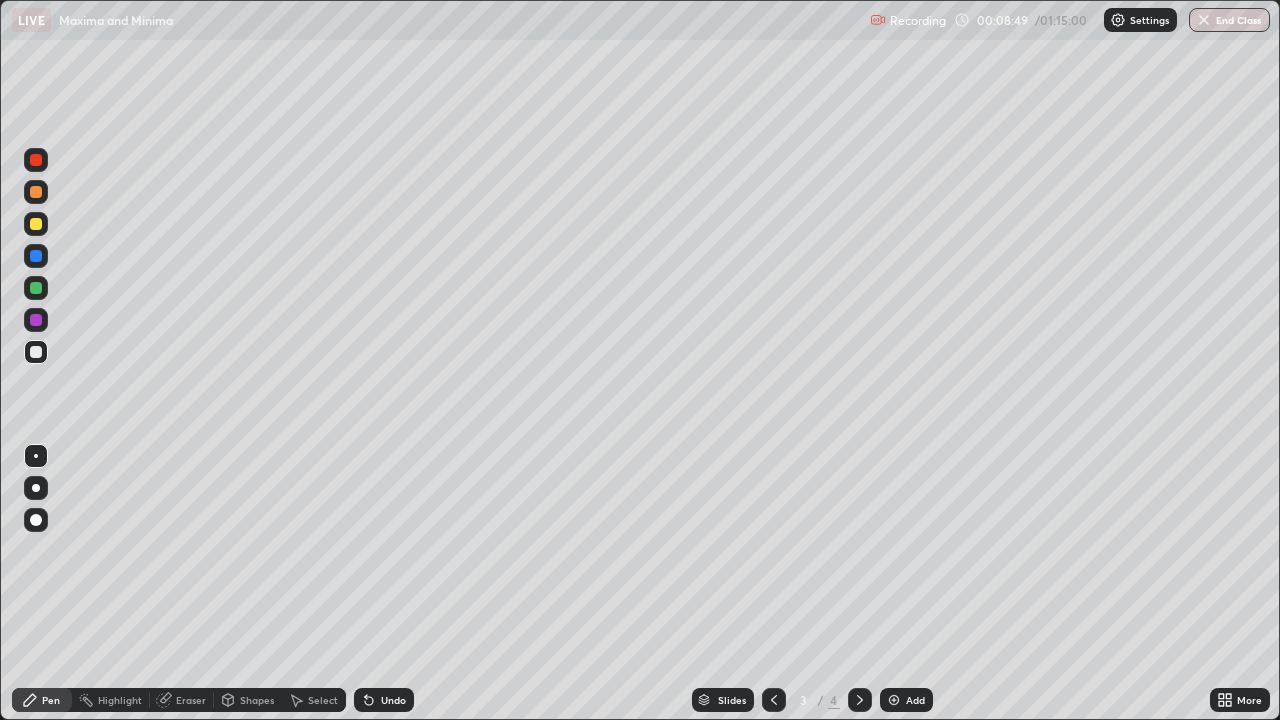 click at bounding box center [860, 700] 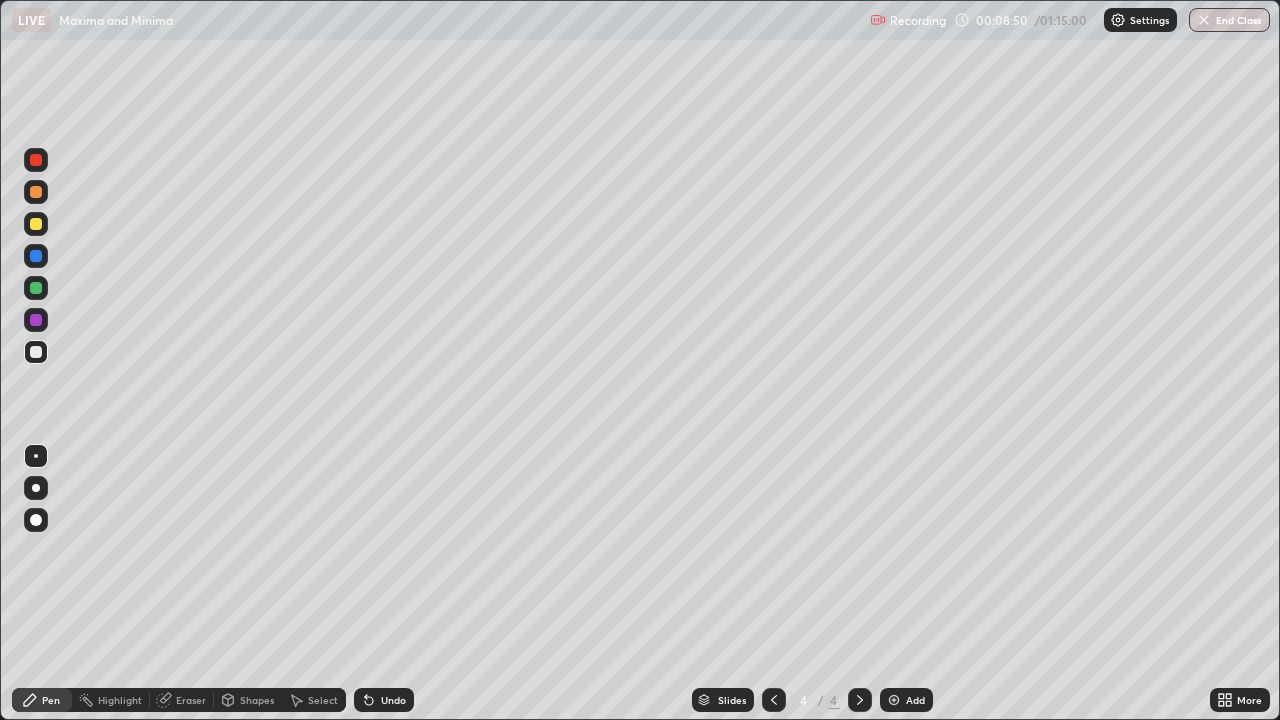 click at bounding box center (36, 352) 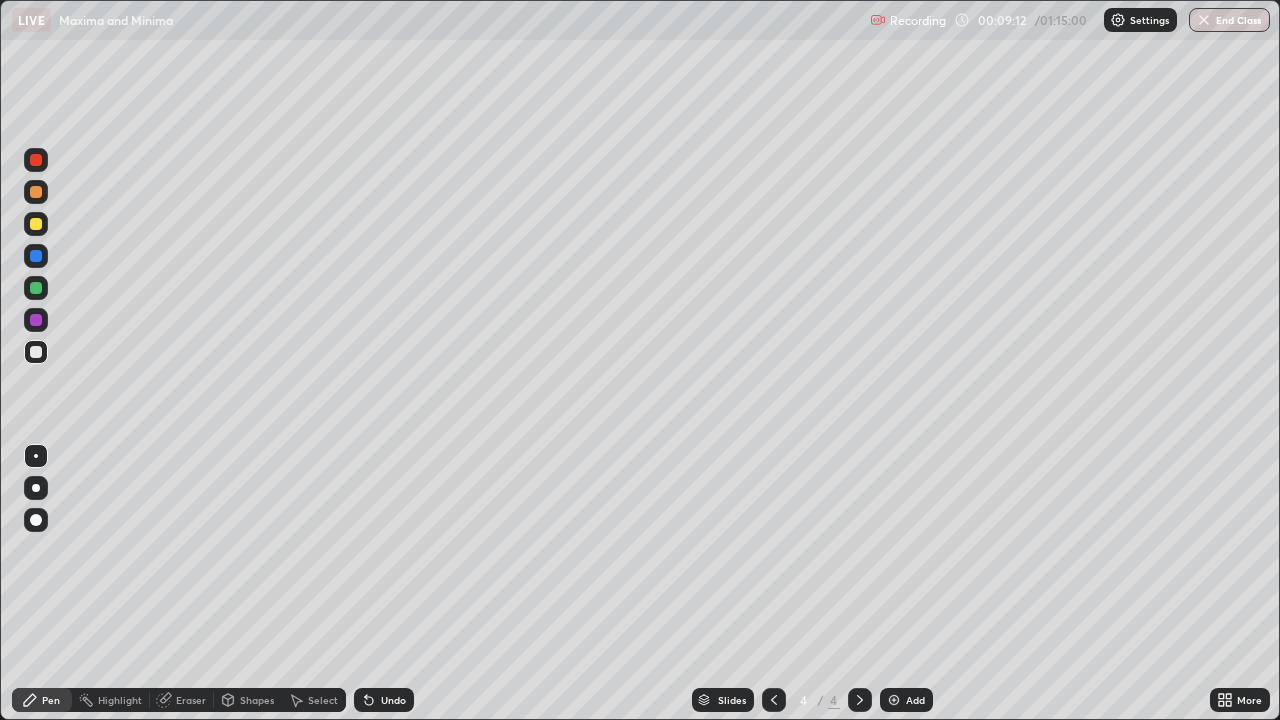 click at bounding box center (36, 352) 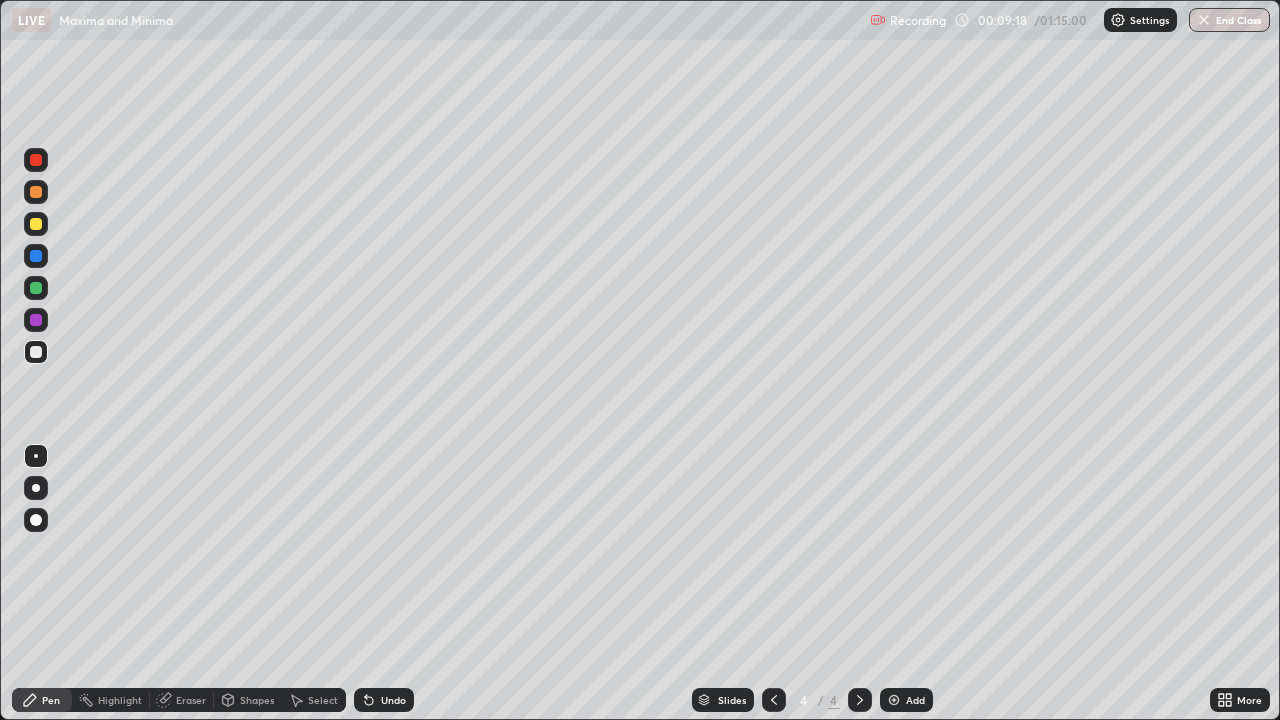 click at bounding box center [36, 224] 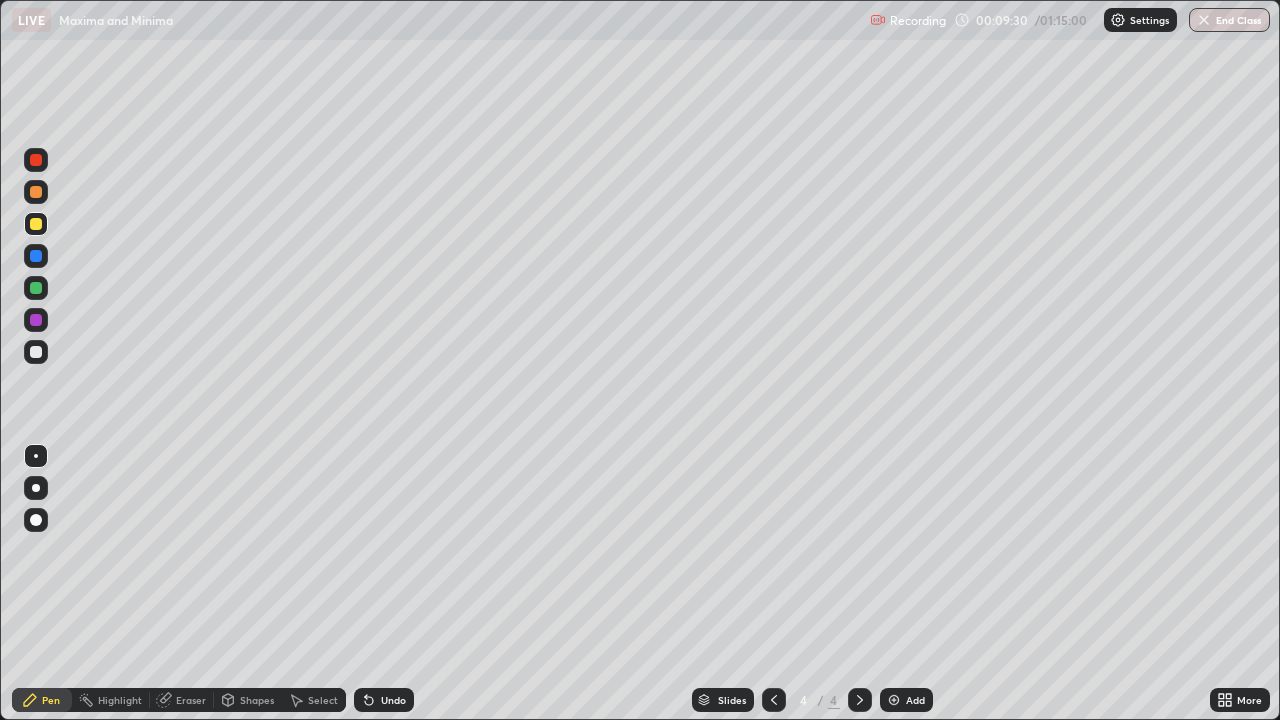 click at bounding box center (36, 320) 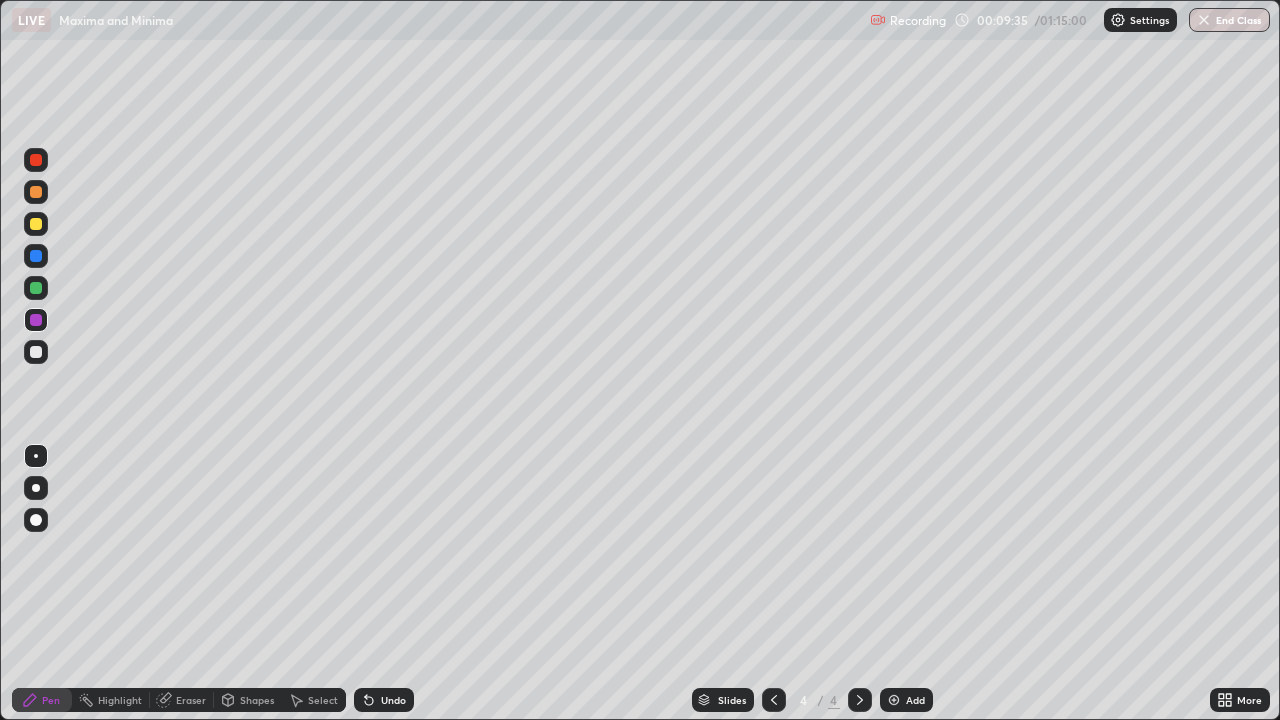 click at bounding box center [36, 352] 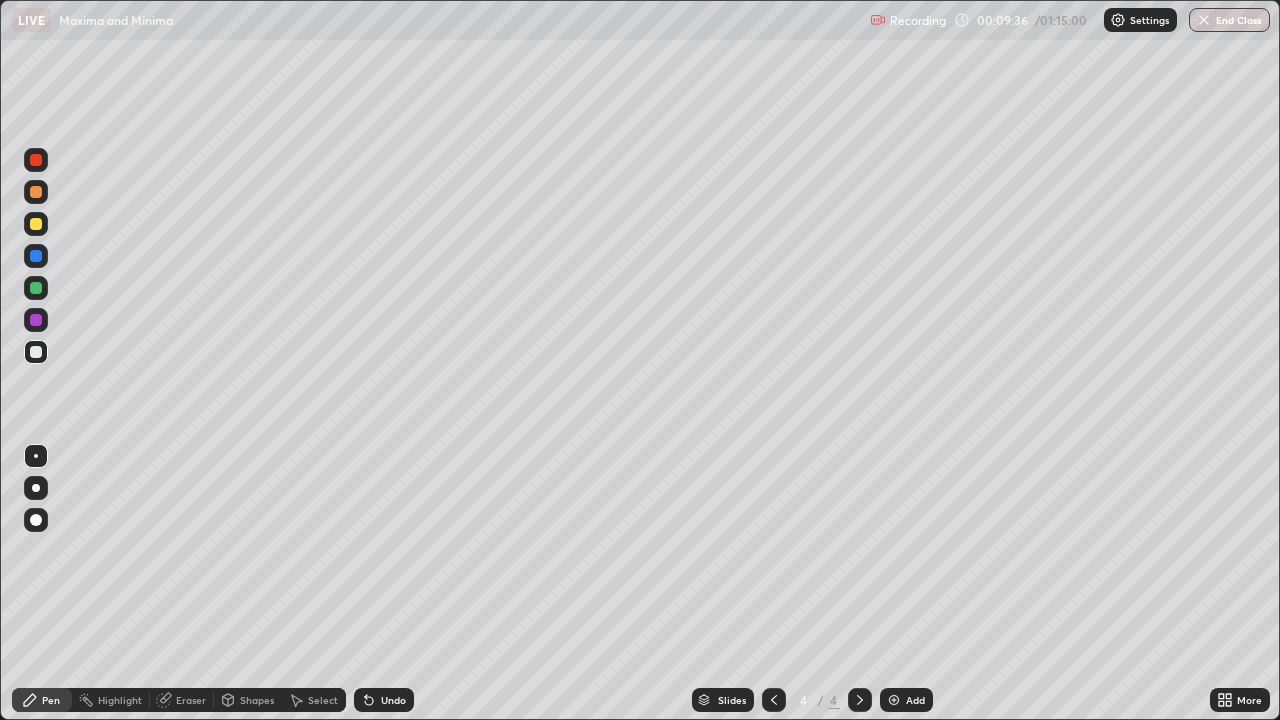 click at bounding box center [36, 224] 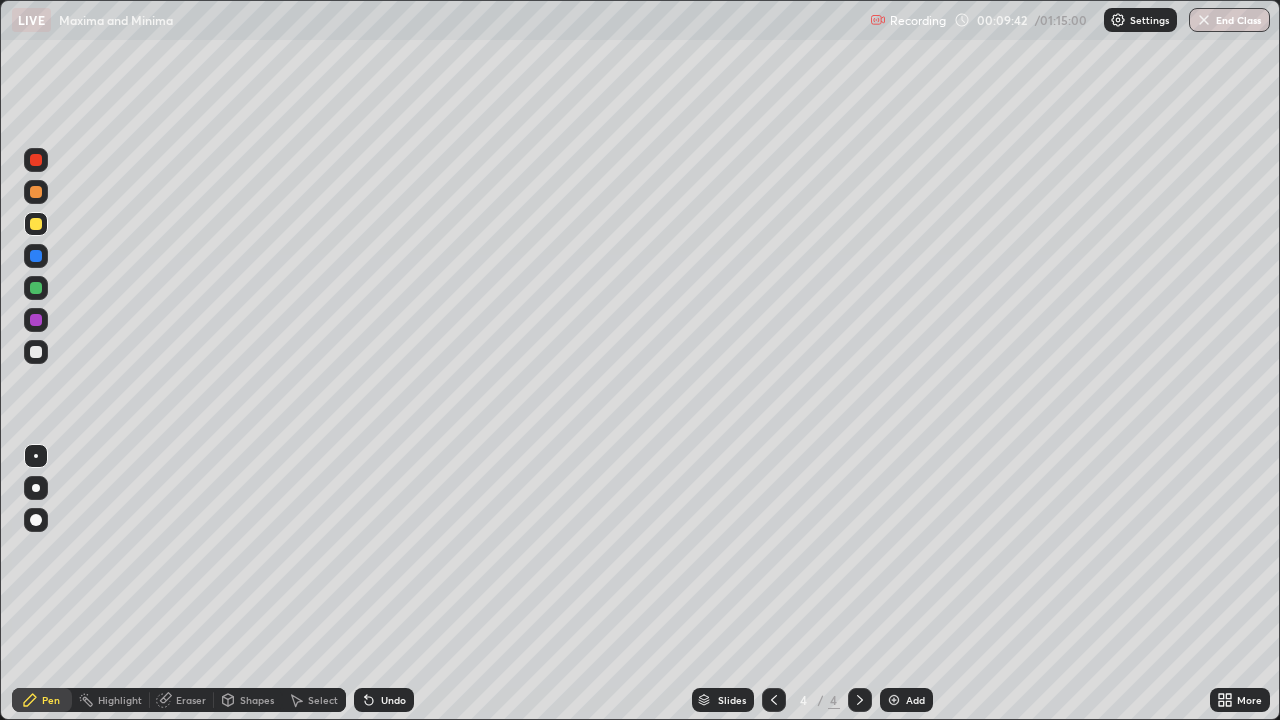 click at bounding box center [36, 320] 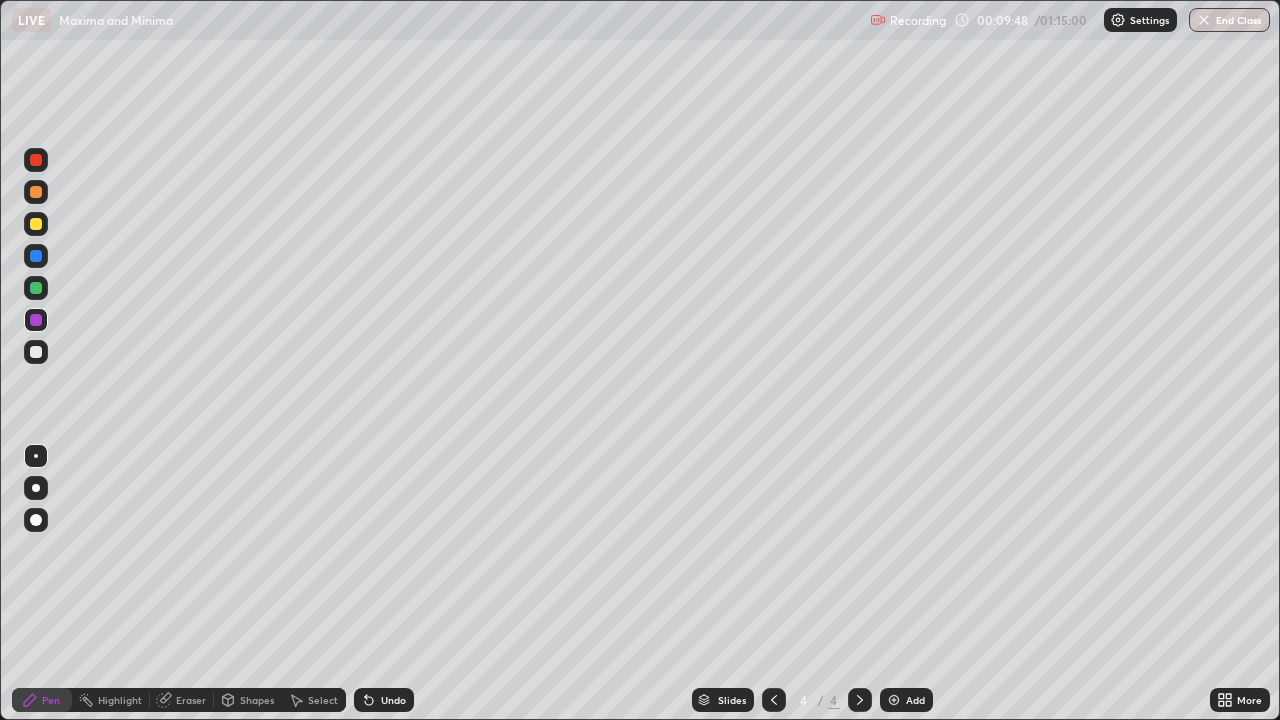 click at bounding box center (36, 288) 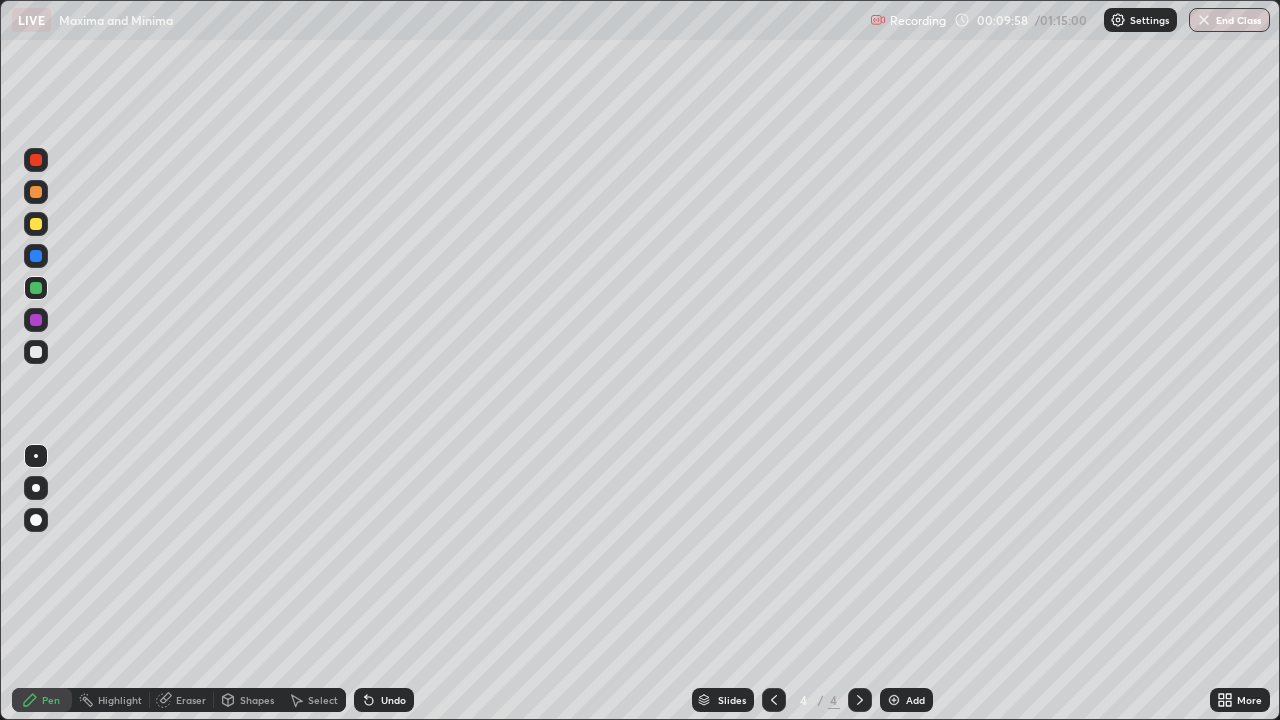 click at bounding box center [36, 352] 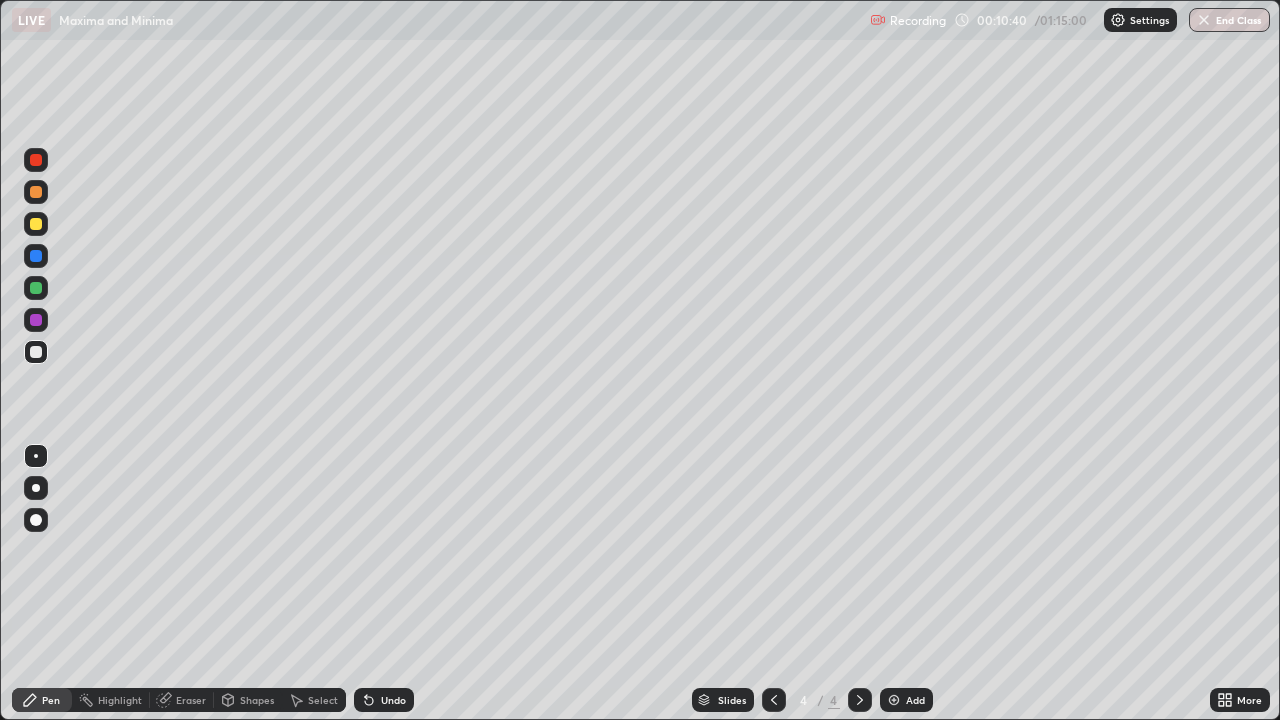 click on "Eraser" at bounding box center (191, 700) 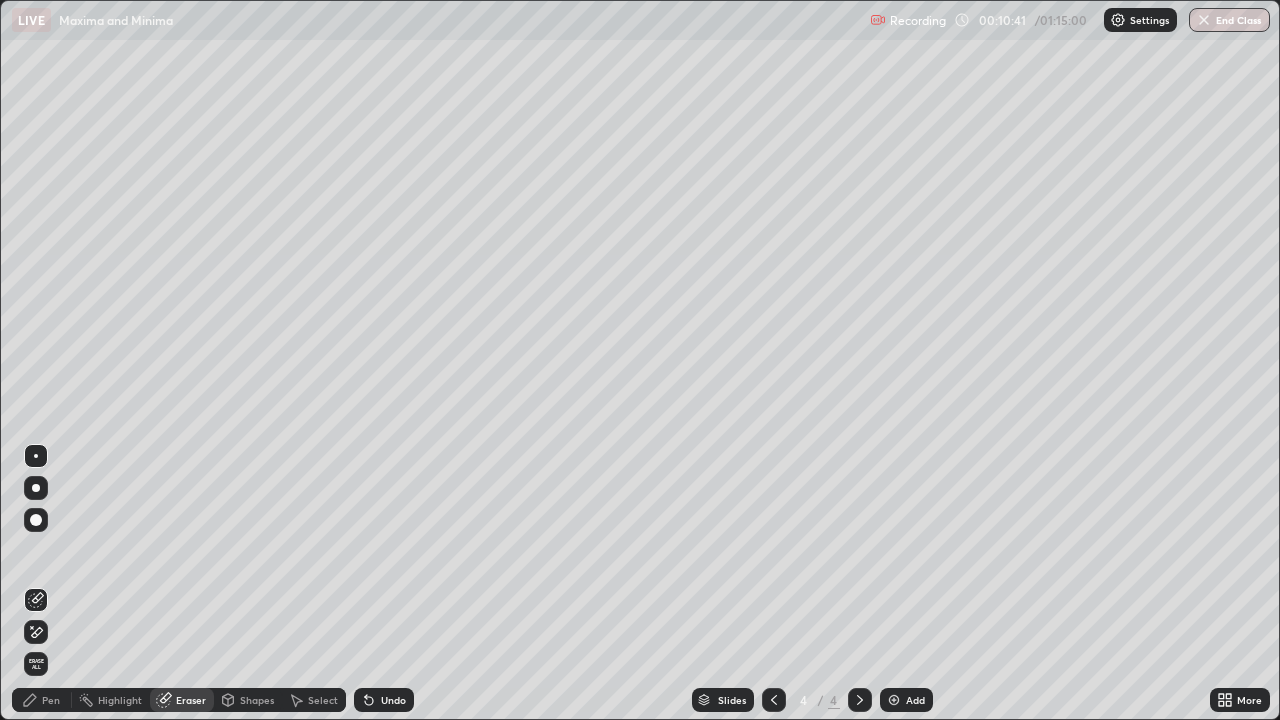 click on "Pen" at bounding box center (51, 700) 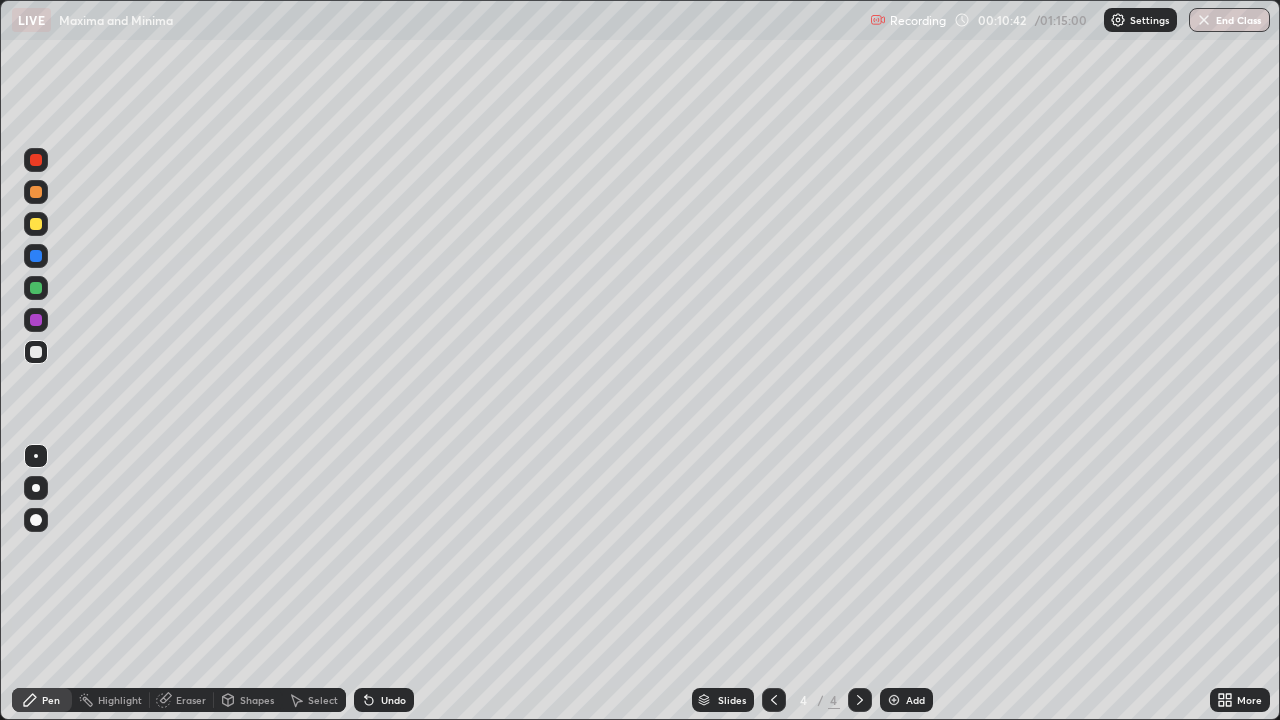 click at bounding box center (36, 352) 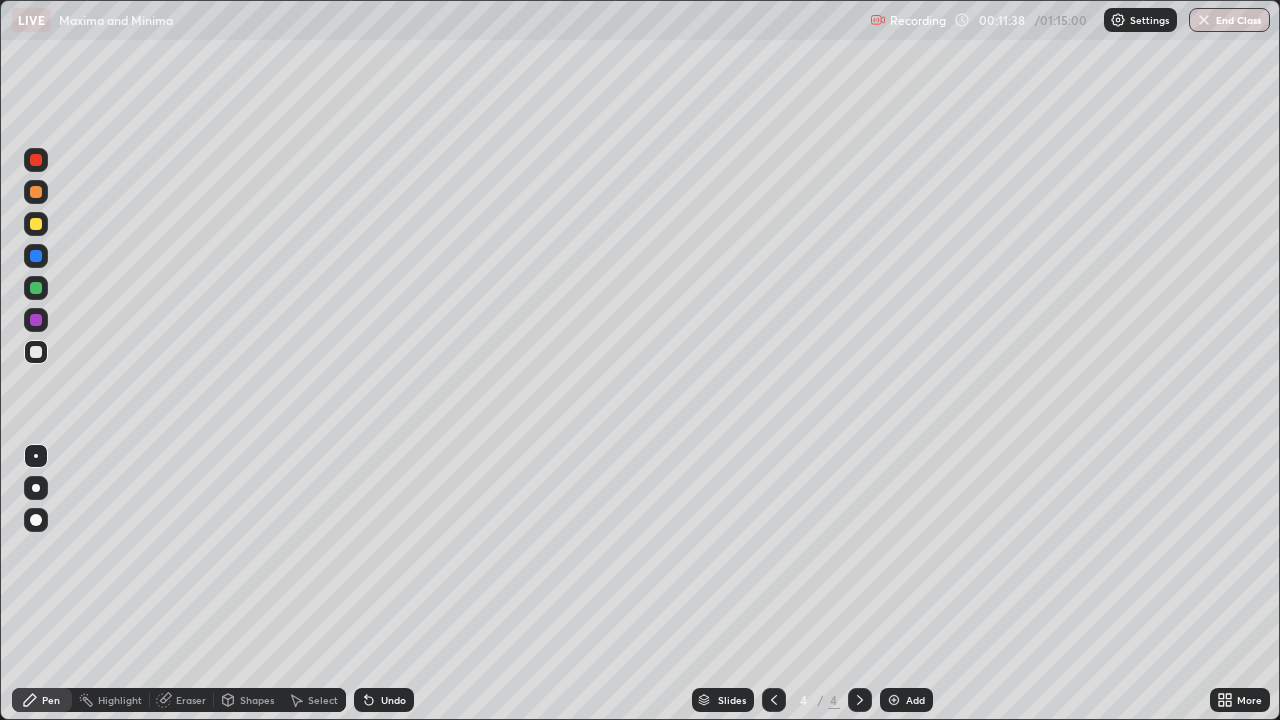click at bounding box center [36, 160] 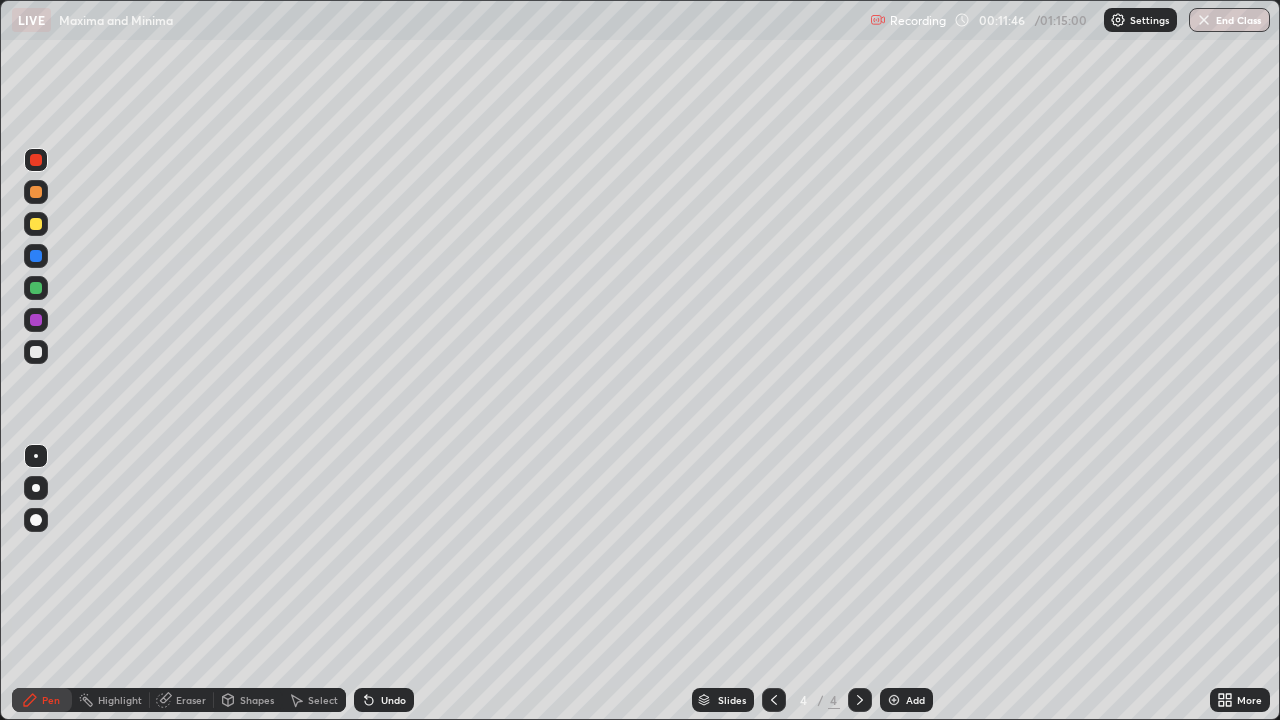 click at bounding box center (36, 160) 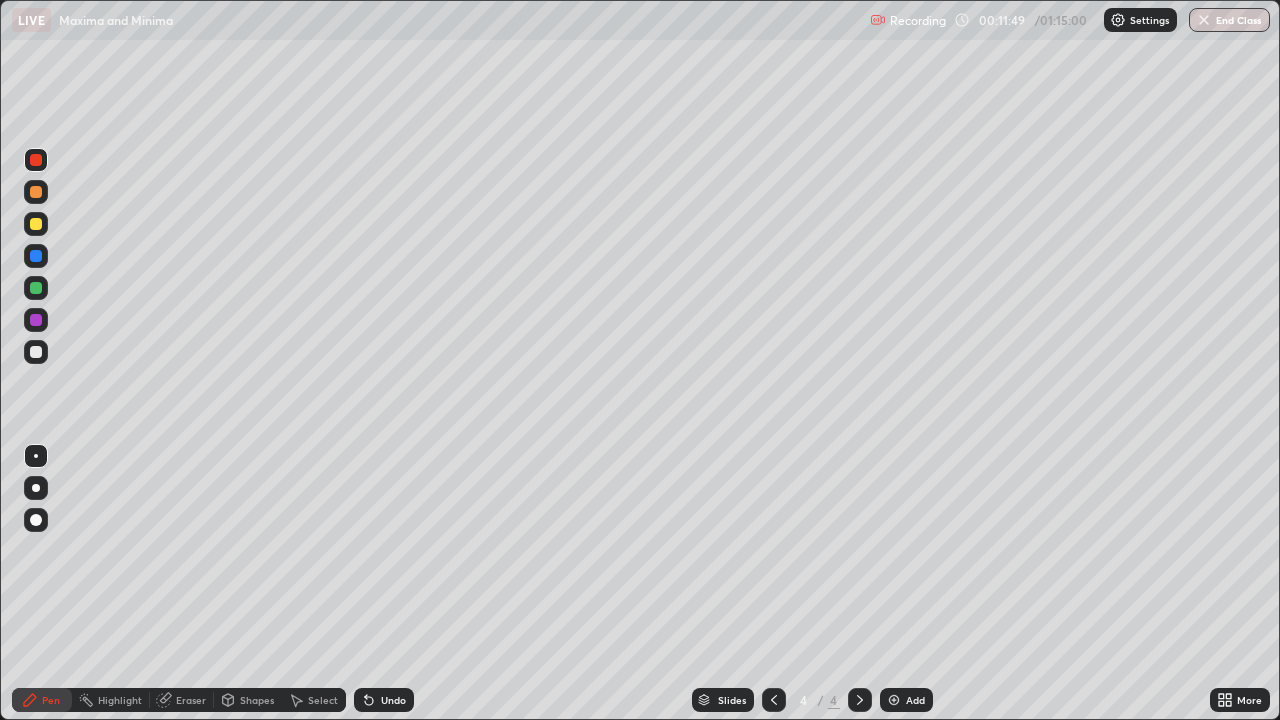 click at bounding box center (36, 352) 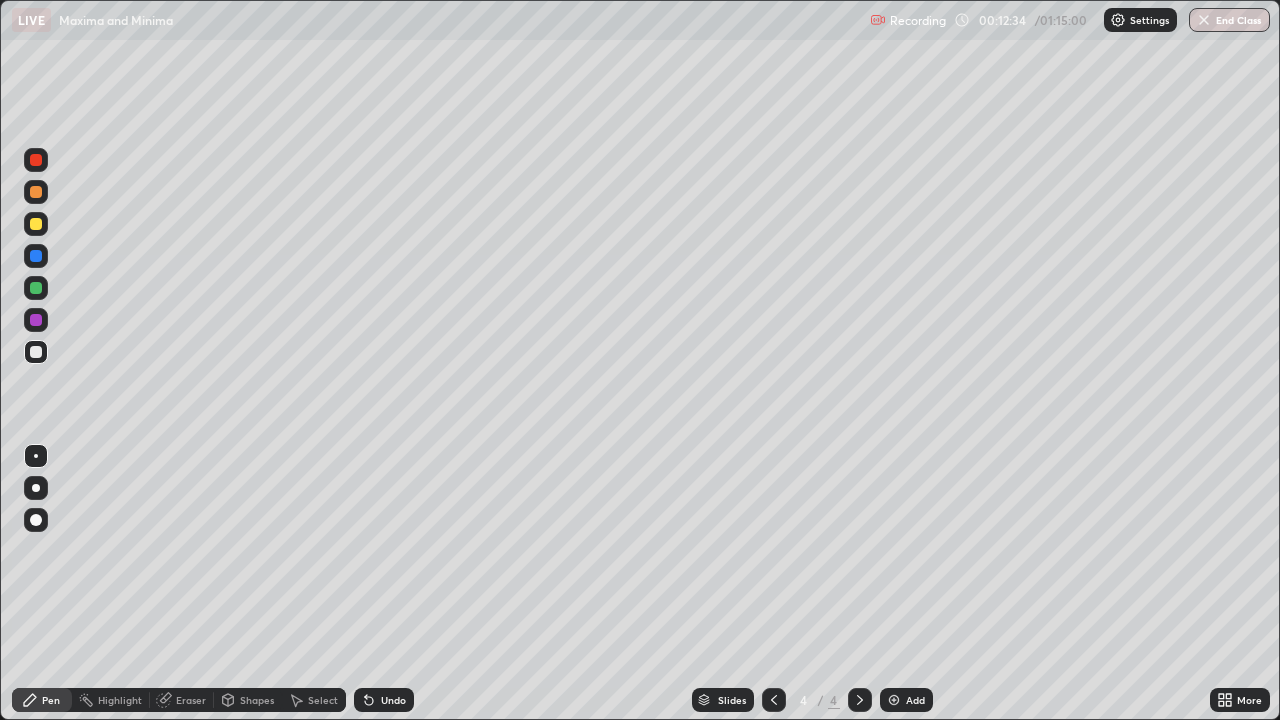 click on "Eraser" at bounding box center (191, 700) 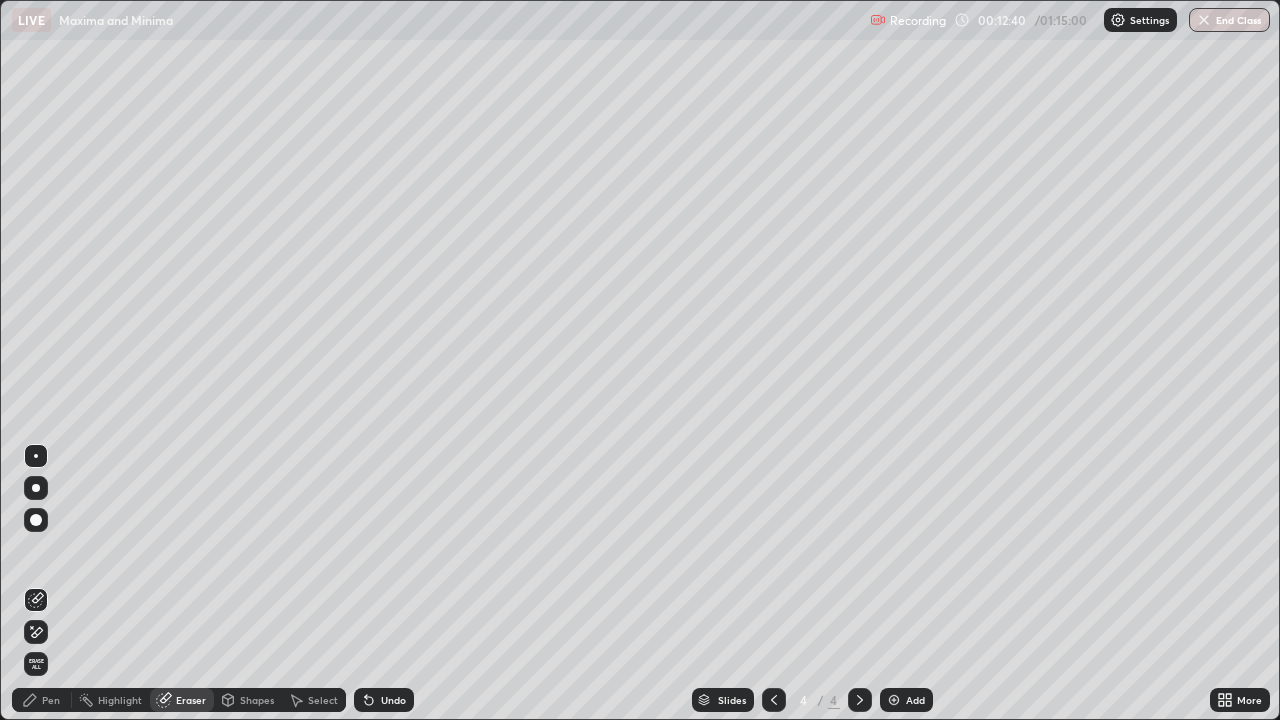click on "Pen" at bounding box center [42, 700] 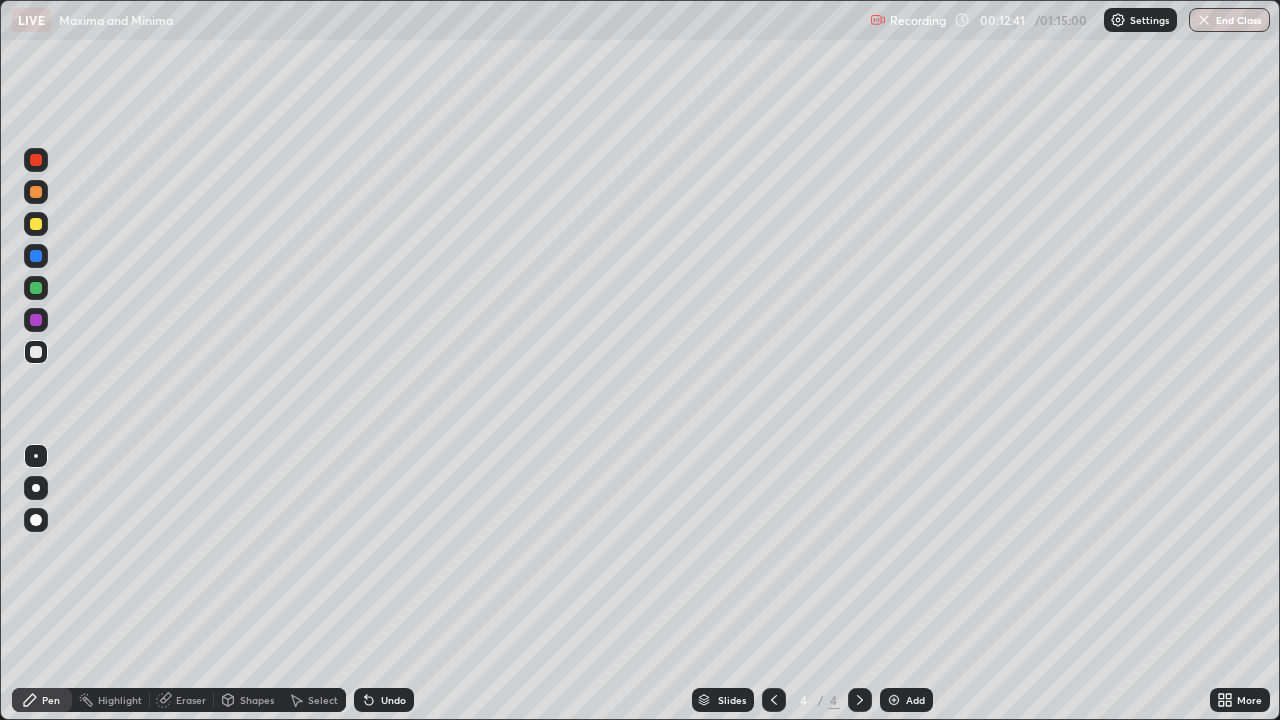 click at bounding box center [36, 352] 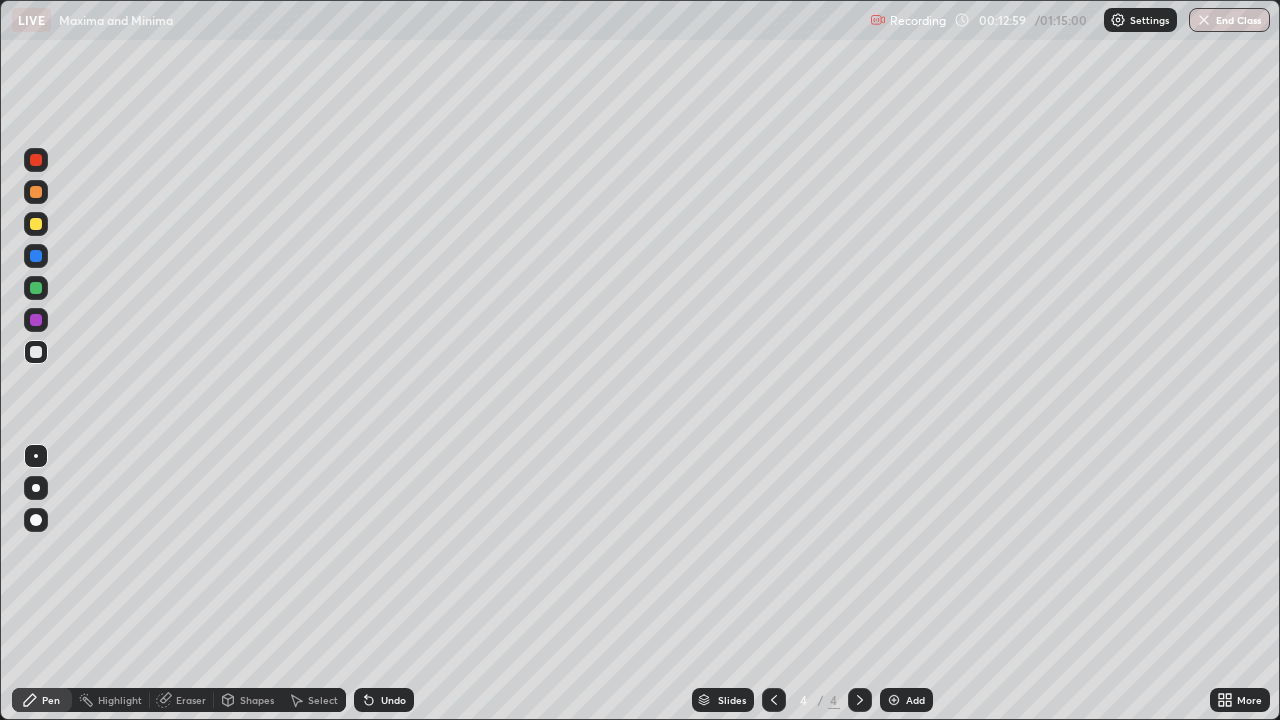 click at bounding box center [36, 352] 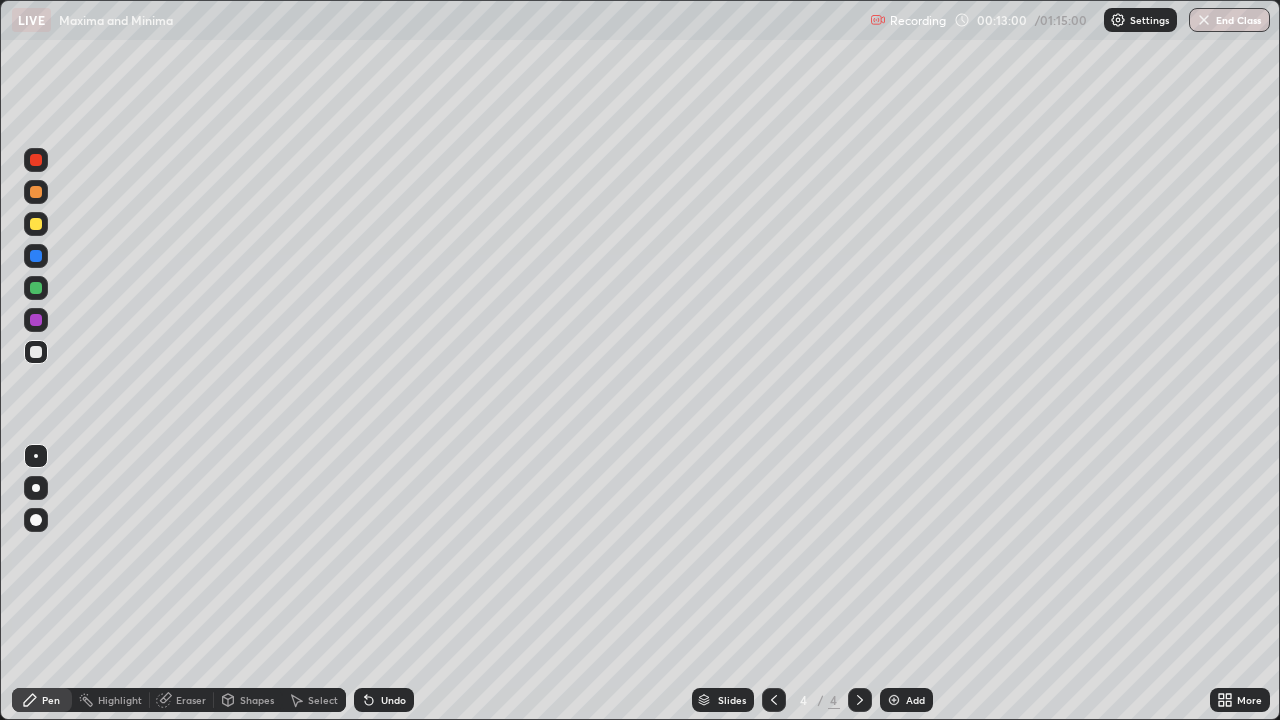 click at bounding box center (36, 352) 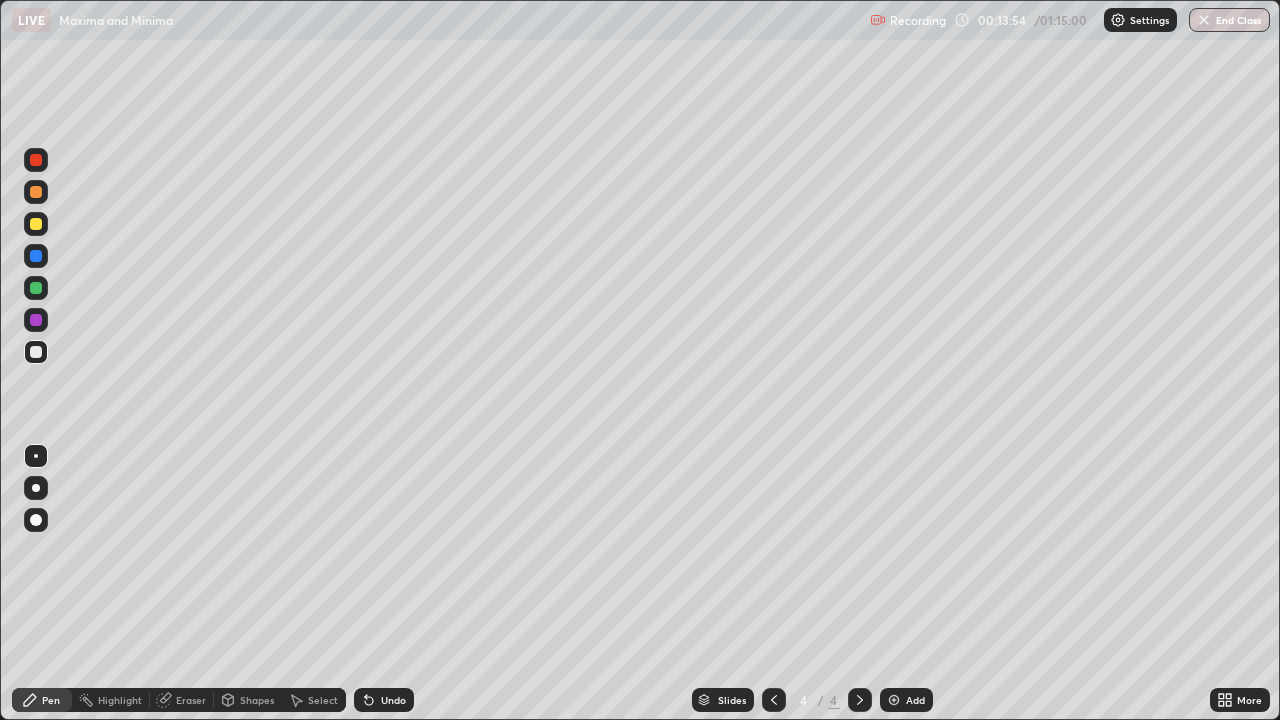 click on "Add" at bounding box center (906, 700) 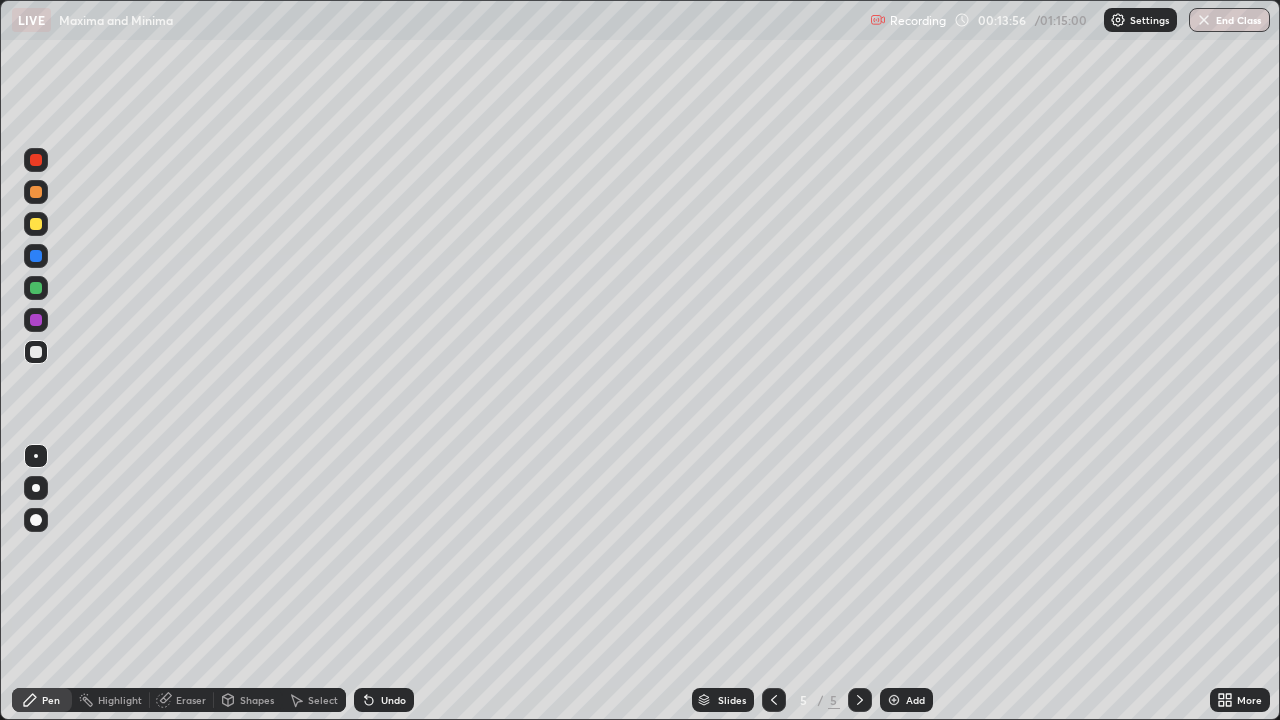 click at bounding box center [36, 352] 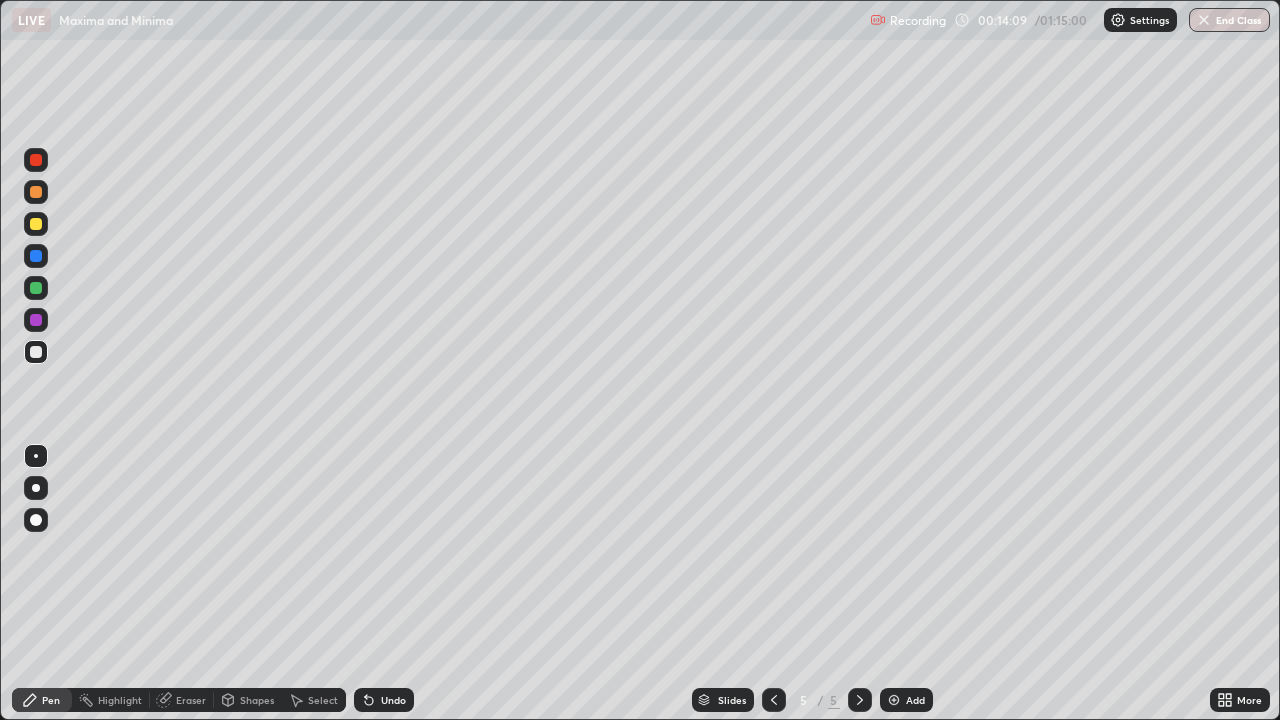 click at bounding box center (36, 224) 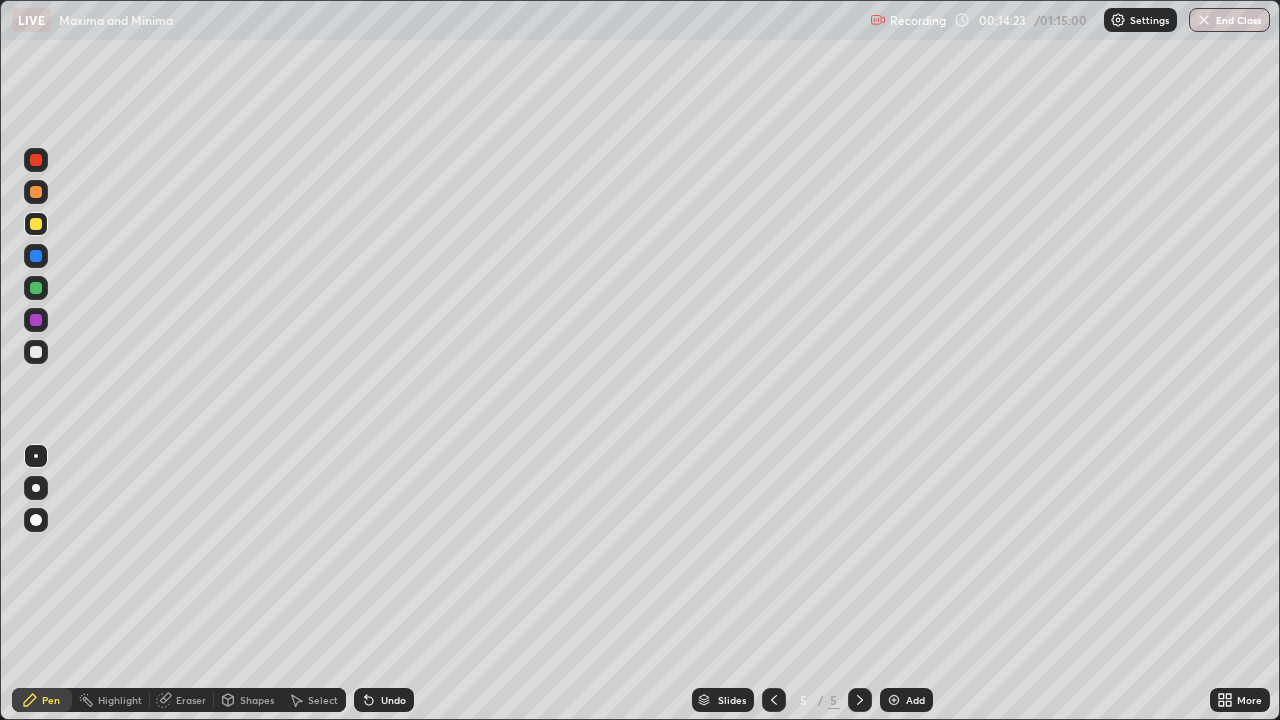 click at bounding box center [36, 352] 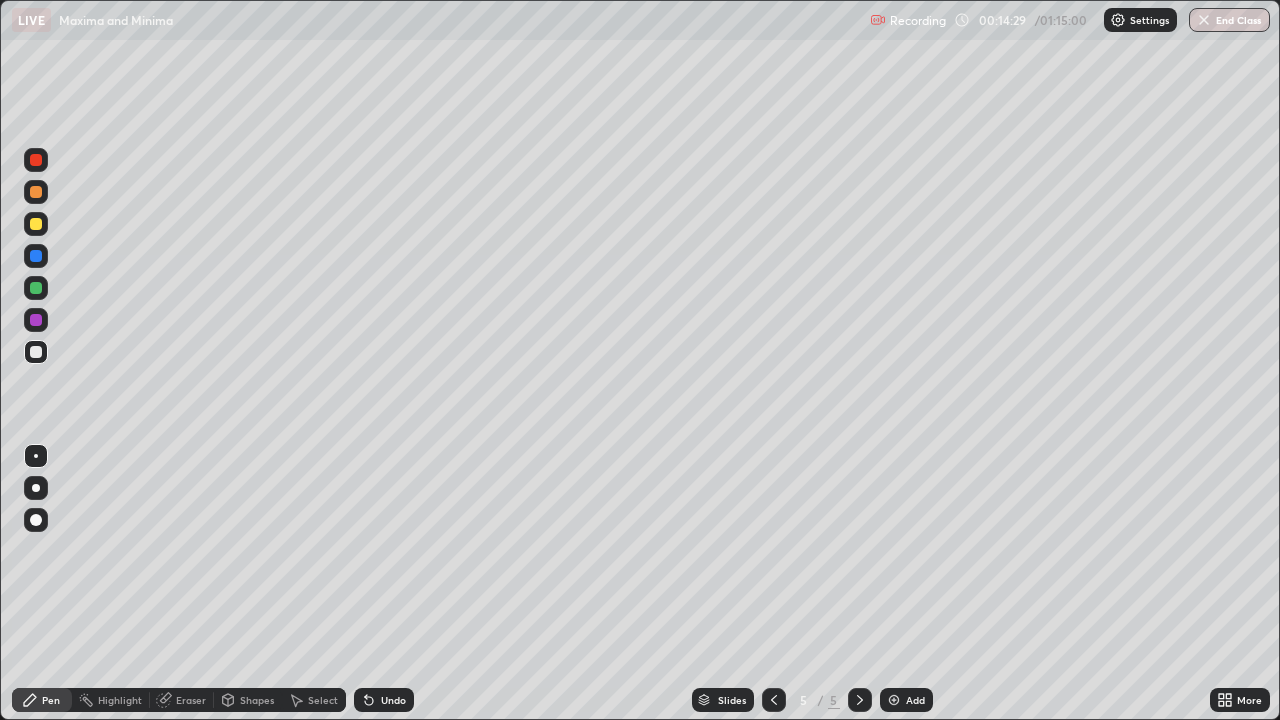 click at bounding box center [36, 352] 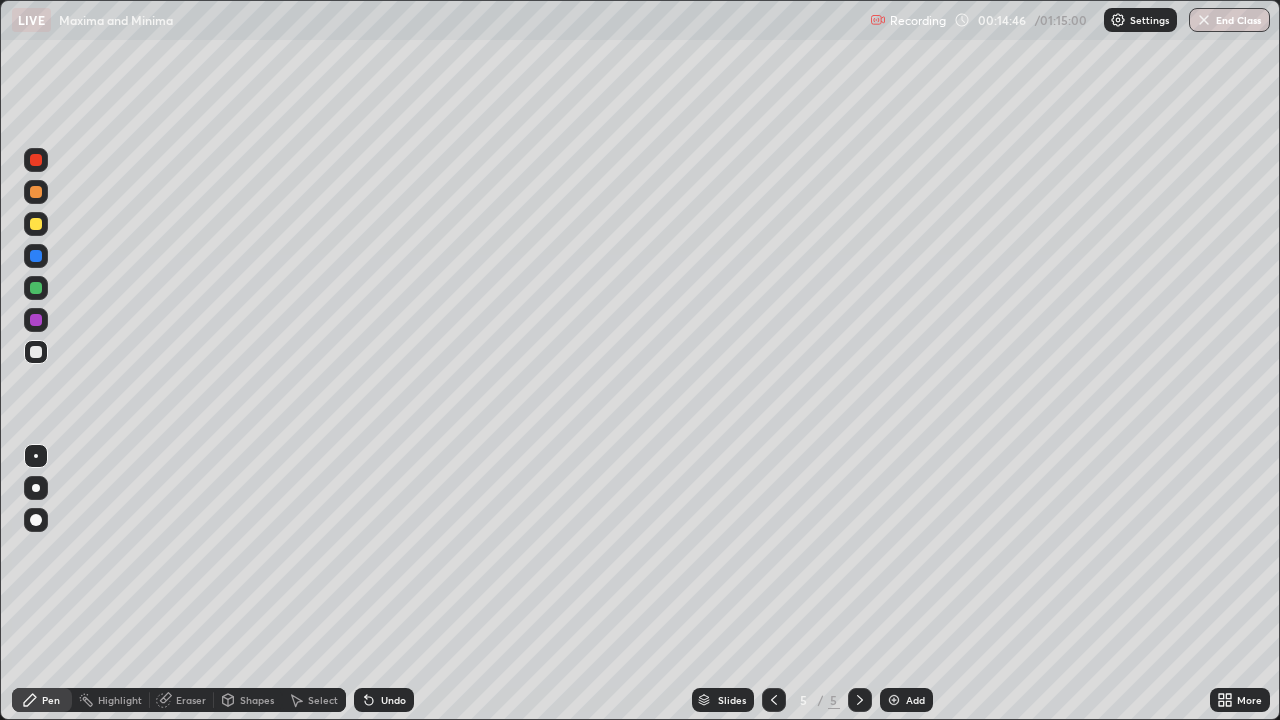 click at bounding box center (36, 352) 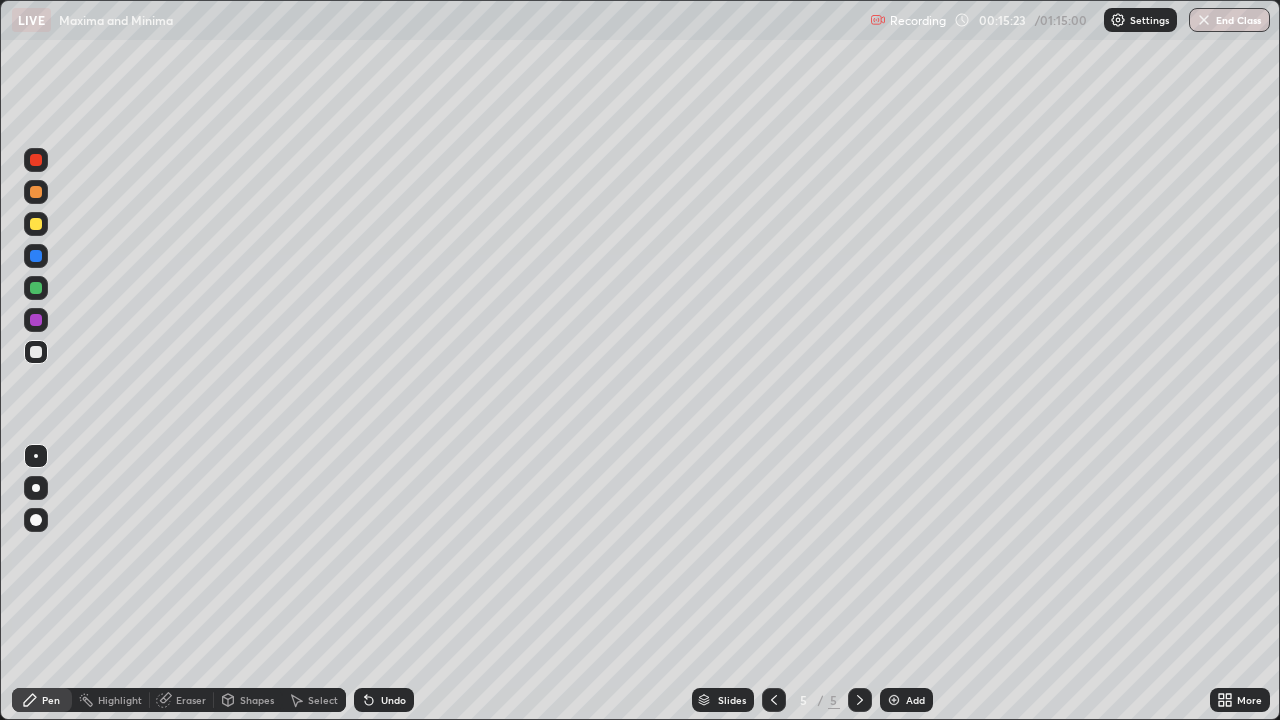 click at bounding box center (36, 352) 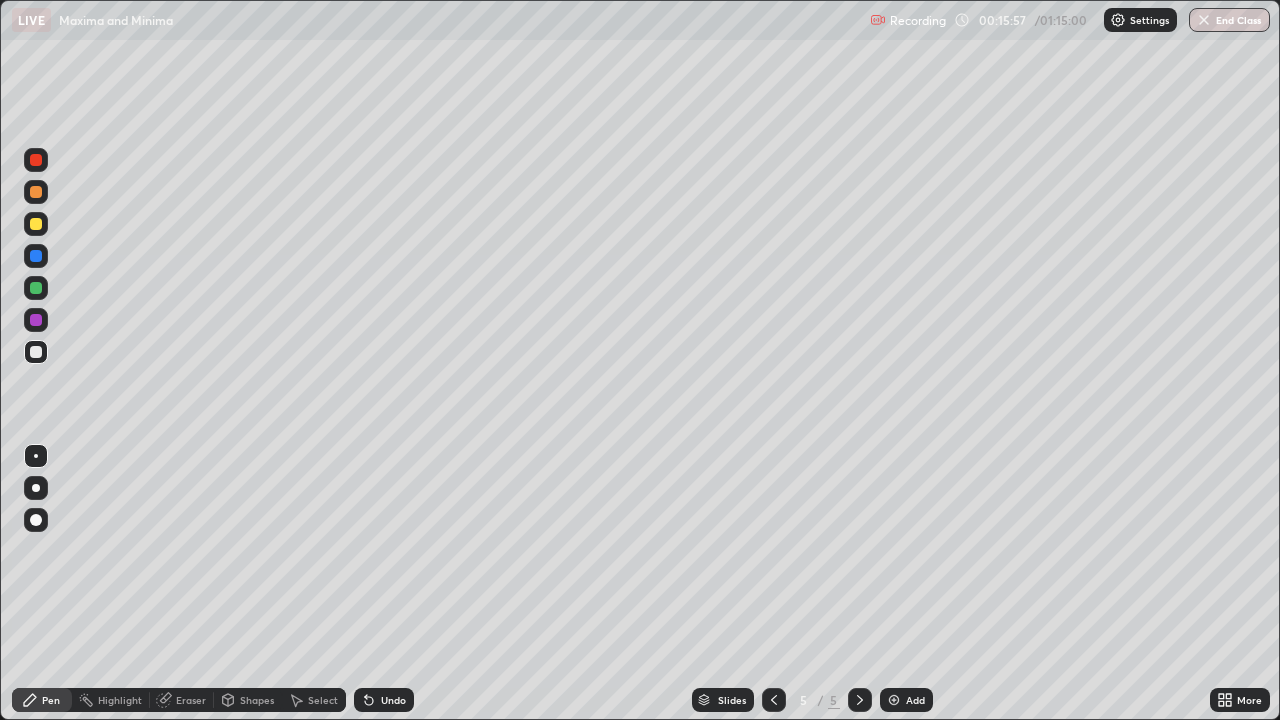 click at bounding box center (36, 352) 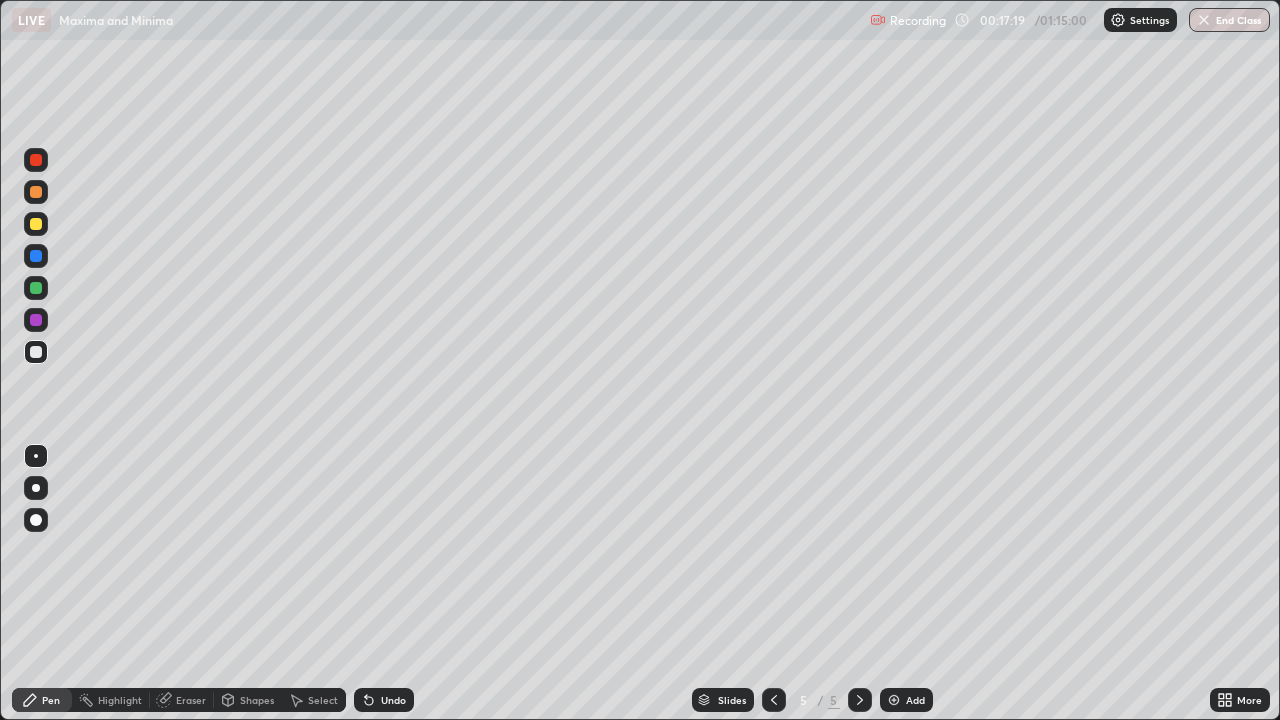 click at bounding box center (36, 288) 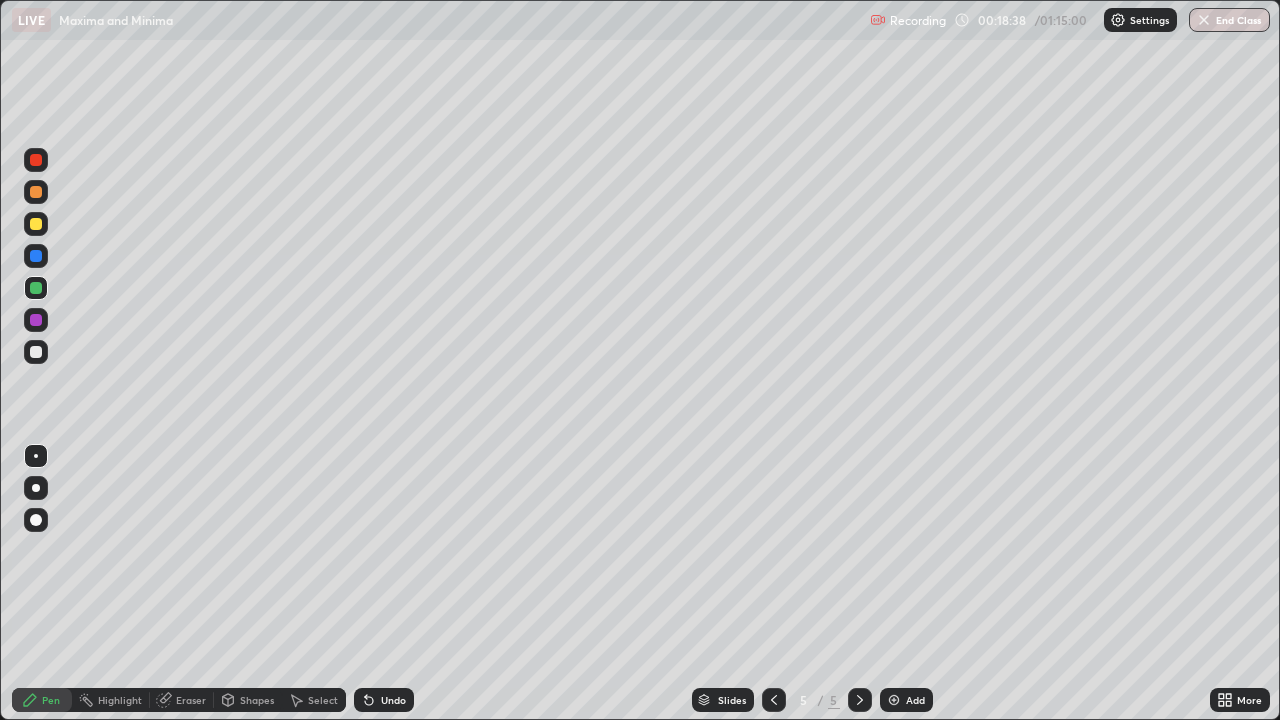 click at bounding box center (36, 352) 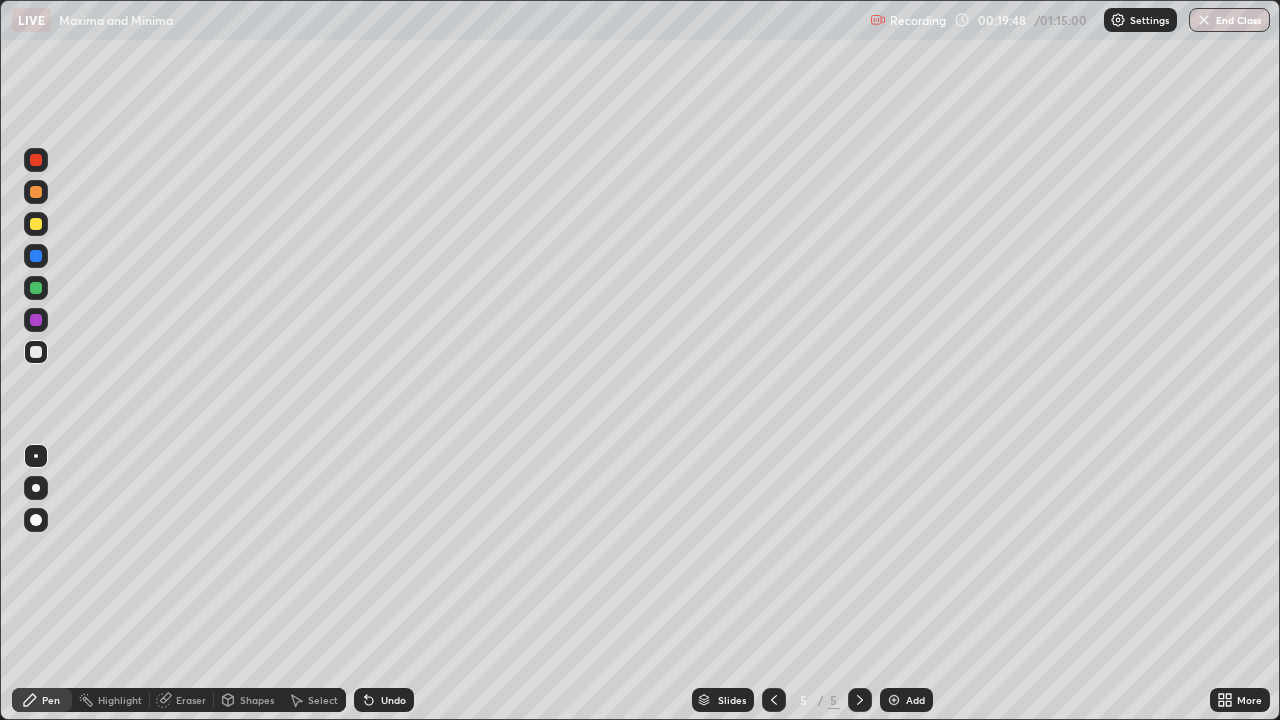 click on "Add" at bounding box center (906, 700) 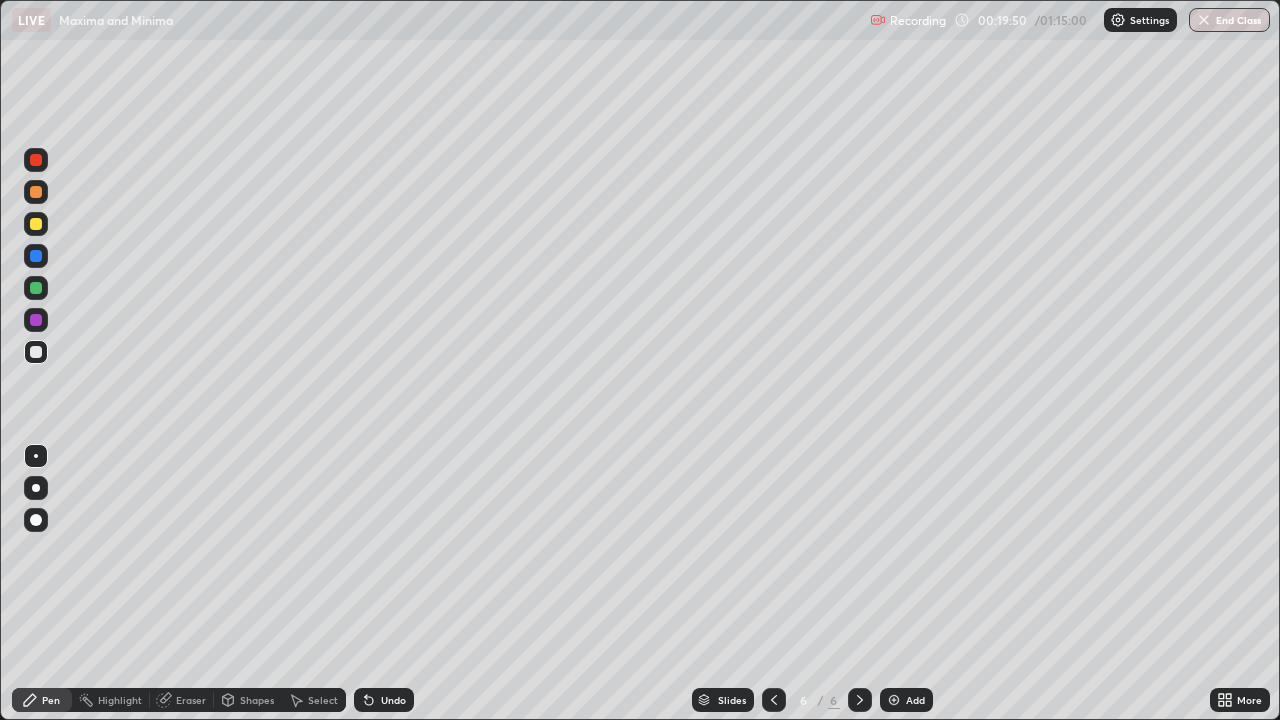 click at bounding box center [36, 352] 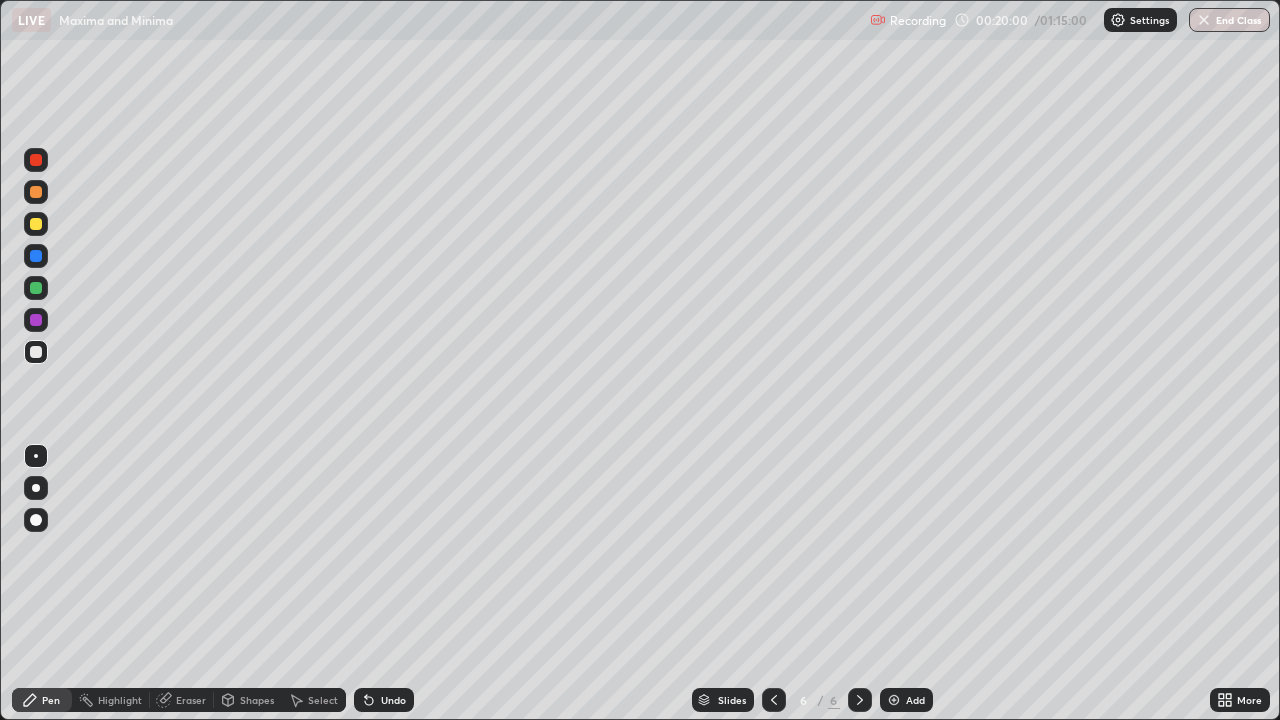click on "Eraser" at bounding box center [182, 700] 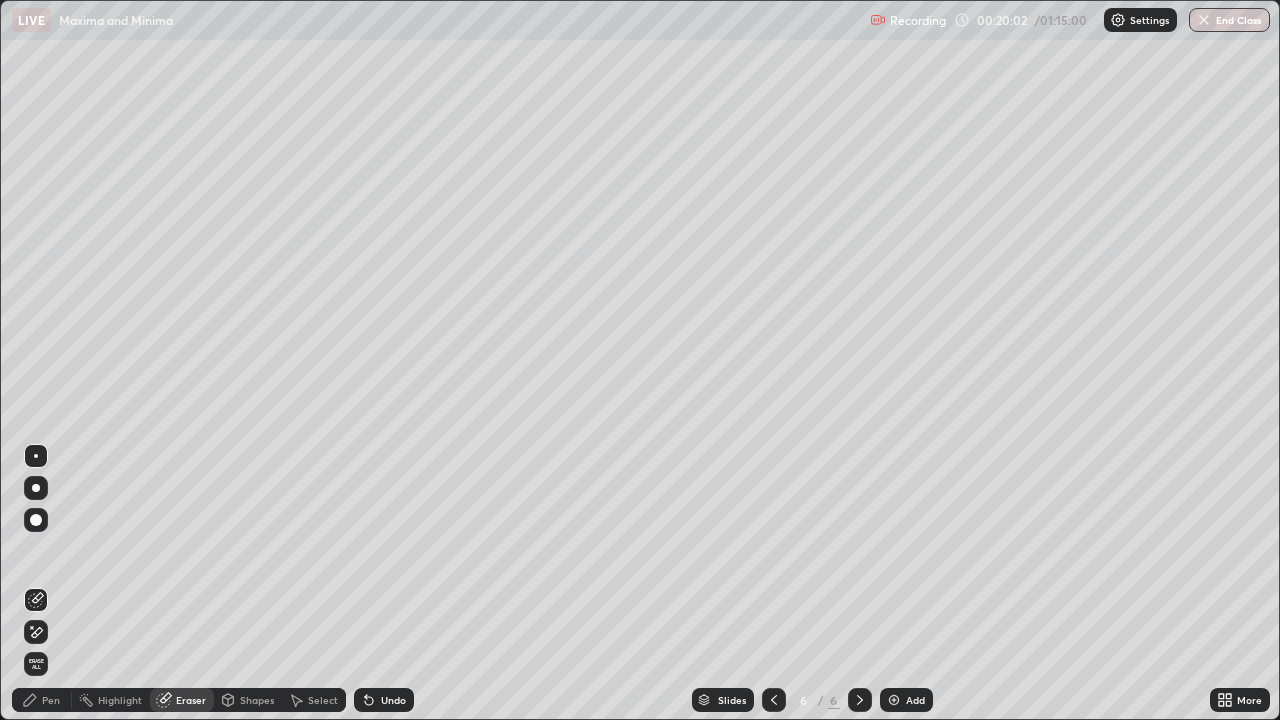 click on "Pen" at bounding box center [51, 700] 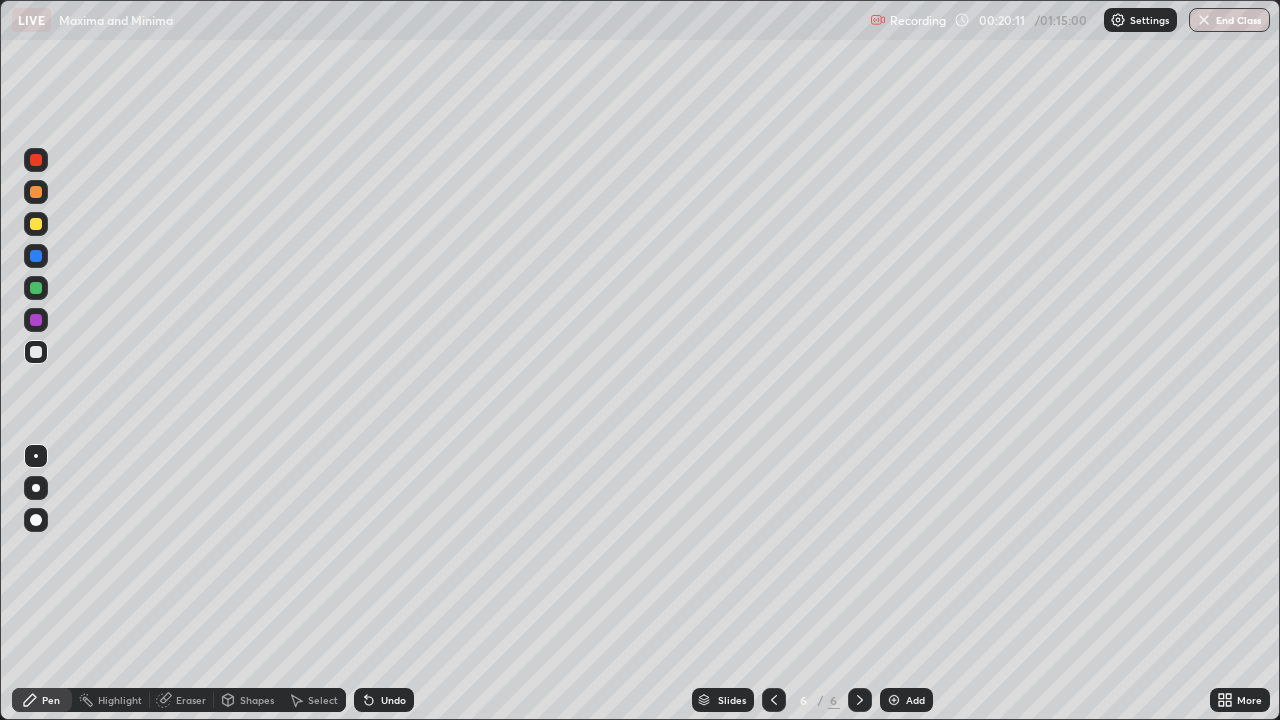 click at bounding box center [36, 352] 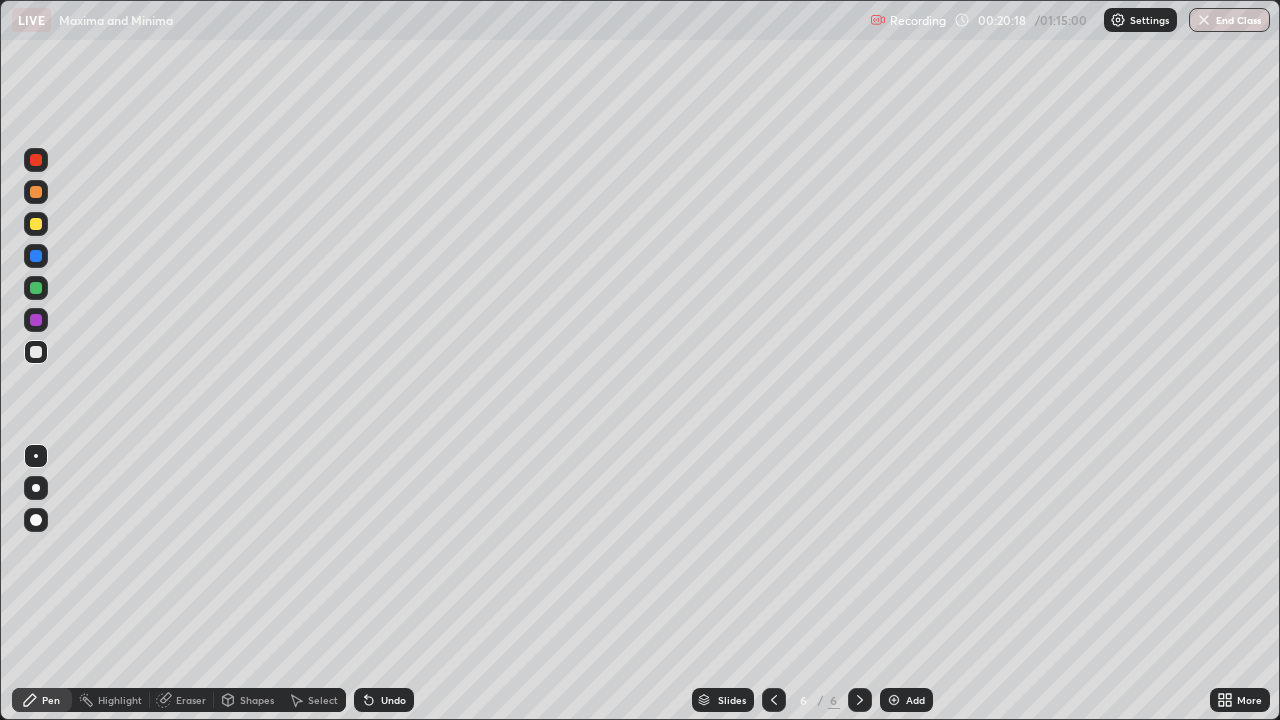 click at bounding box center (36, 192) 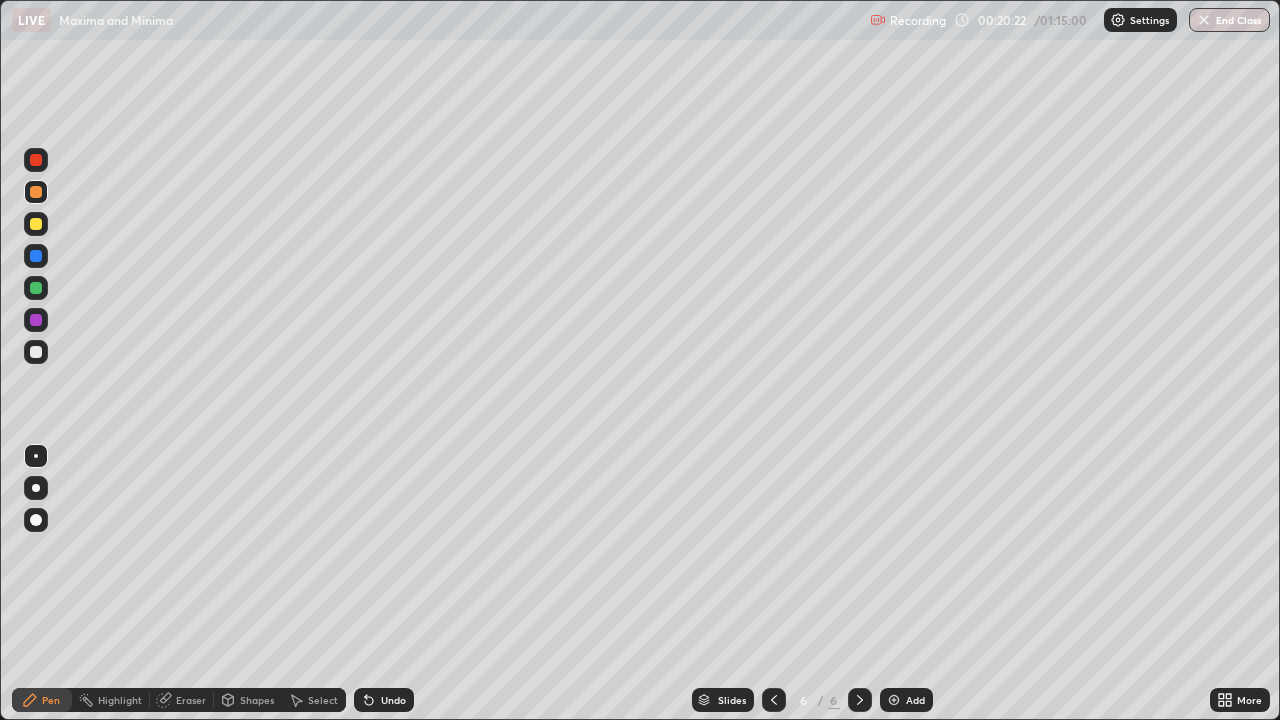 click at bounding box center (36, 352) 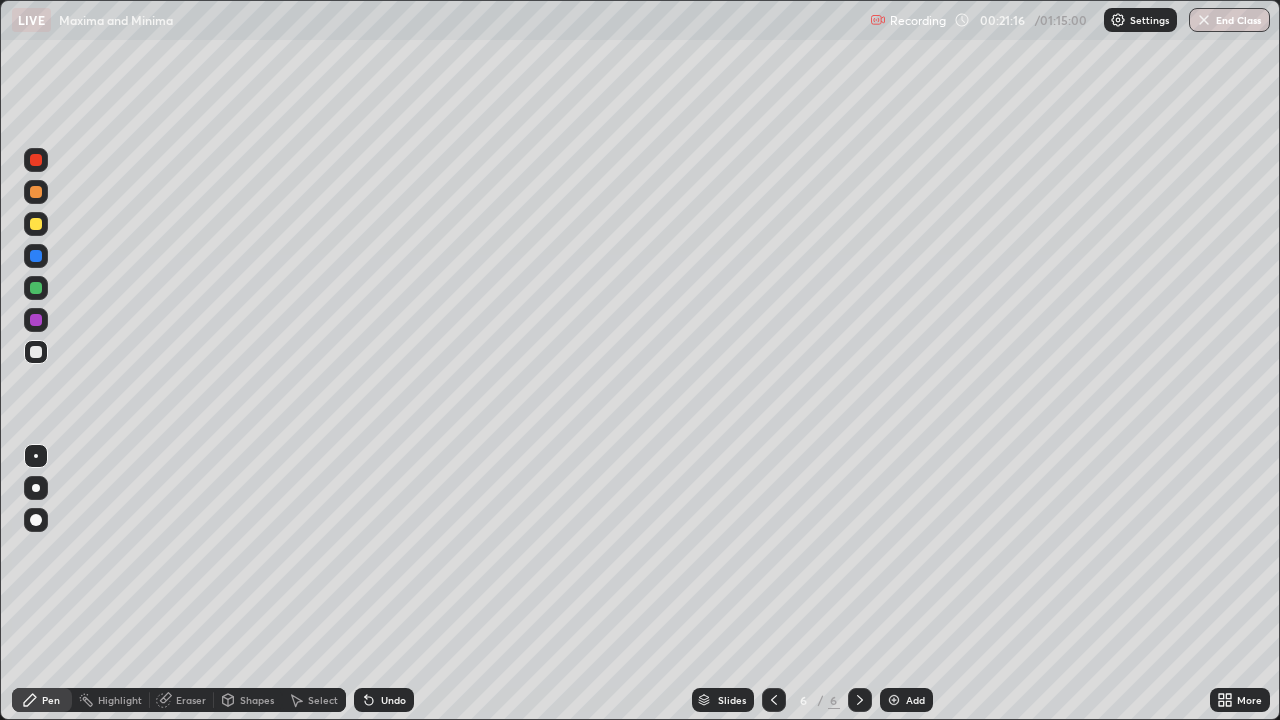 click at bounding box center (36, 352) 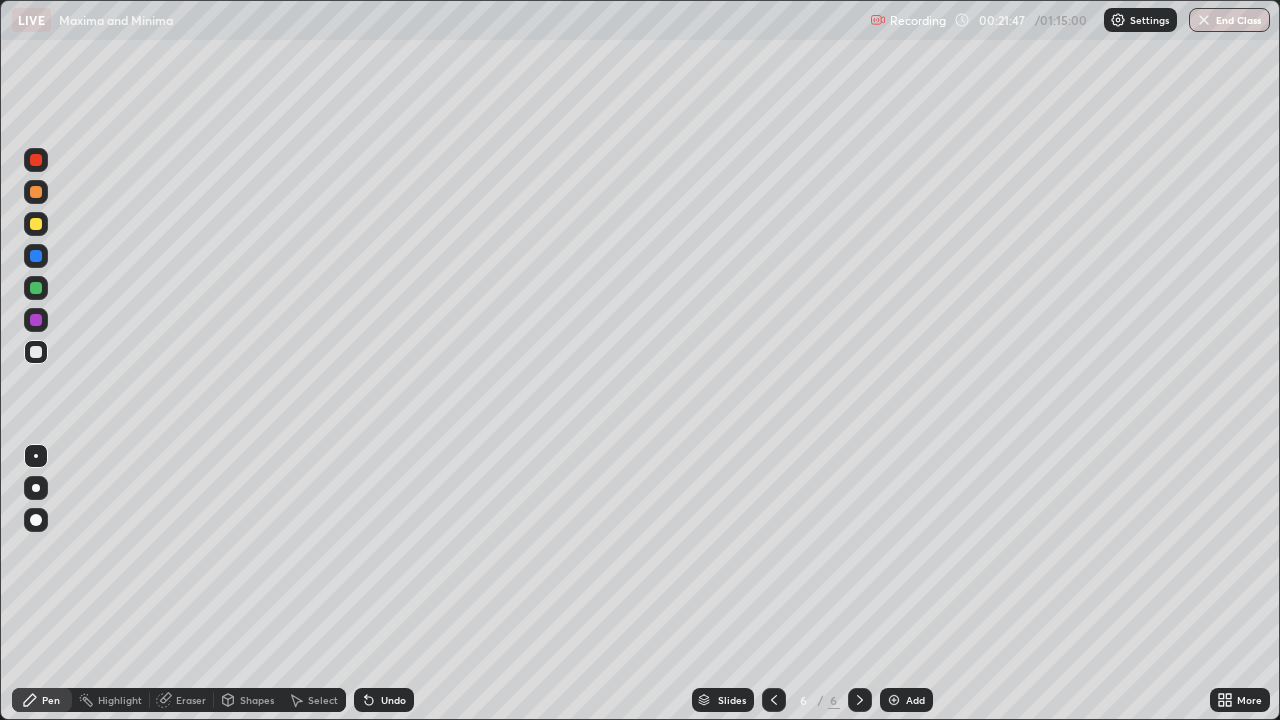 click on "Eraser" at bounding box center [191, 700] 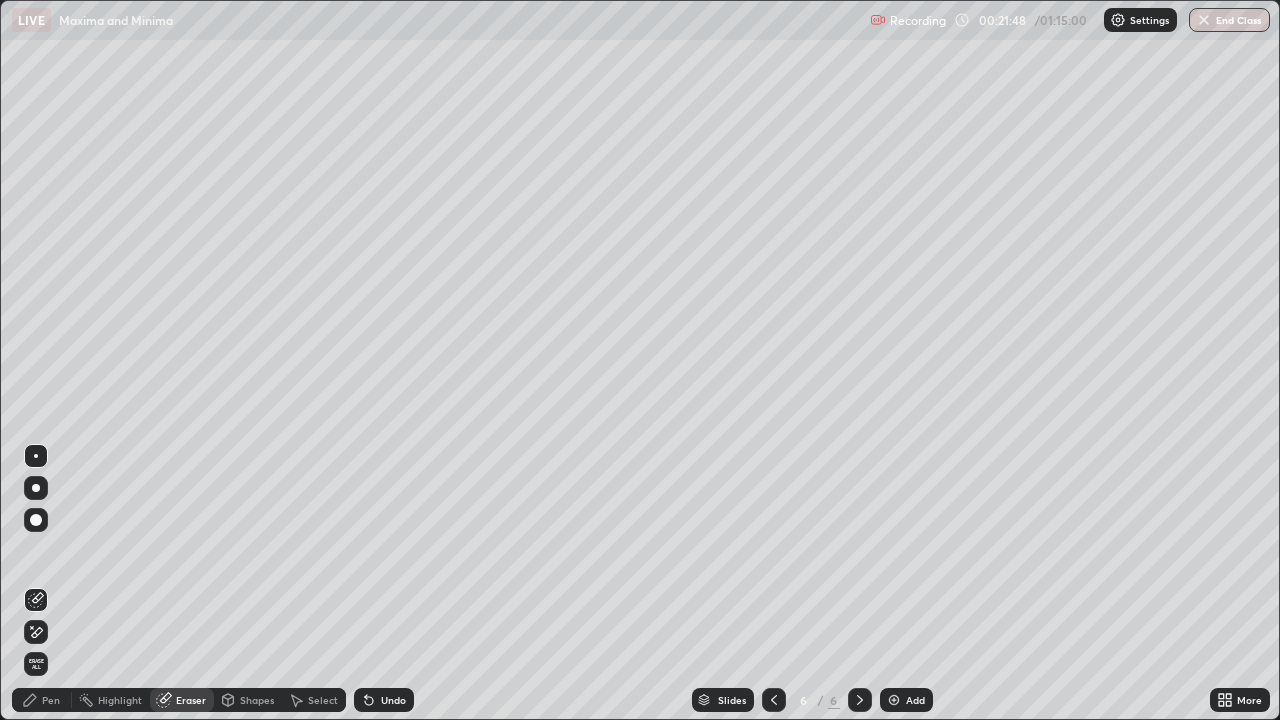 click on "Pen" at bounding box center [51, 700] 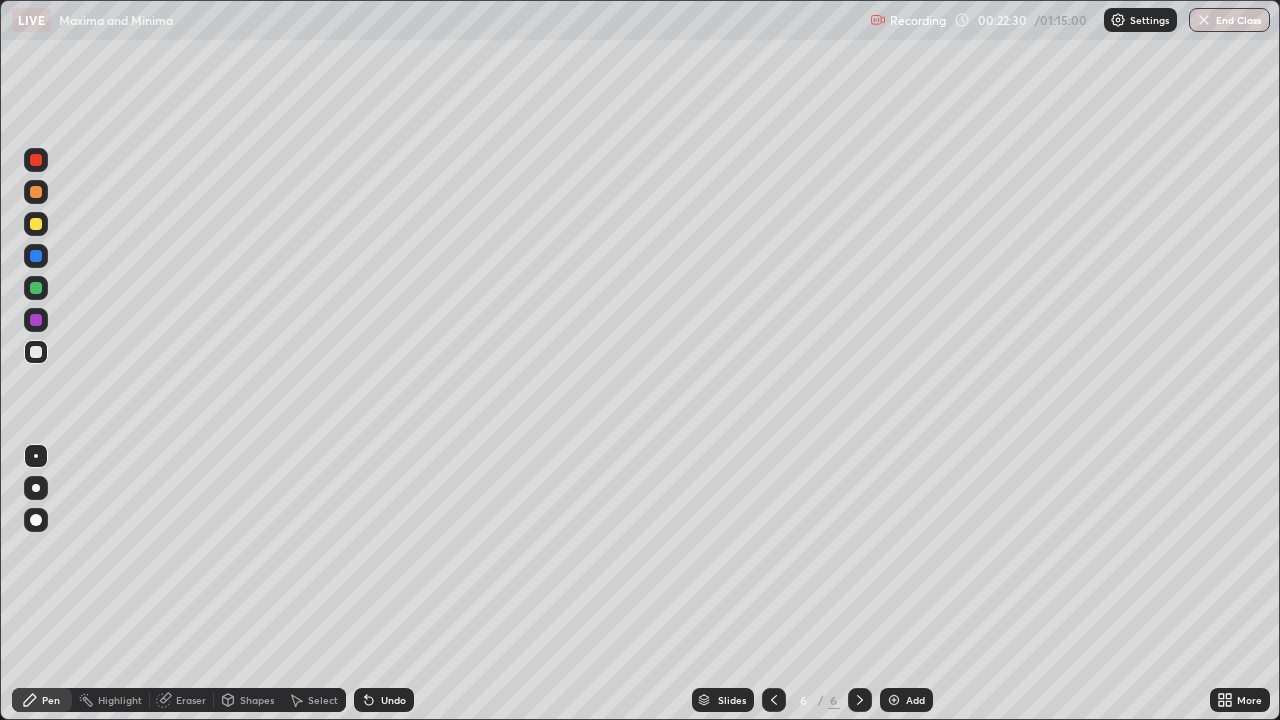 click at bounding box center [36, 320] 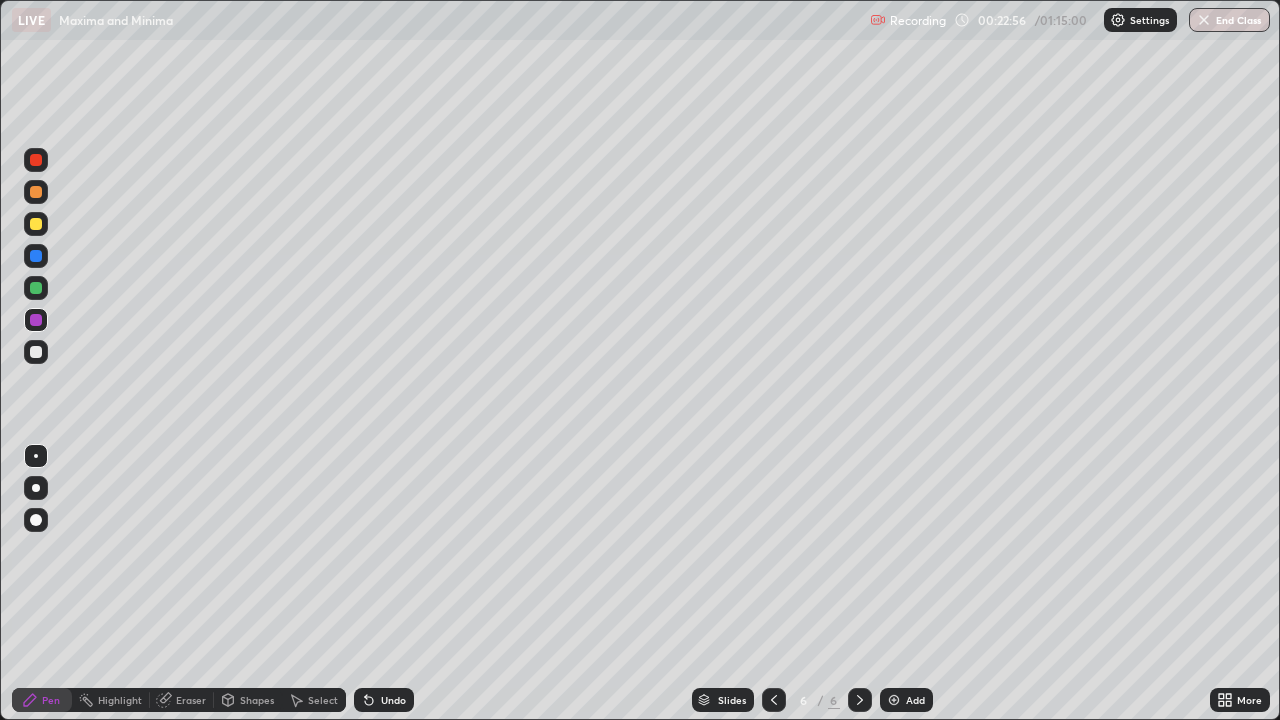 click at bounding box center (36, 352) 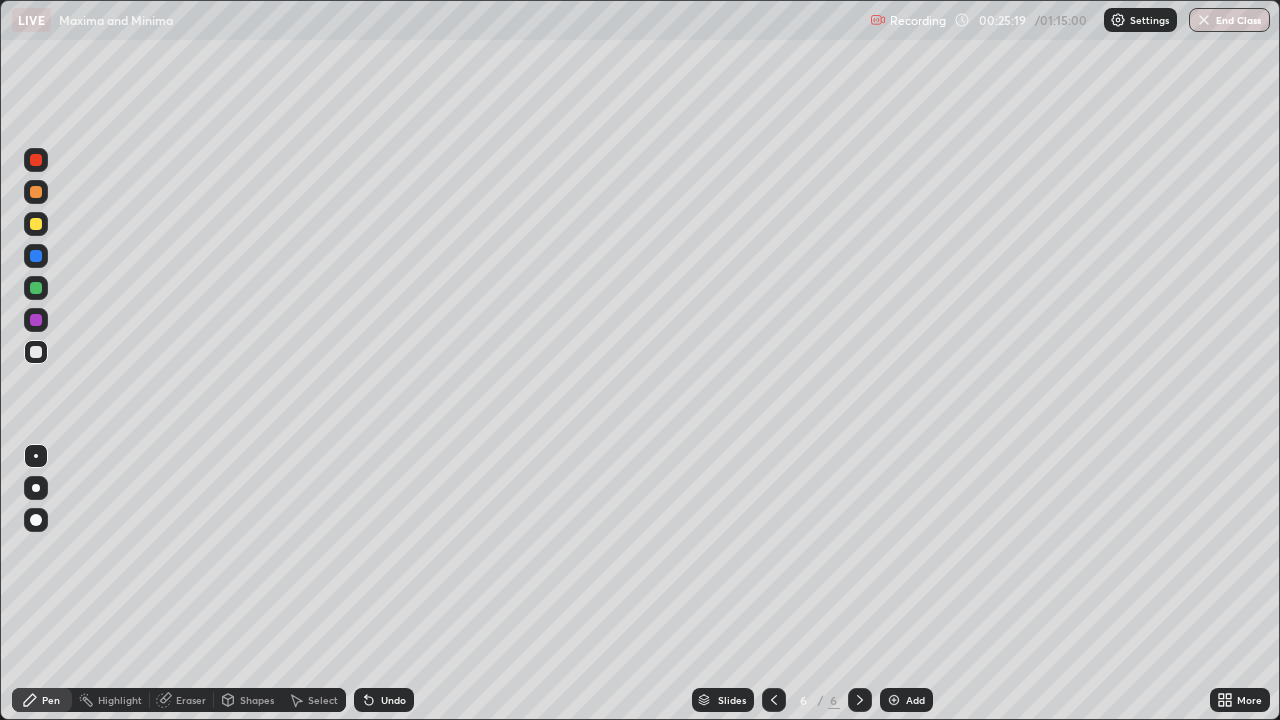 click on "Add" at bounding box center [906, 700] 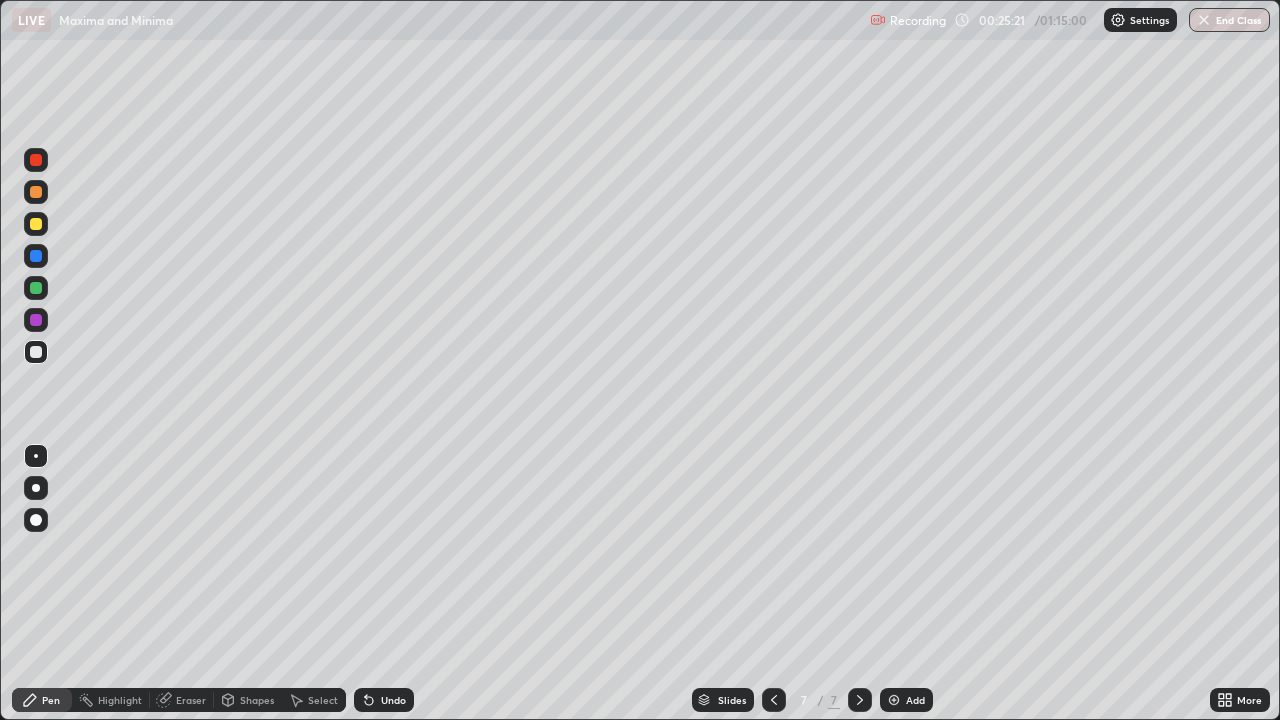click at bounding box center (36, 352) 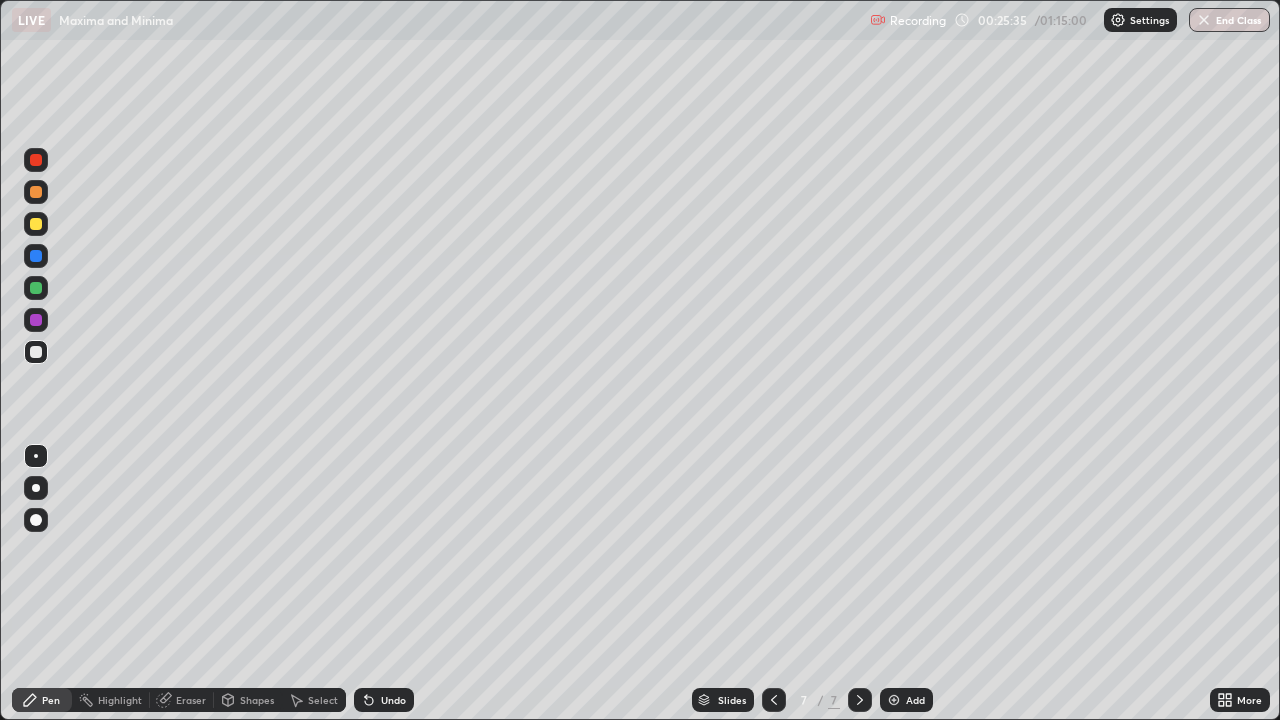 click at bounding box center (36, 352) 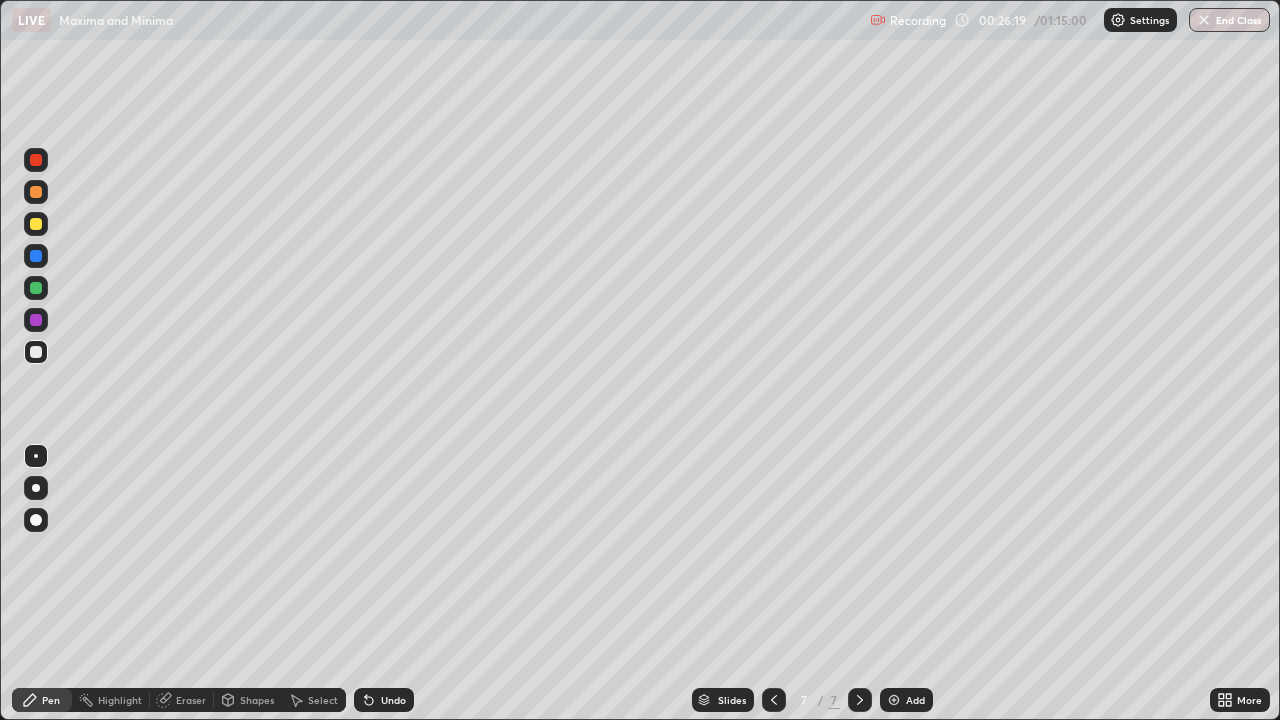 click at bounding box center [36, 224] 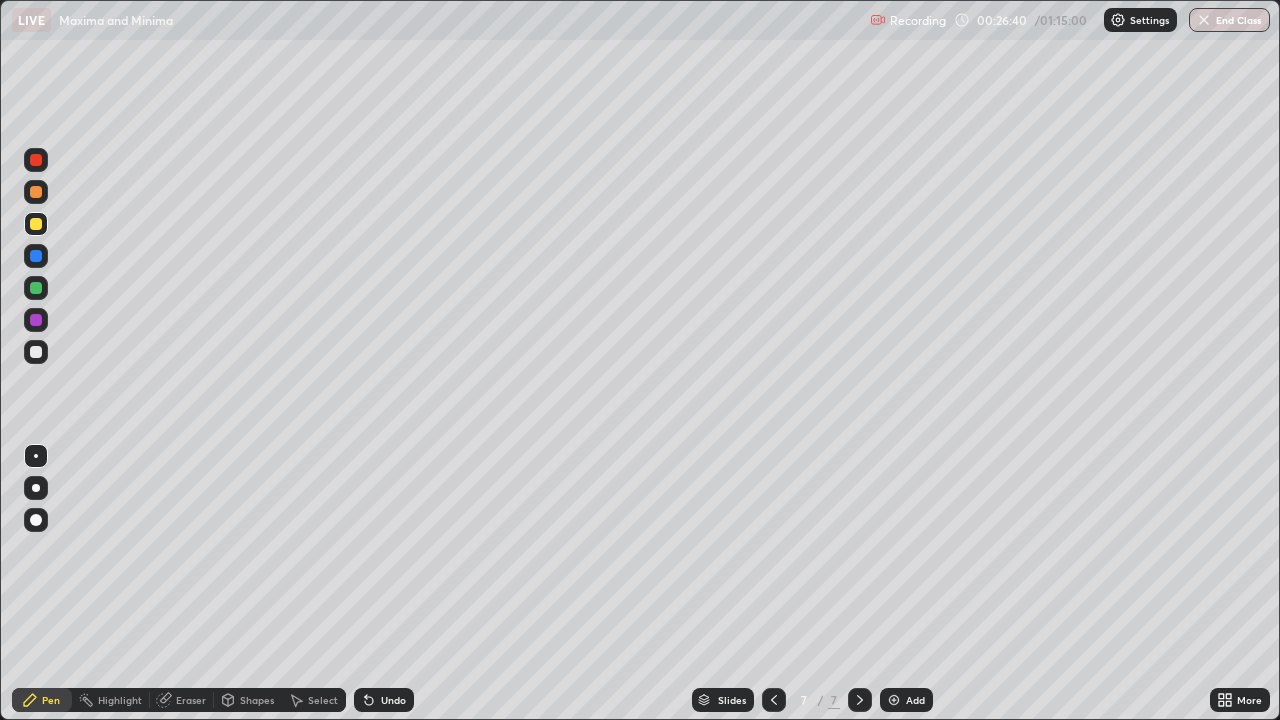 click at bounding box center (36, 288) 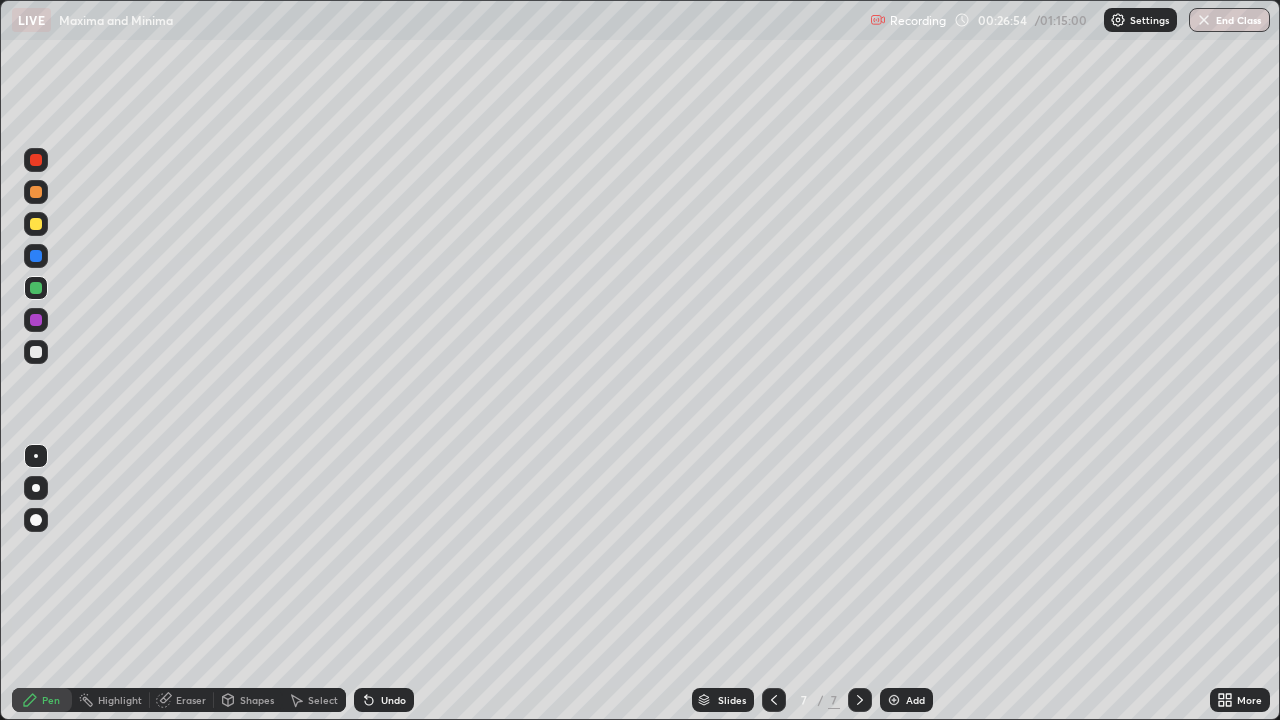 click on "Eraser" at bounding box center (182, 700) 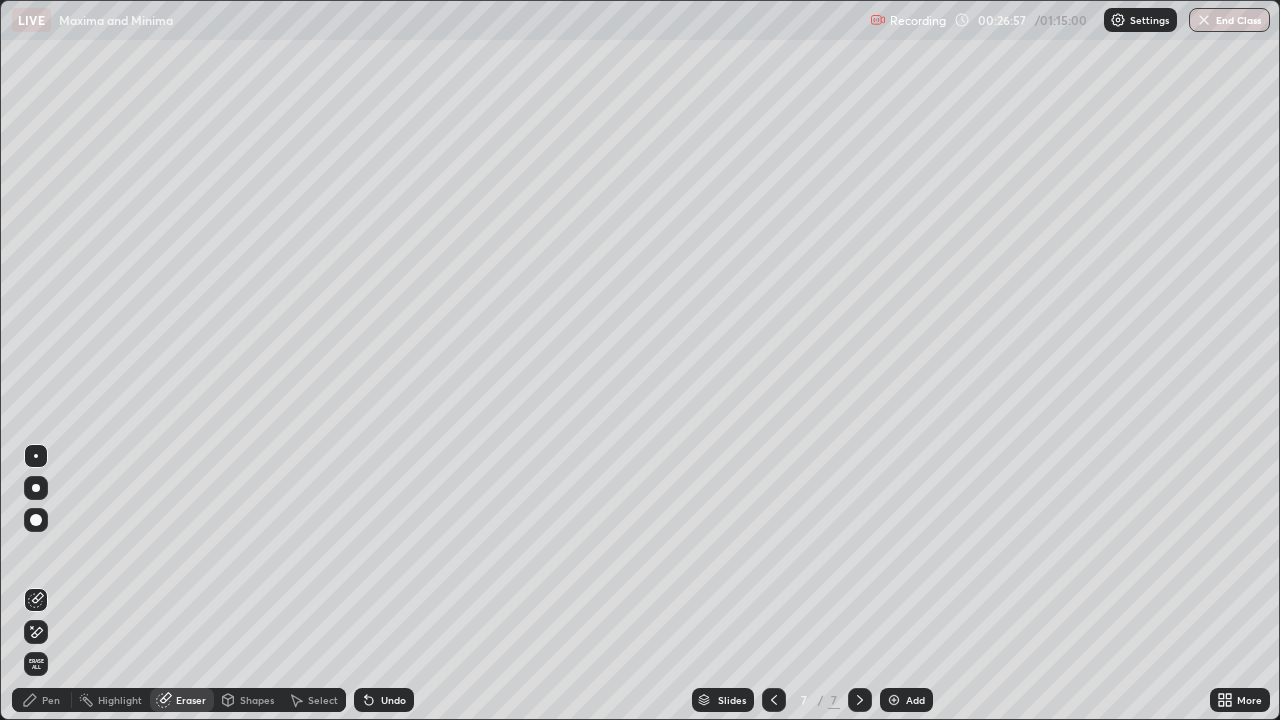 click on "Pen" at bounding box center [51, 700] 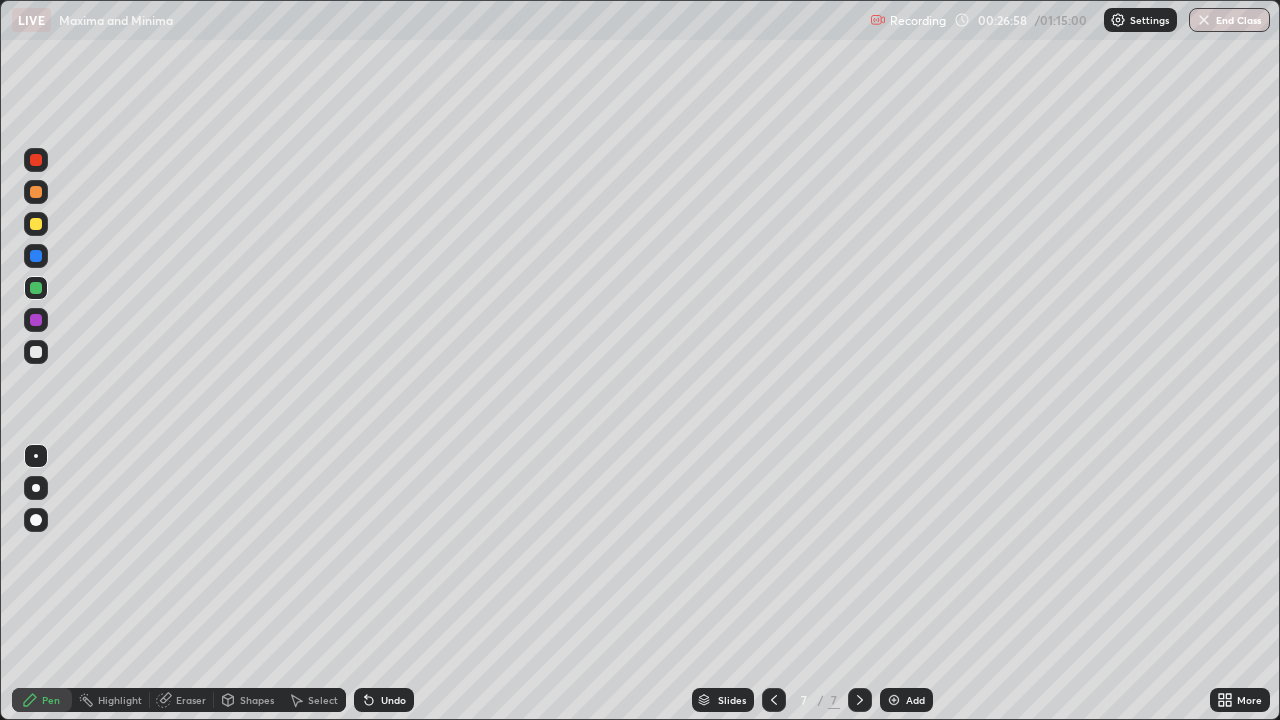 click at bounding box center (36, 192) 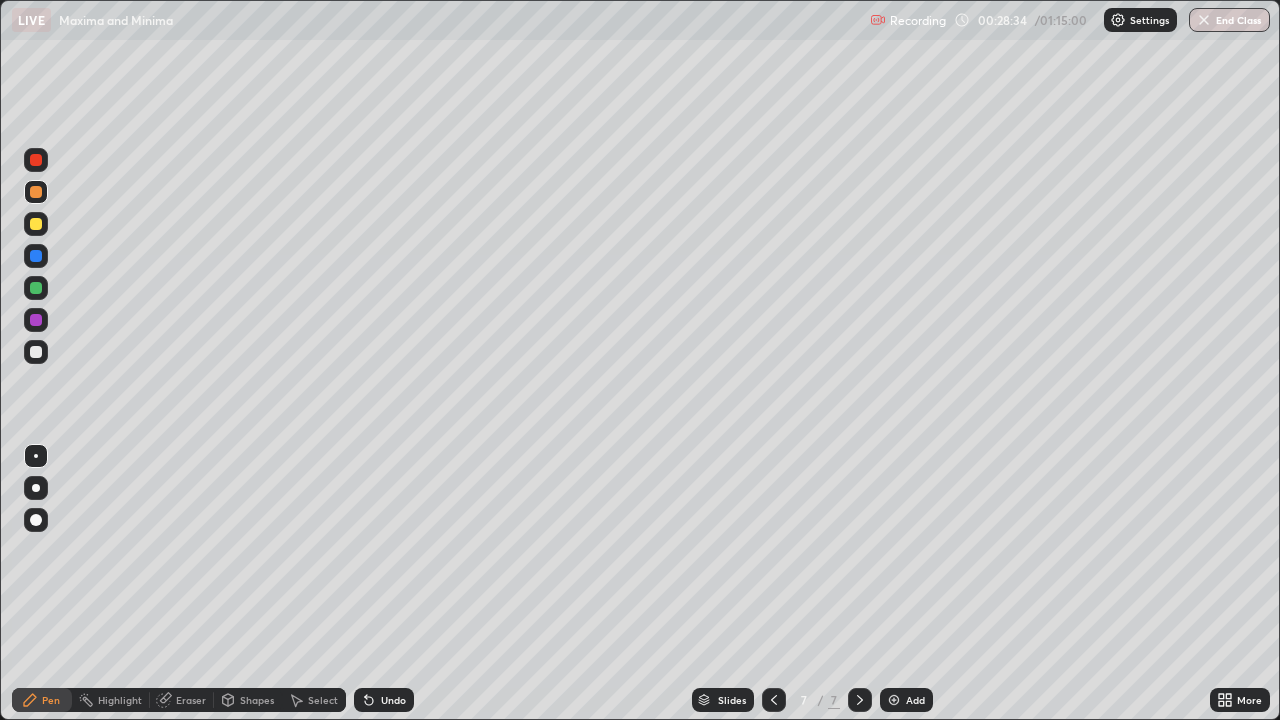 click at bounding box center (36, 352) 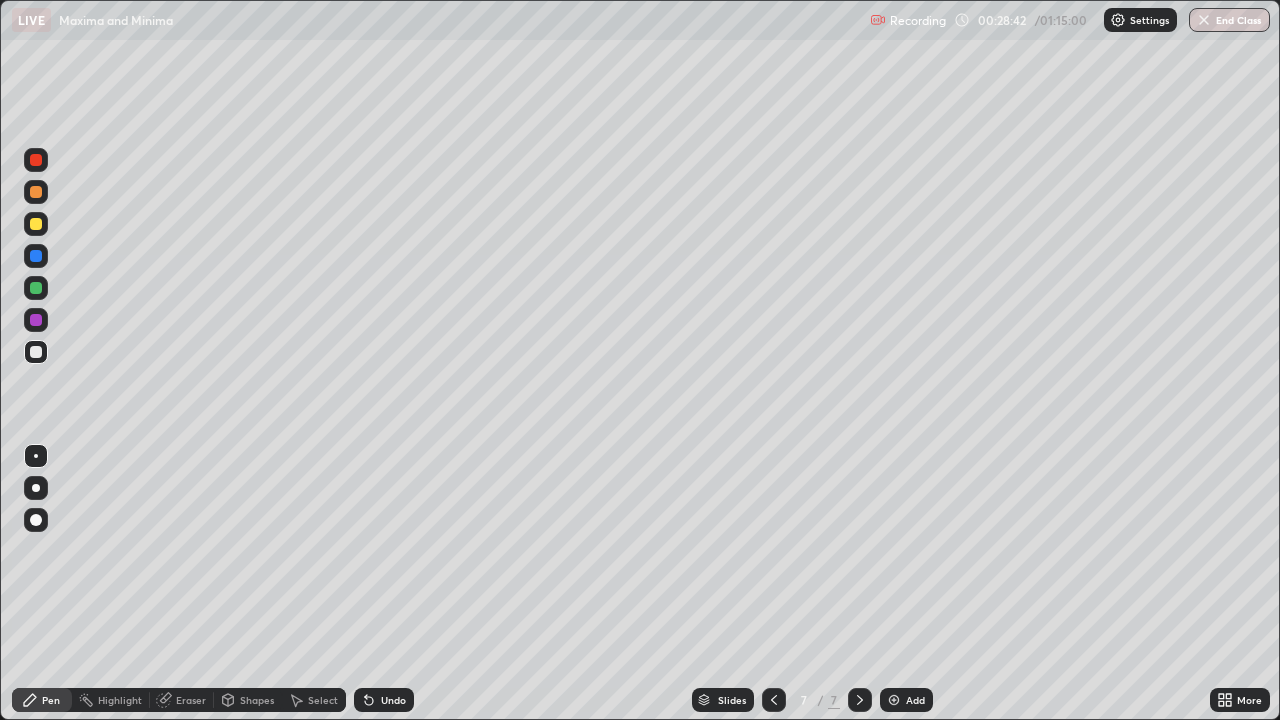 click at bounding box center (36, 352) 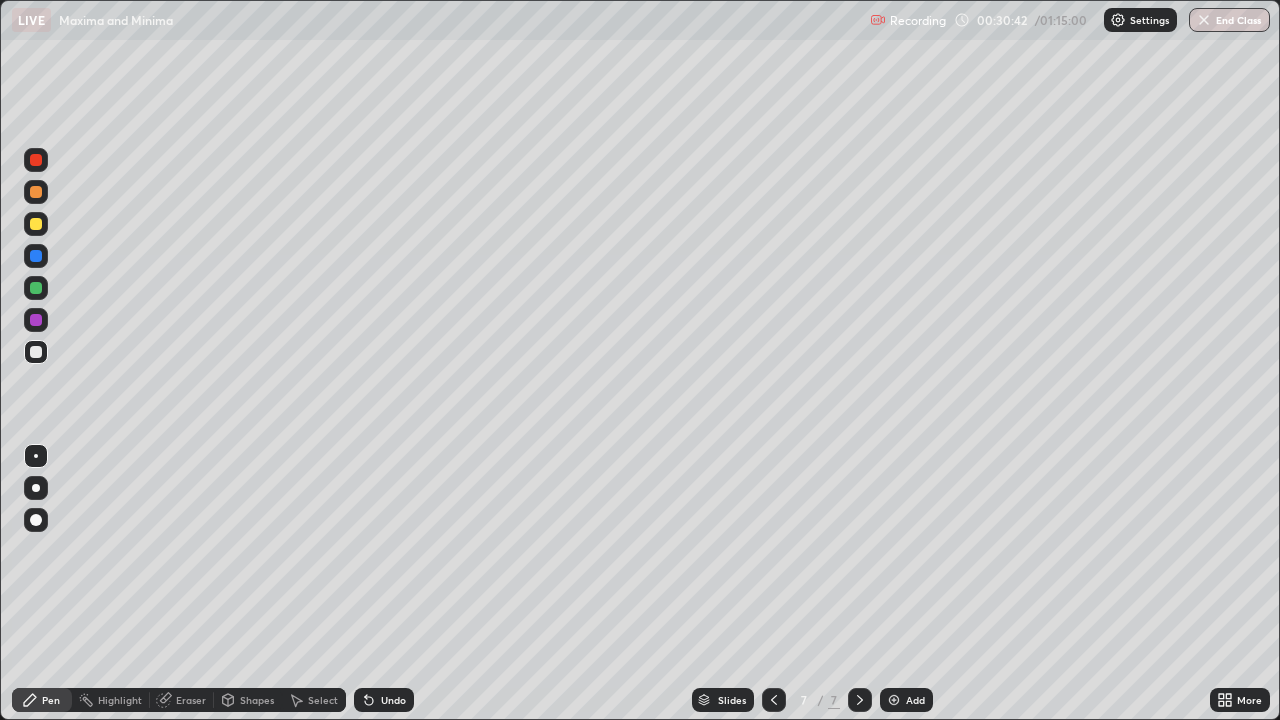 click on "Eraser" at bounding box center [191, 700] 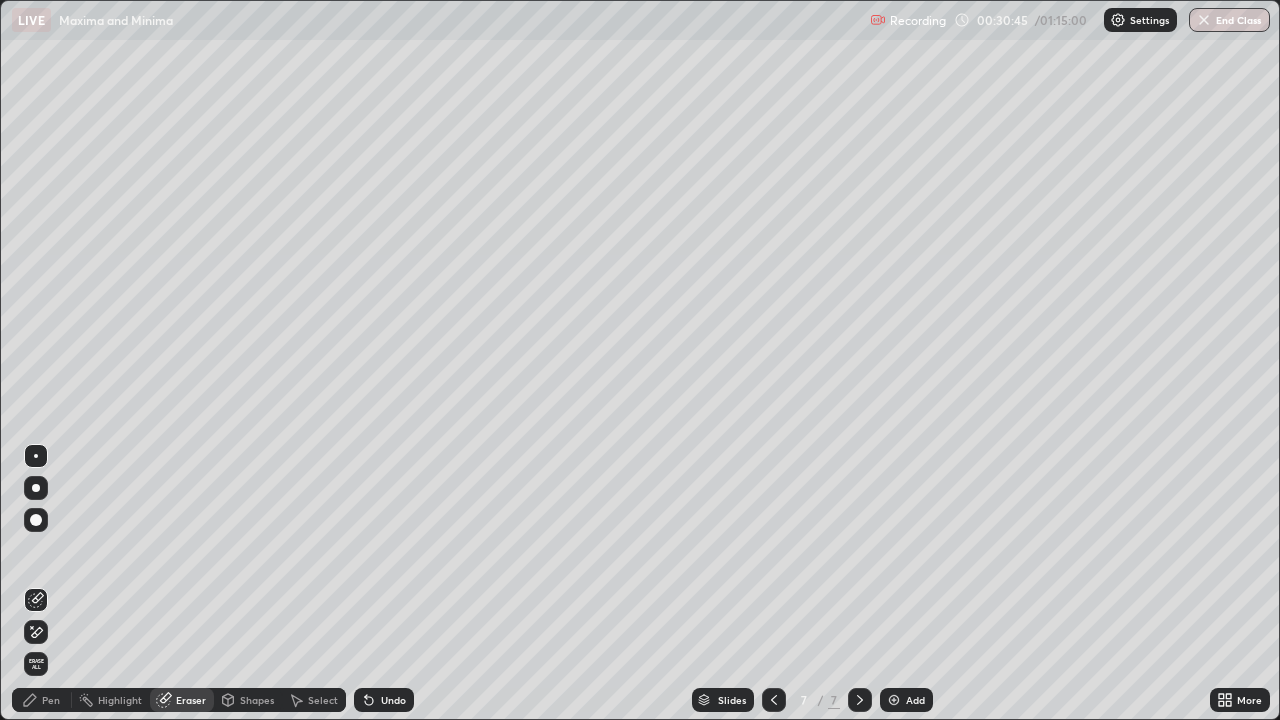 click on "Pen" at bounding box center [42, 700] 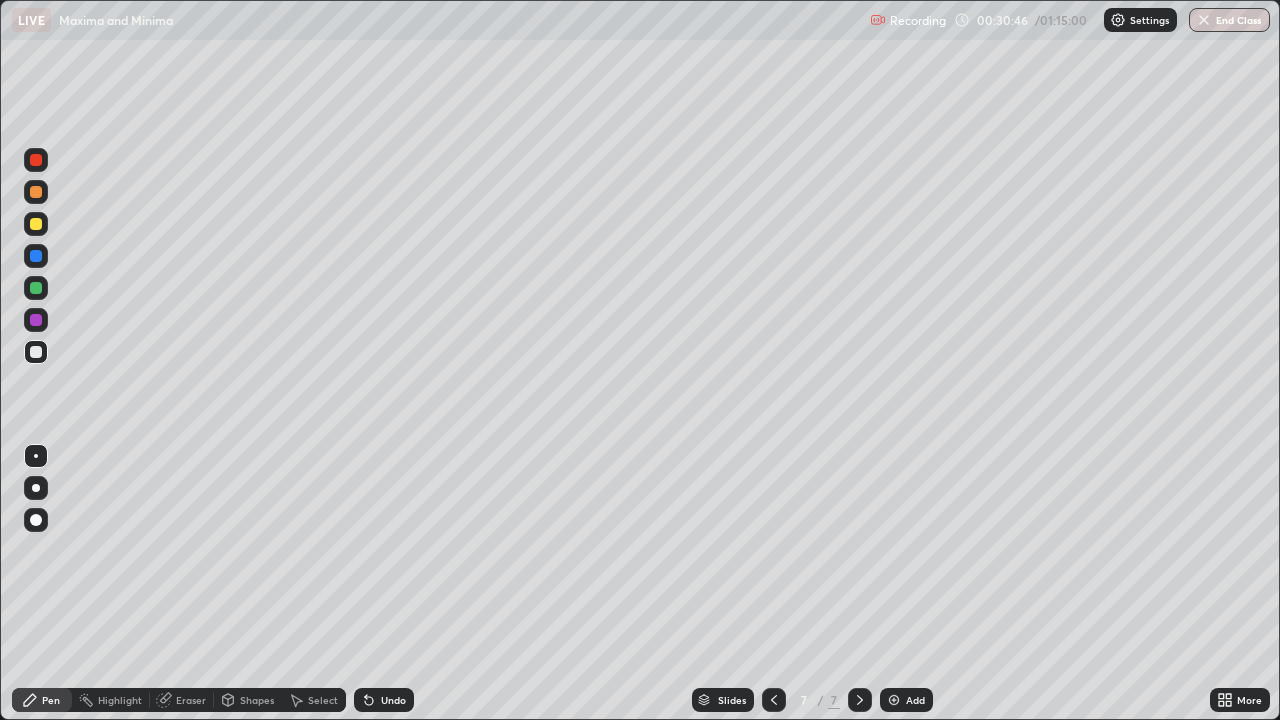 click at bounding box center [36, 352] 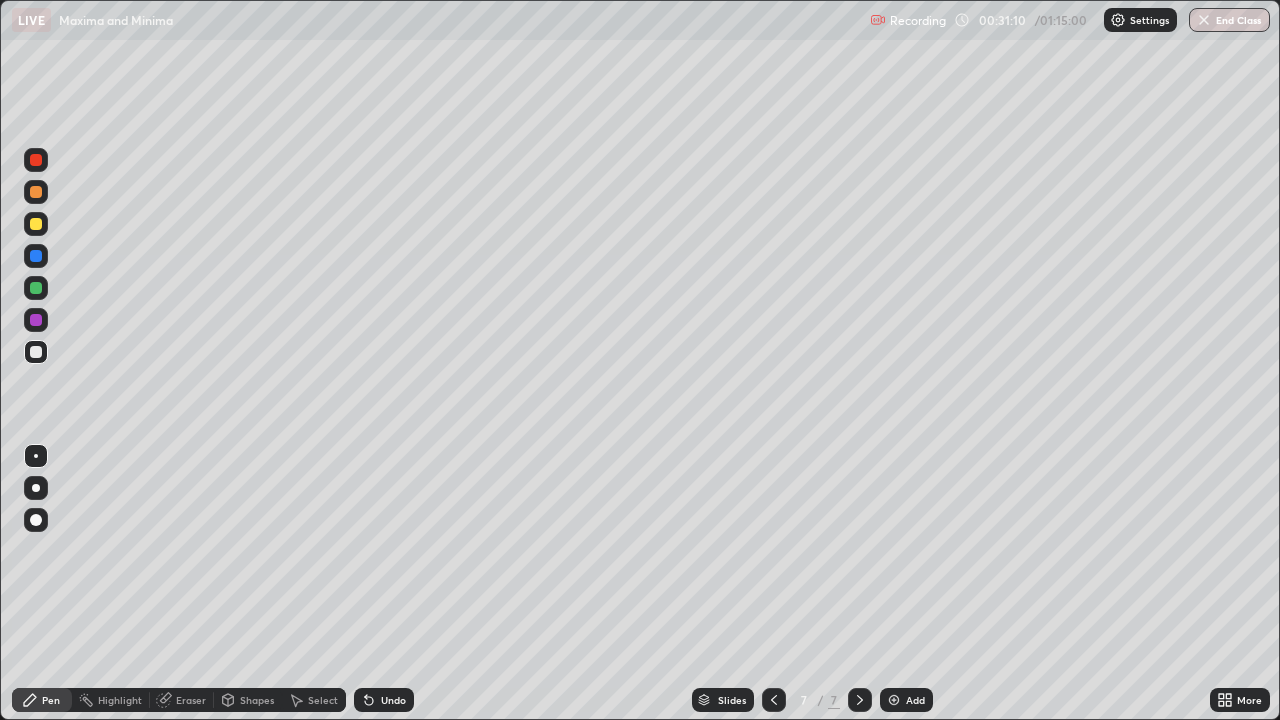 click on "Eraser" at bounding box center (182, 700) 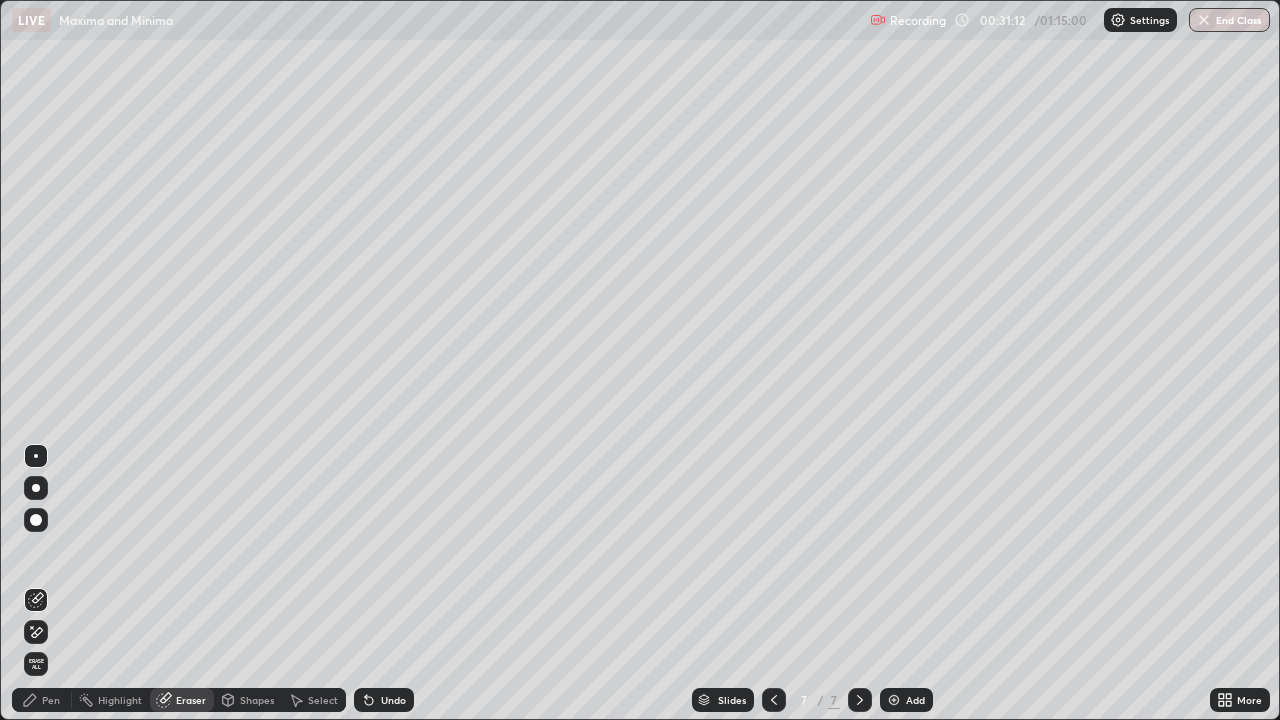 click on "Pen" at bounding box center [51, 700] 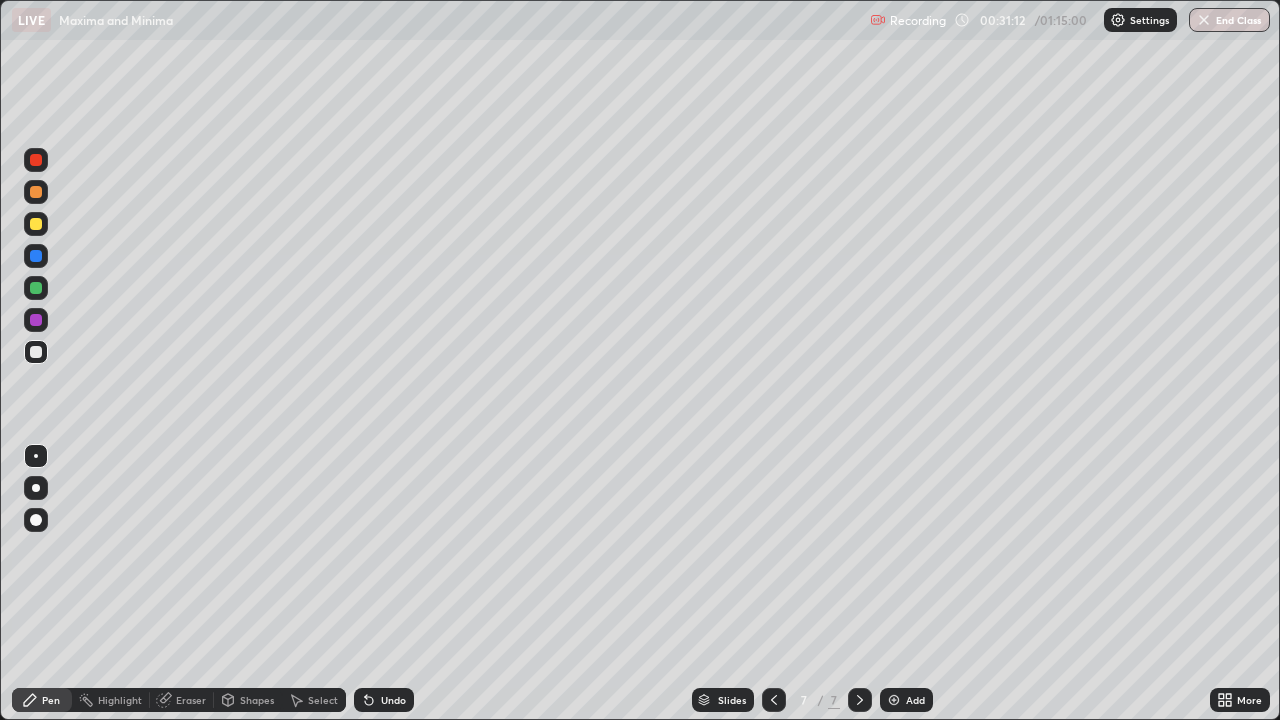 click at bounding box center [36, 352] 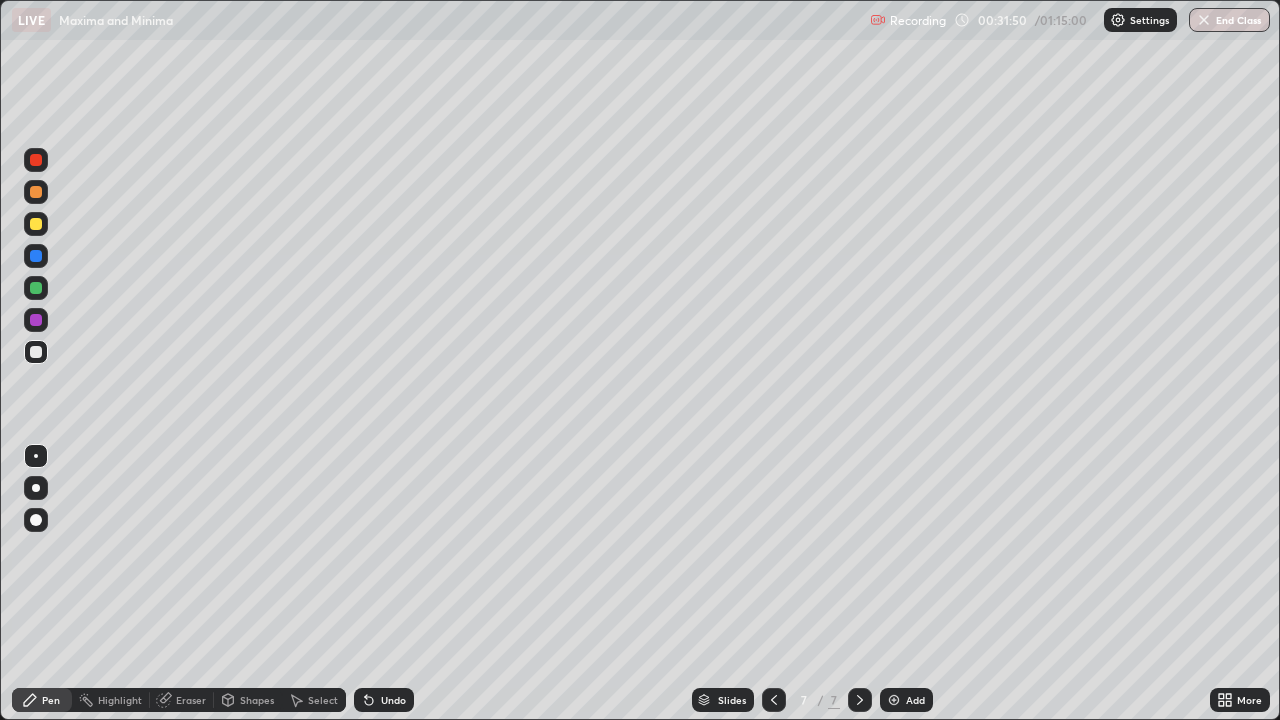 click on "Eraser" at bounding box center [191, 700] 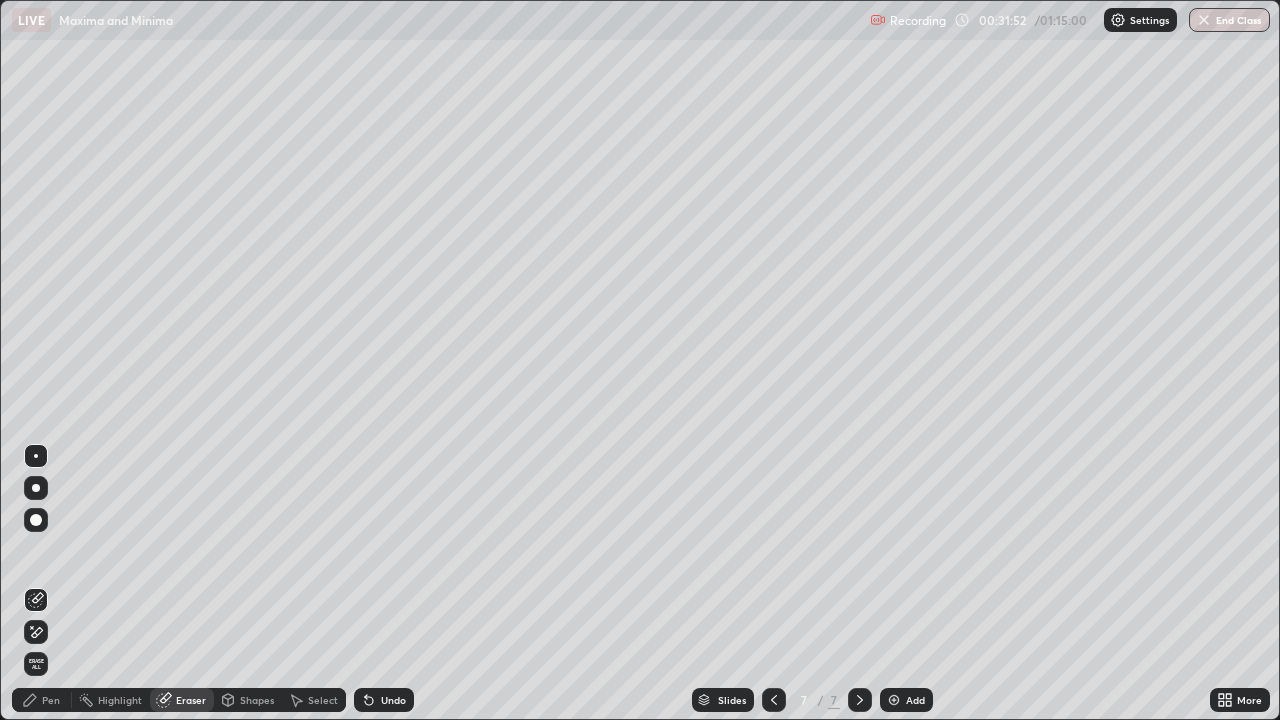 click on "Pen" at bounding box center (42, 700) 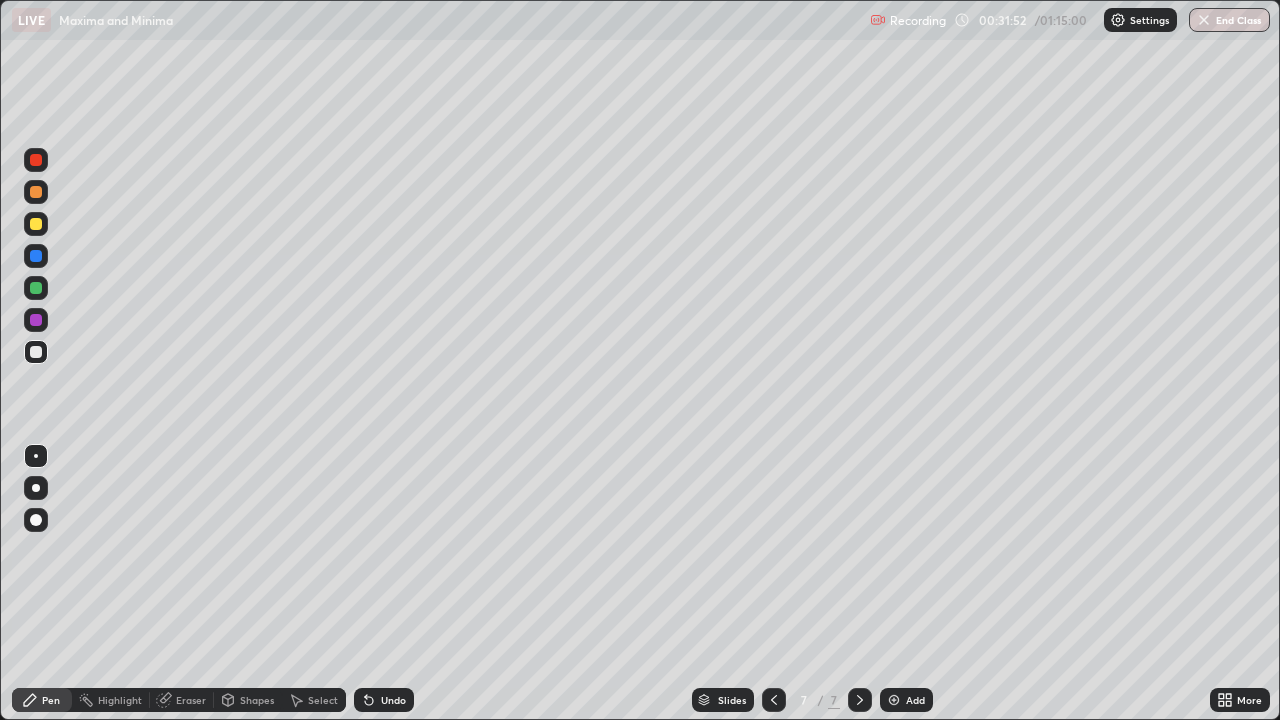 click at bounding box center (36, 352) 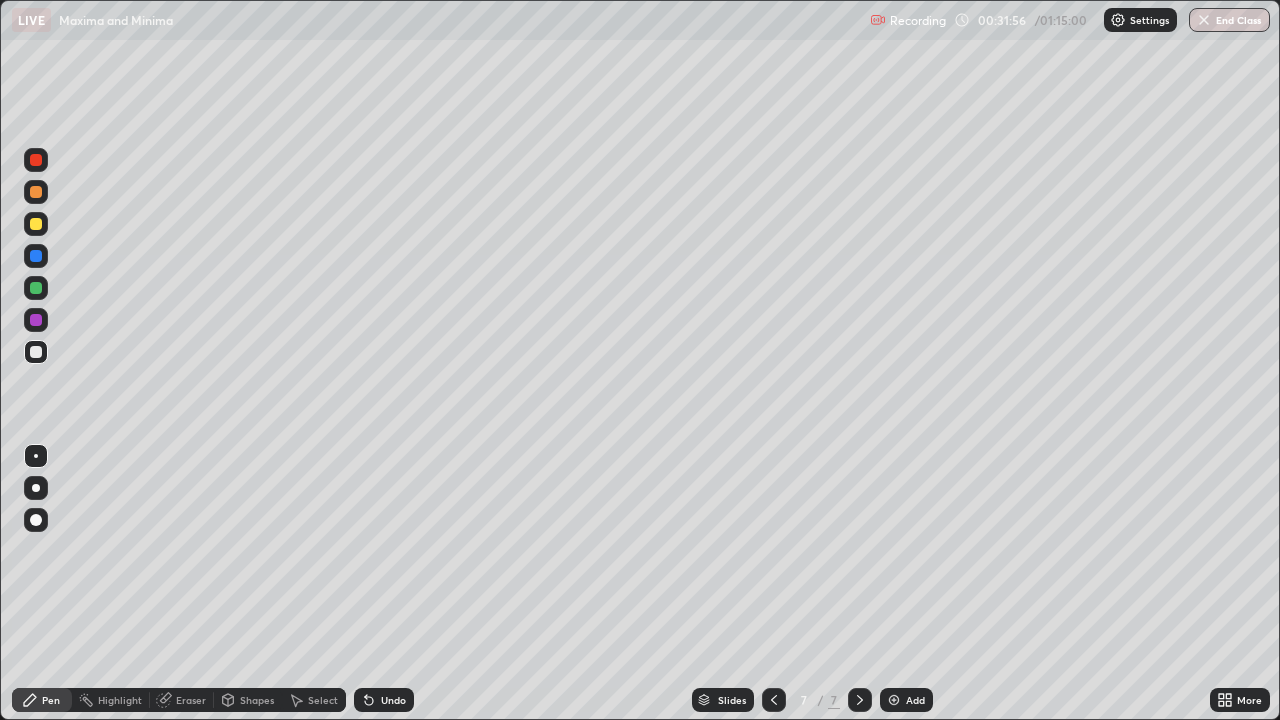 click on "Eraser" at bounding box center [182, 700] 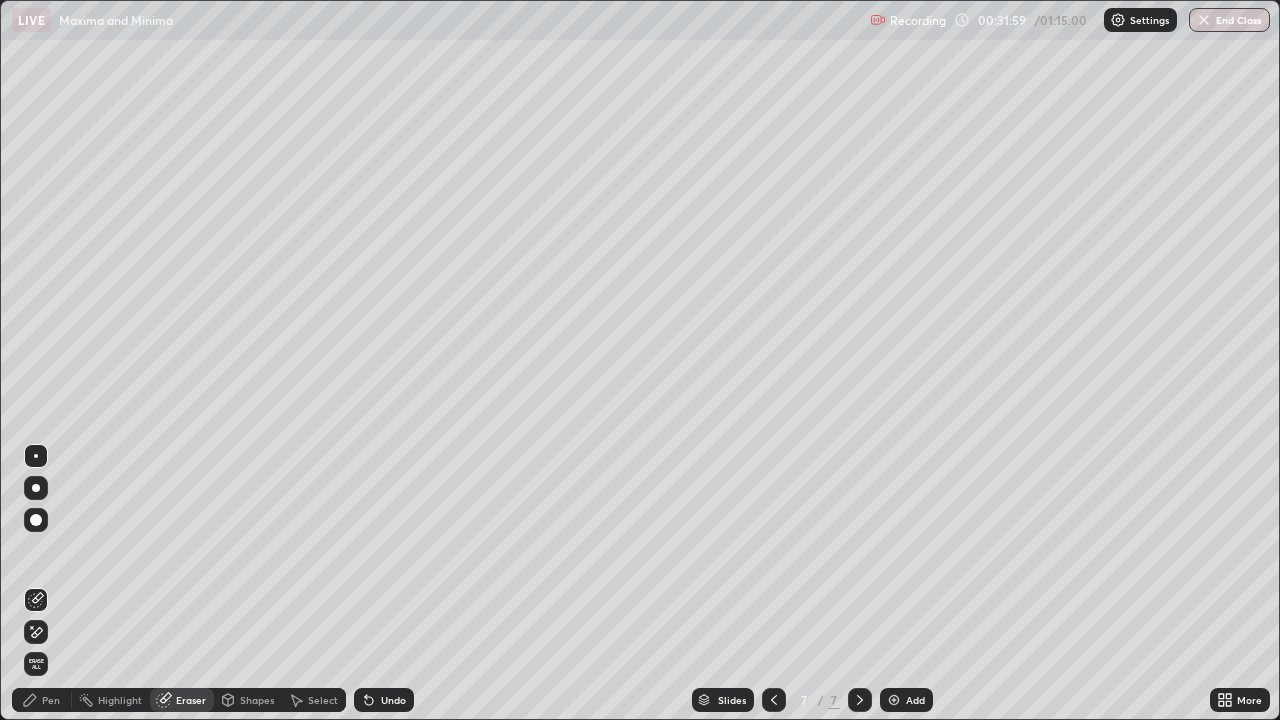 click on "Pen" at bounding box center [42, 700] 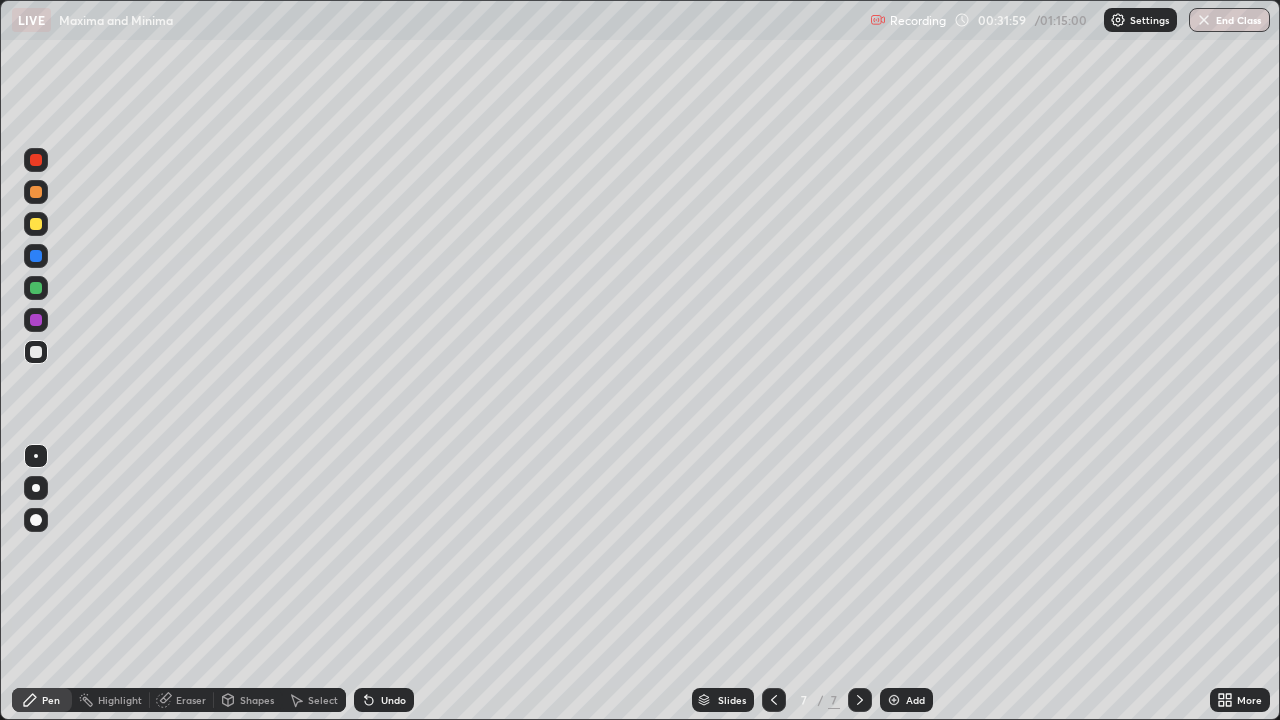 click at bounding box center [36, 352] 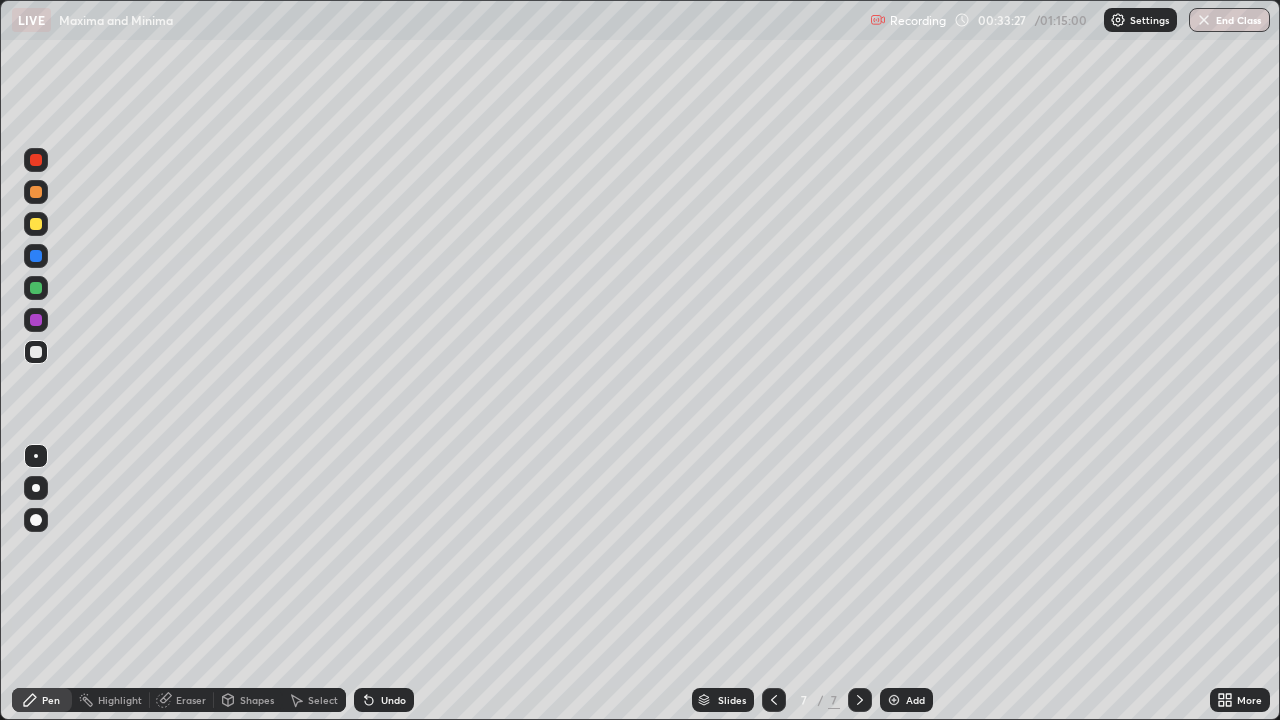click on "Eraser" at bounding box center (191, 700) 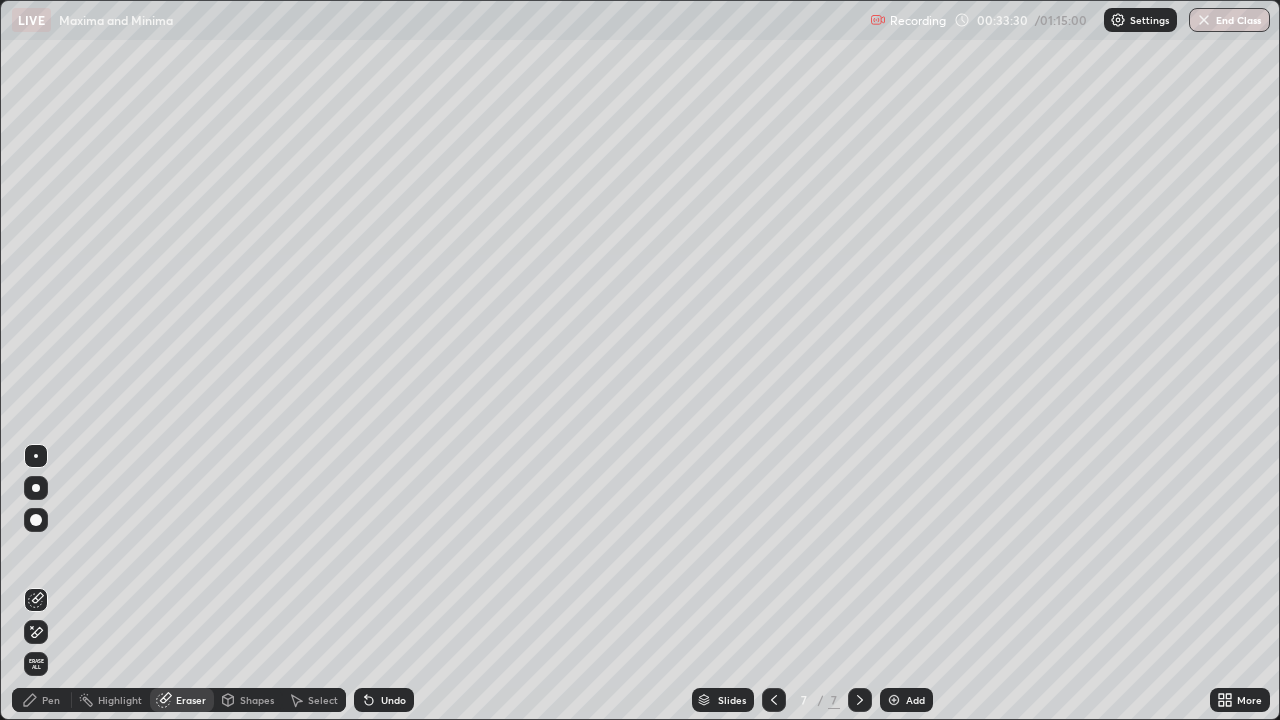 click on "Pen" at bounding box center (51, 700) 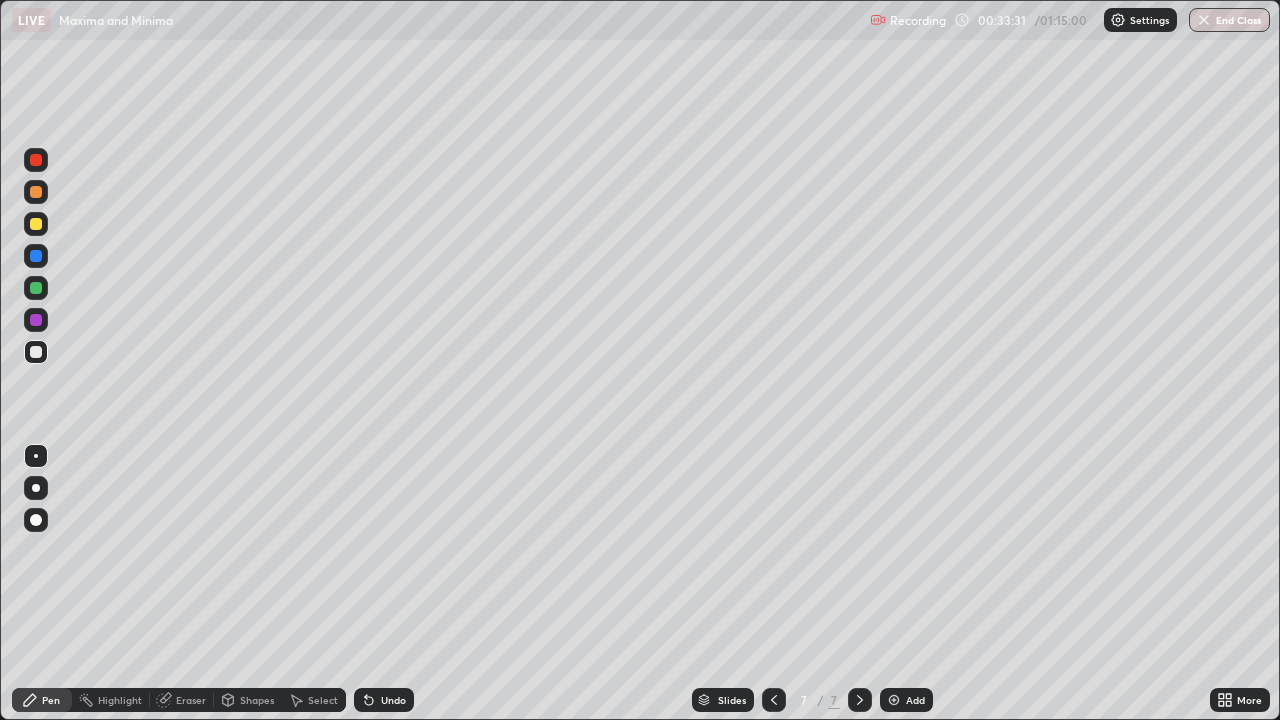 click at bounding box center (36, 352) 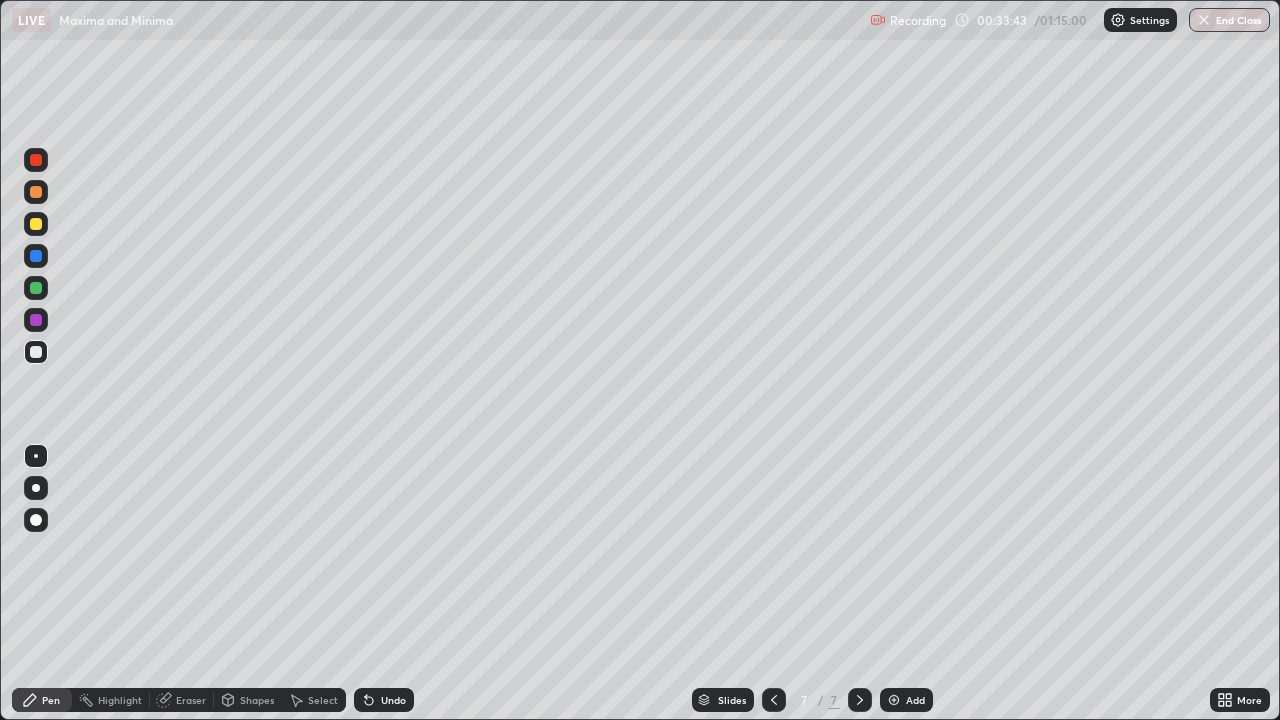 click at bounding box center (774, 700) 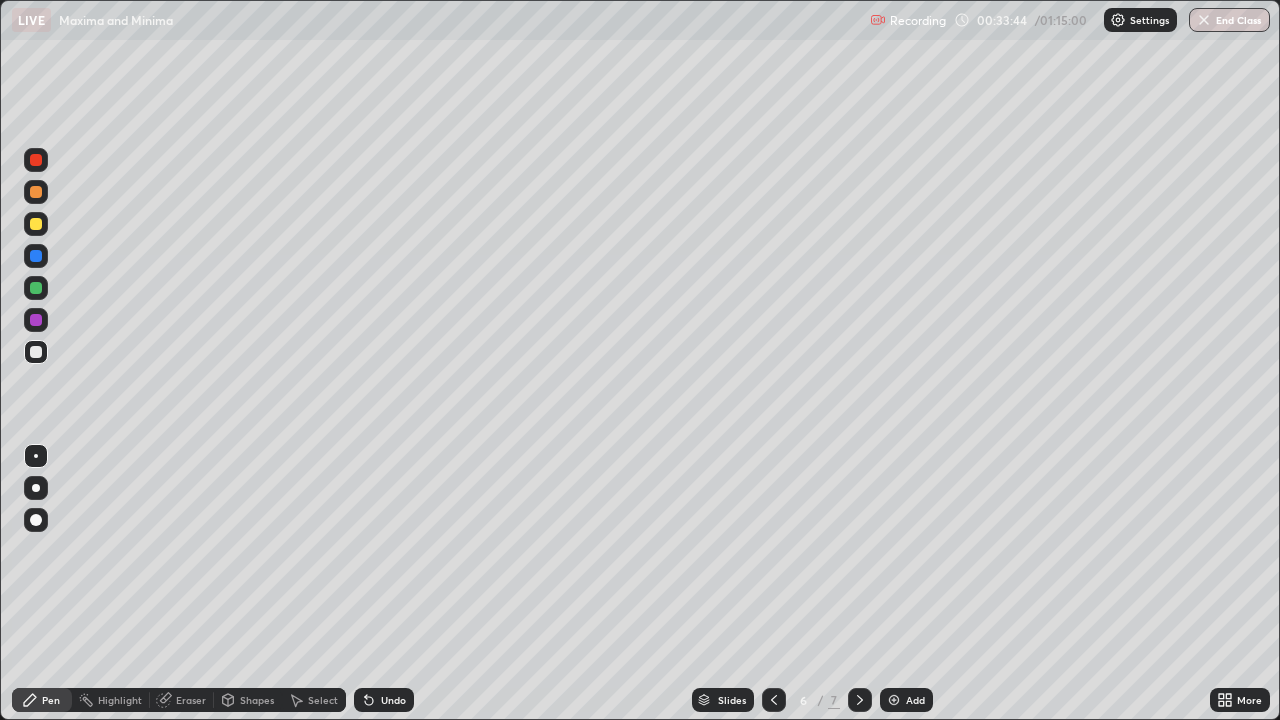 click 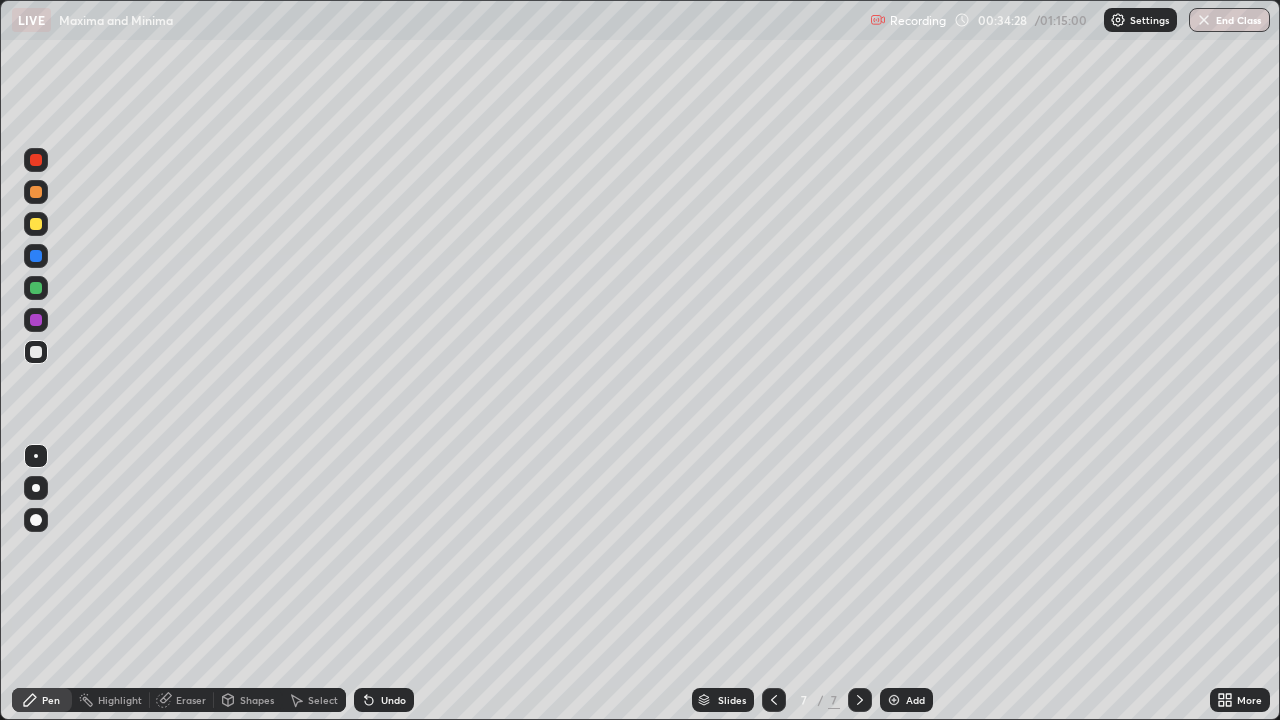 click on "Eraser" at bounding box center [191, 700] 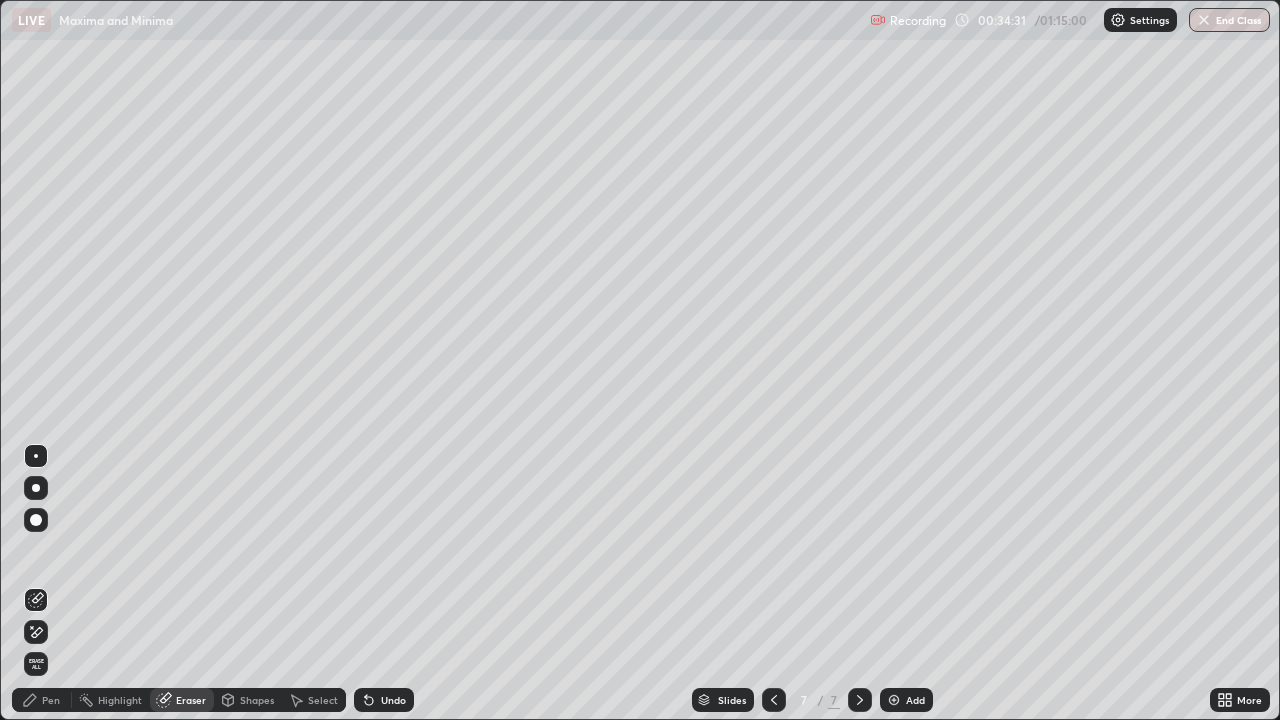 click on "Pen" at bounding box center [42, 700] 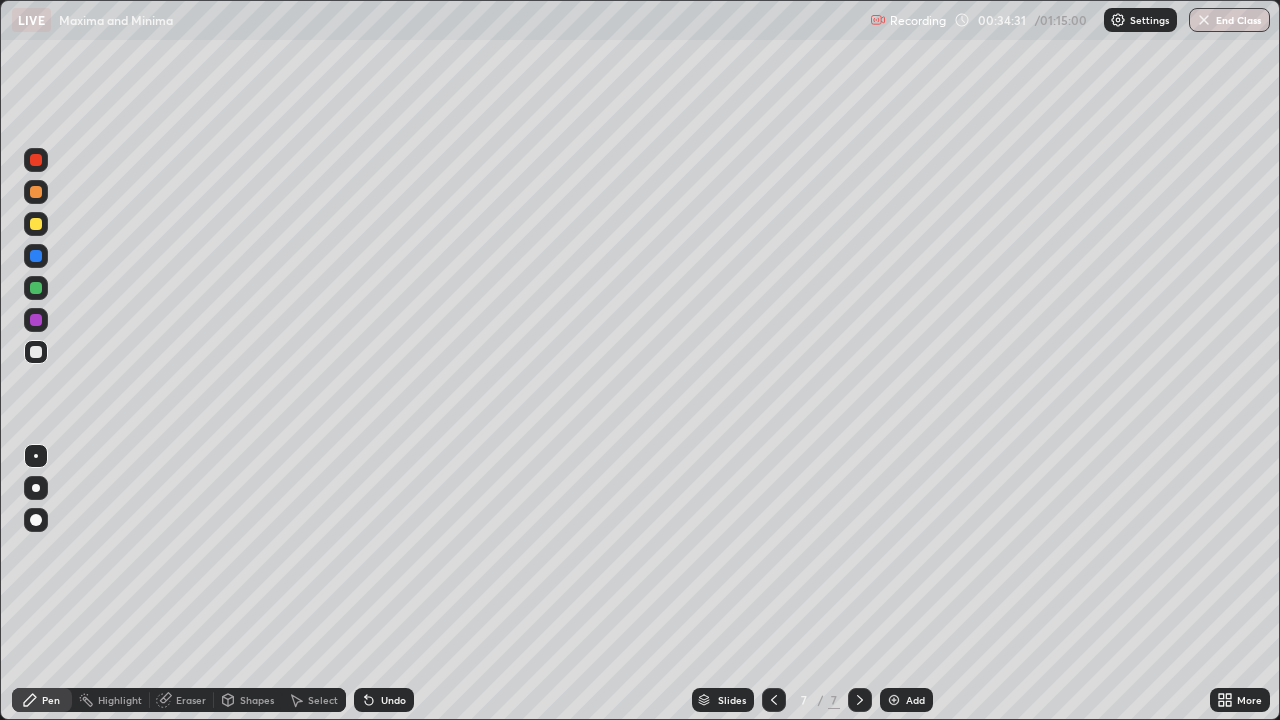 click at bounding box center [36, 352] 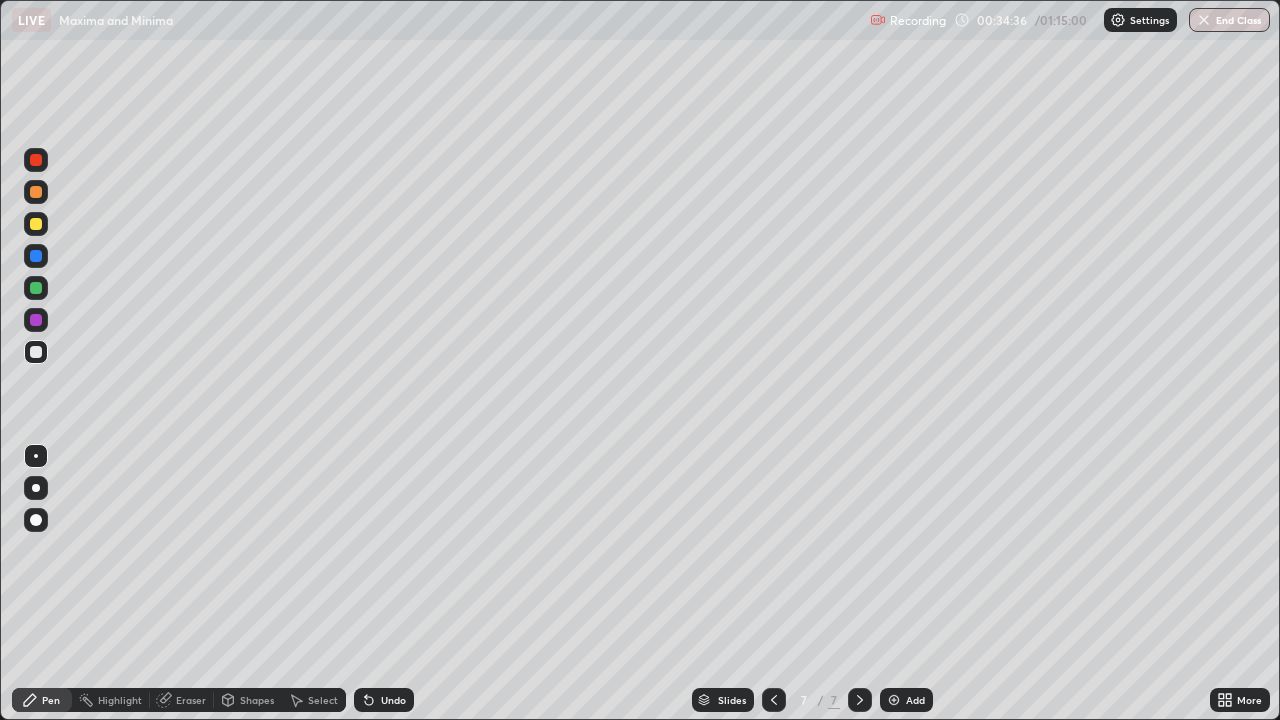 click on "Eraser" at bounding box center [191, 700] 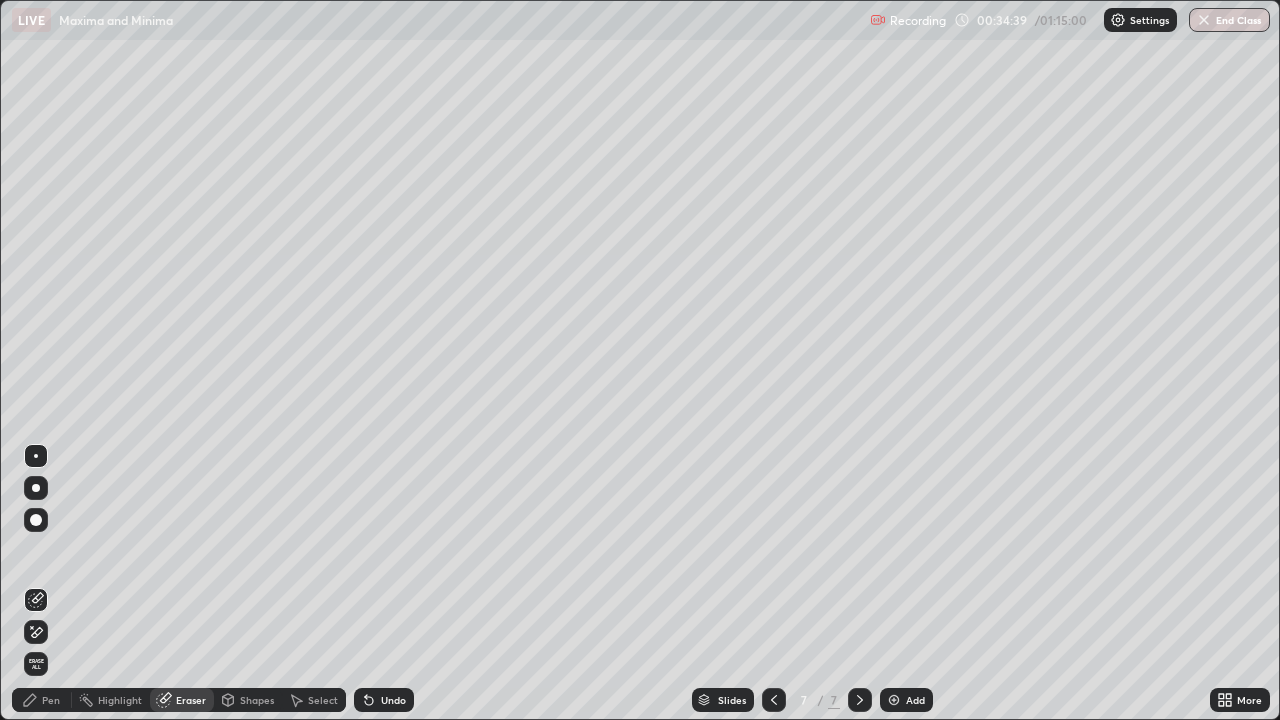 click on "Pen" at bounding box center (42, 700) 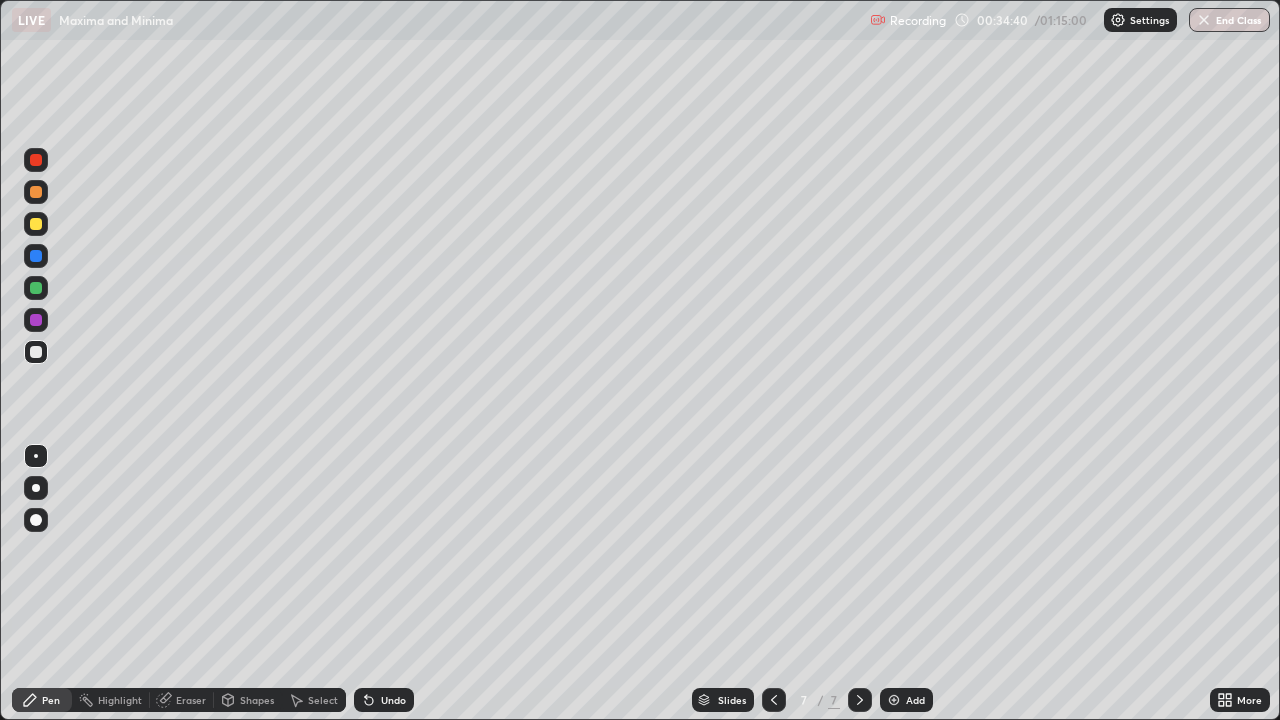 click at bounding box center (36, 352) 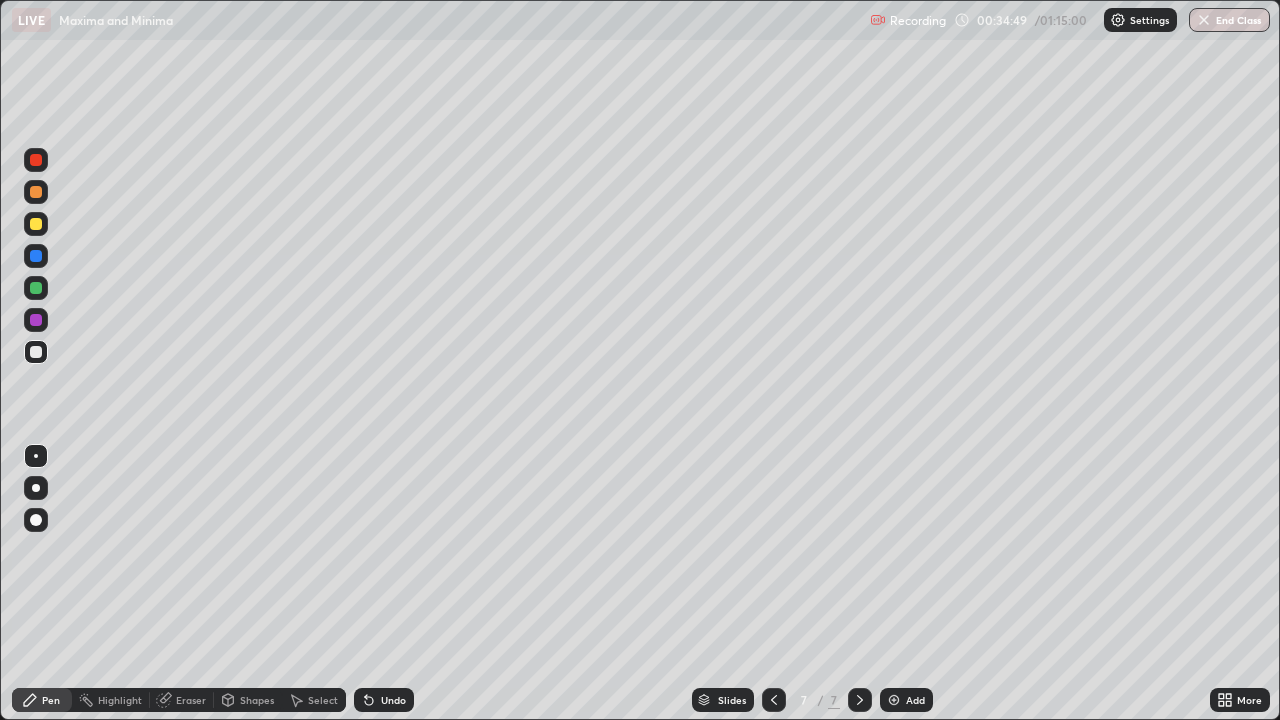click on "Eraser" at bounding box center (191, 700) 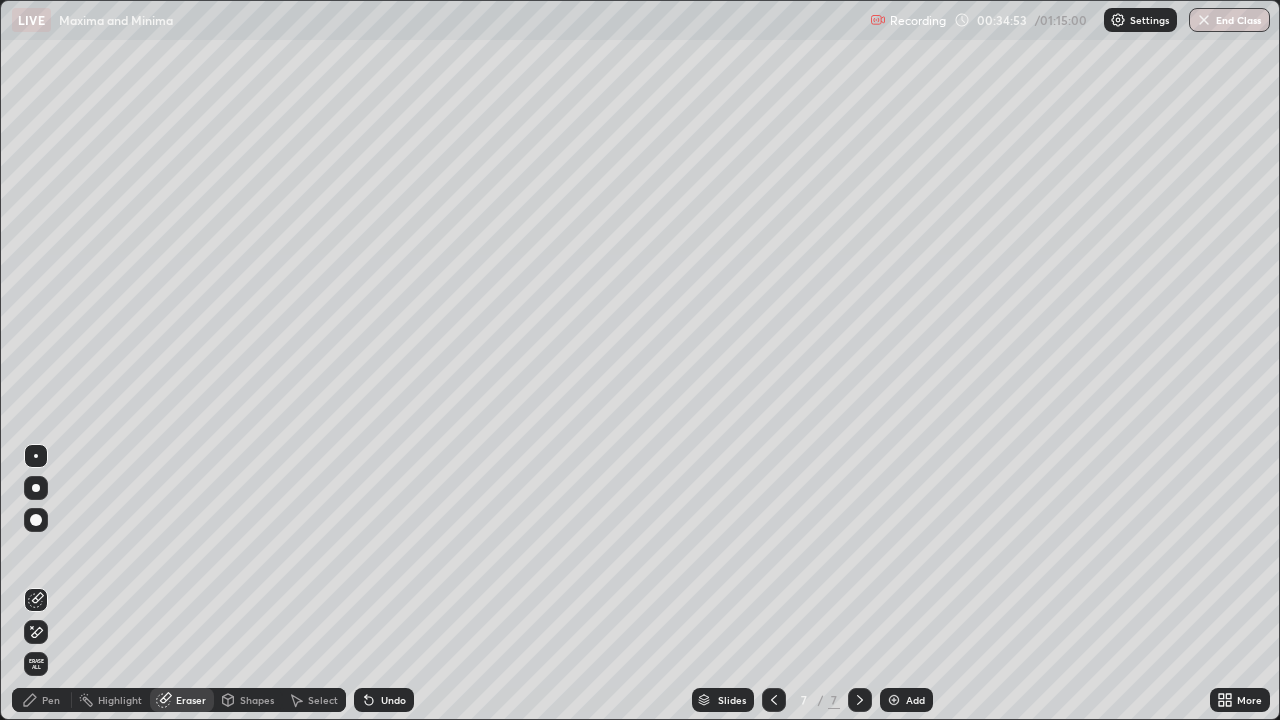 click on "Pen" at bounding box center [42, 700] 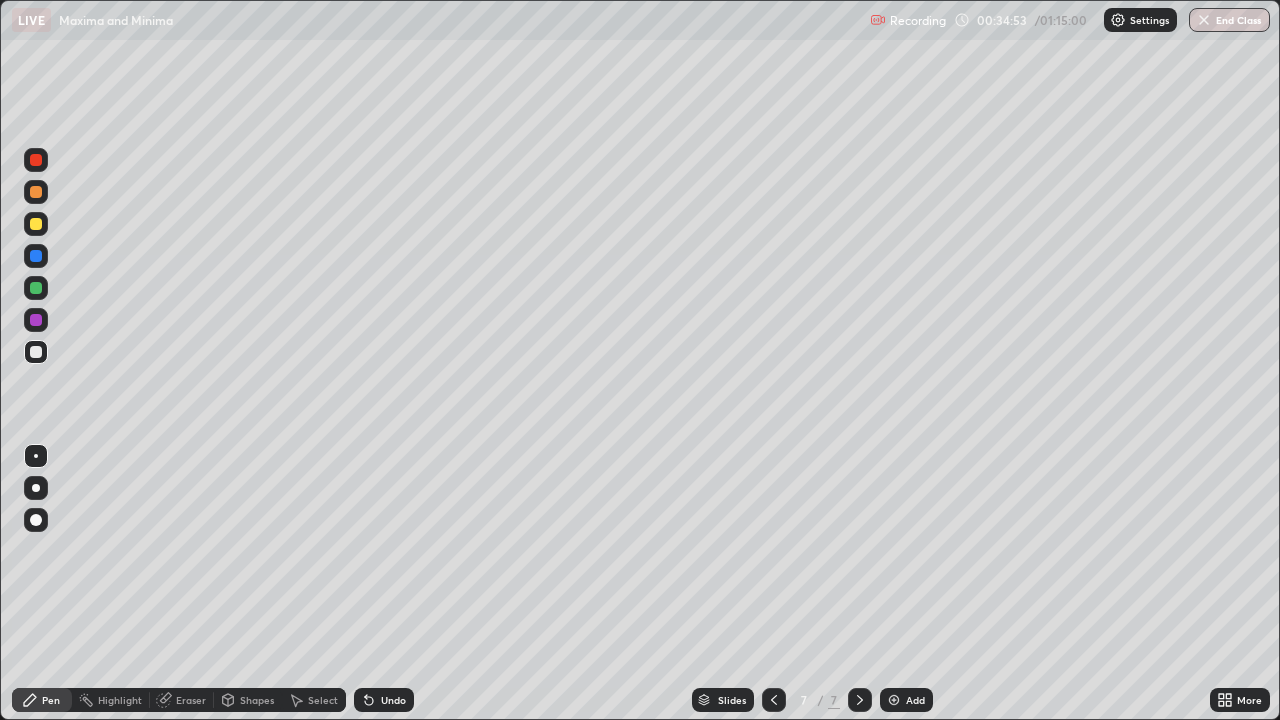 click at bounding box center [36, 352] 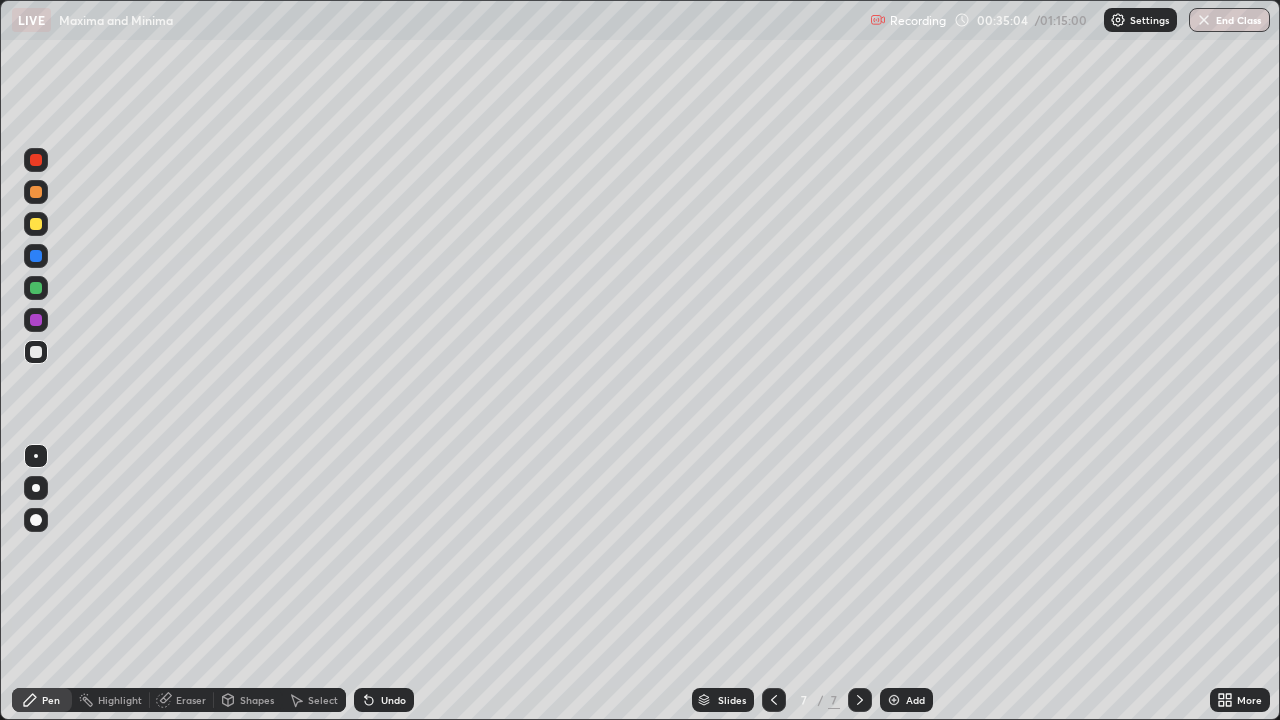 click on "Eraser" at bounding box center [191, 700] 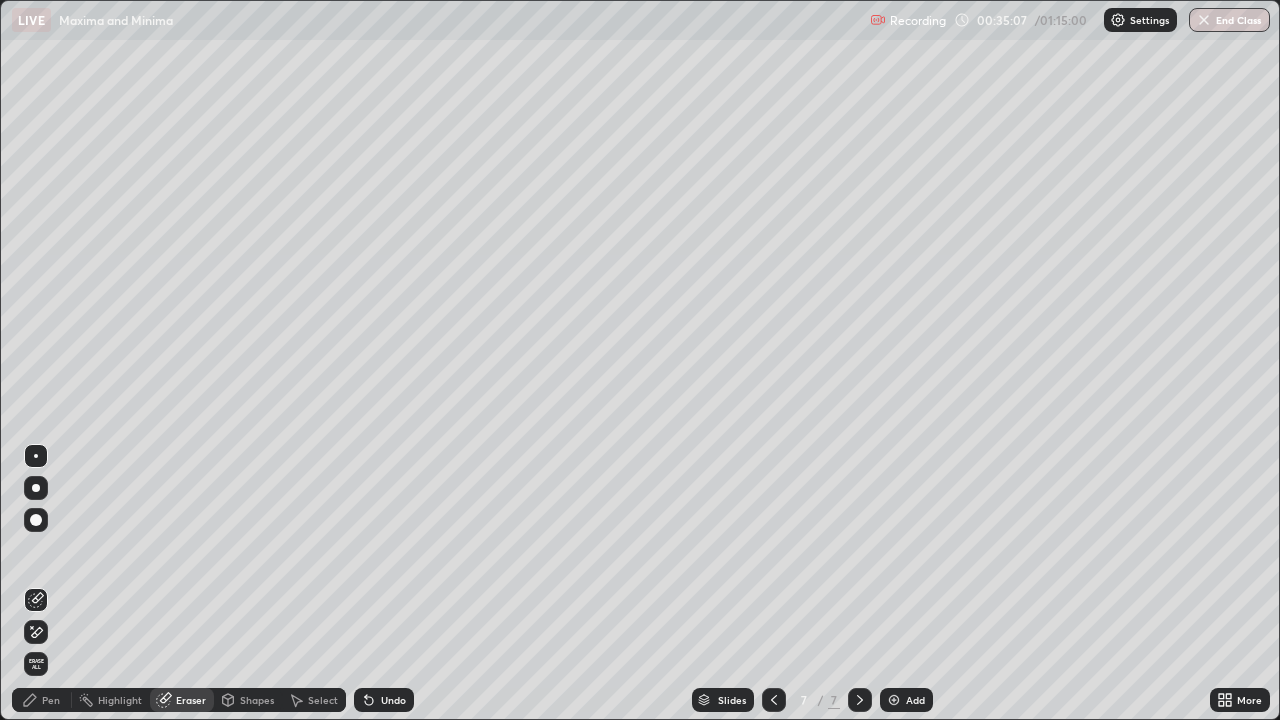 click on "Pen" at bounding box center [42, 700] 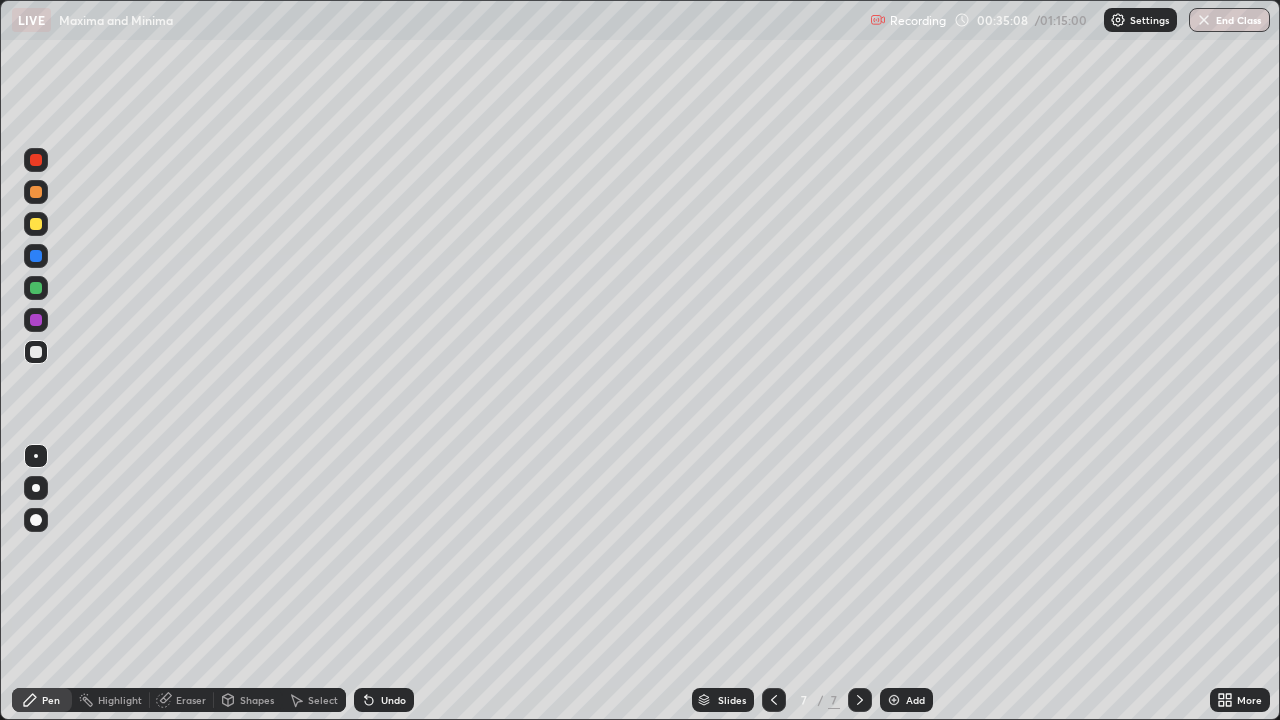 click at bounding box center (36, 352) 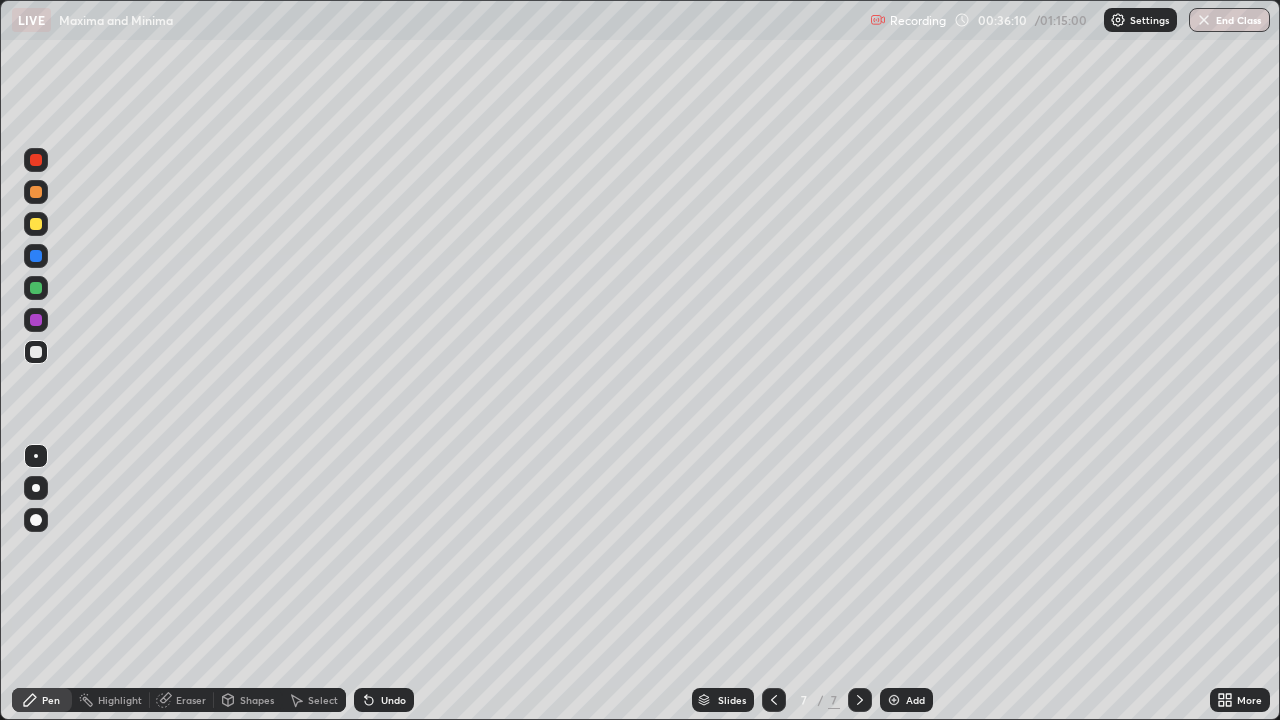 click at bounding box center (36, 352) 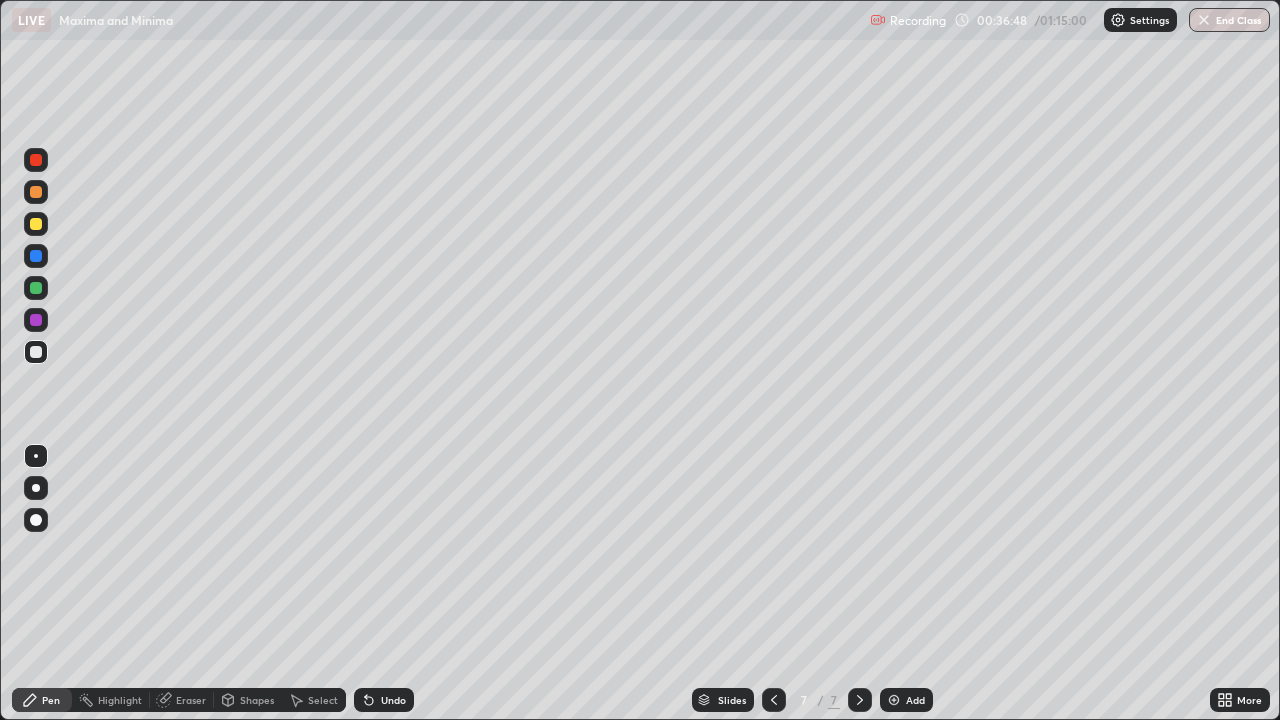 click on "Add" at bounding box center (906, 700) 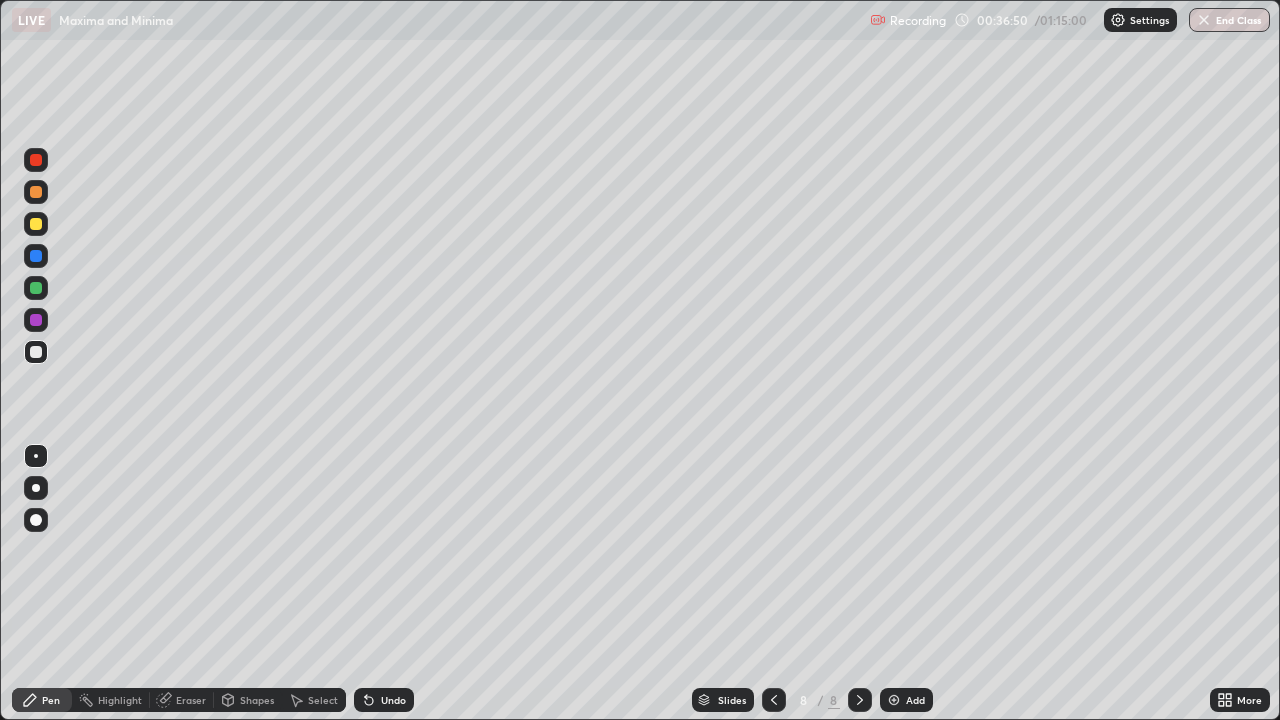 click at bounding box center [36, 352] 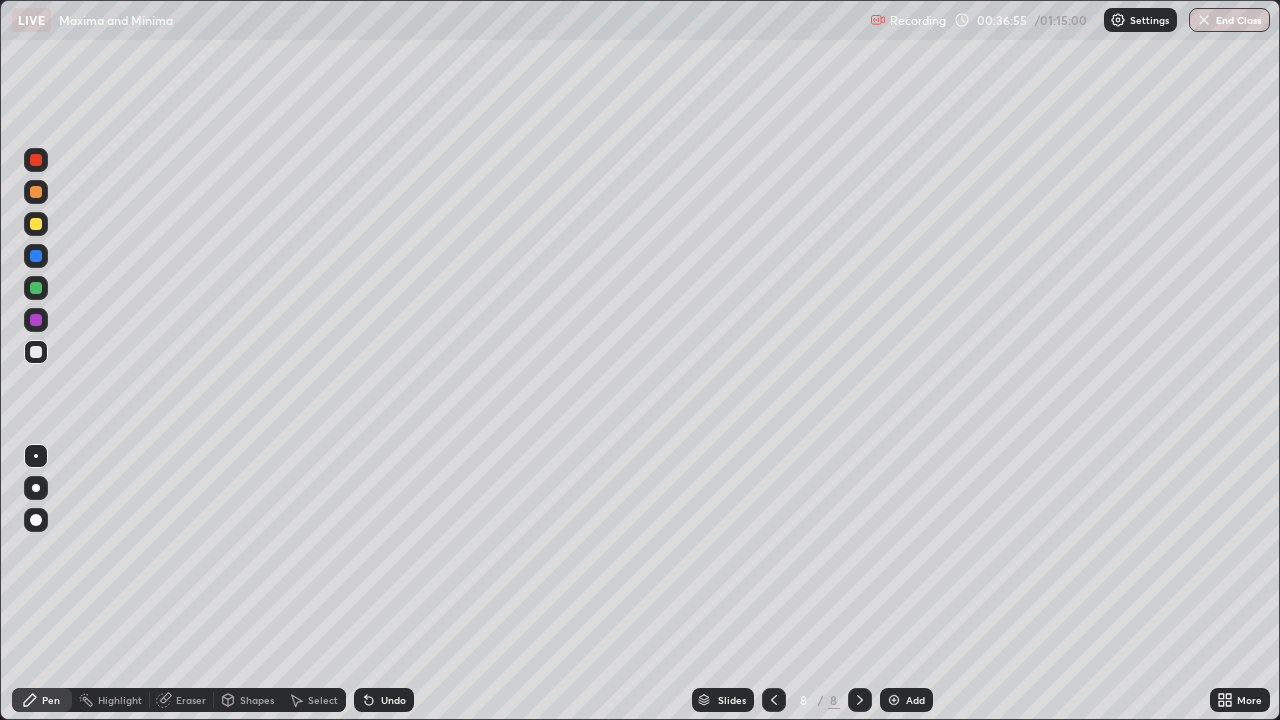 click on "Eraser" at bounding box center (182, 700) 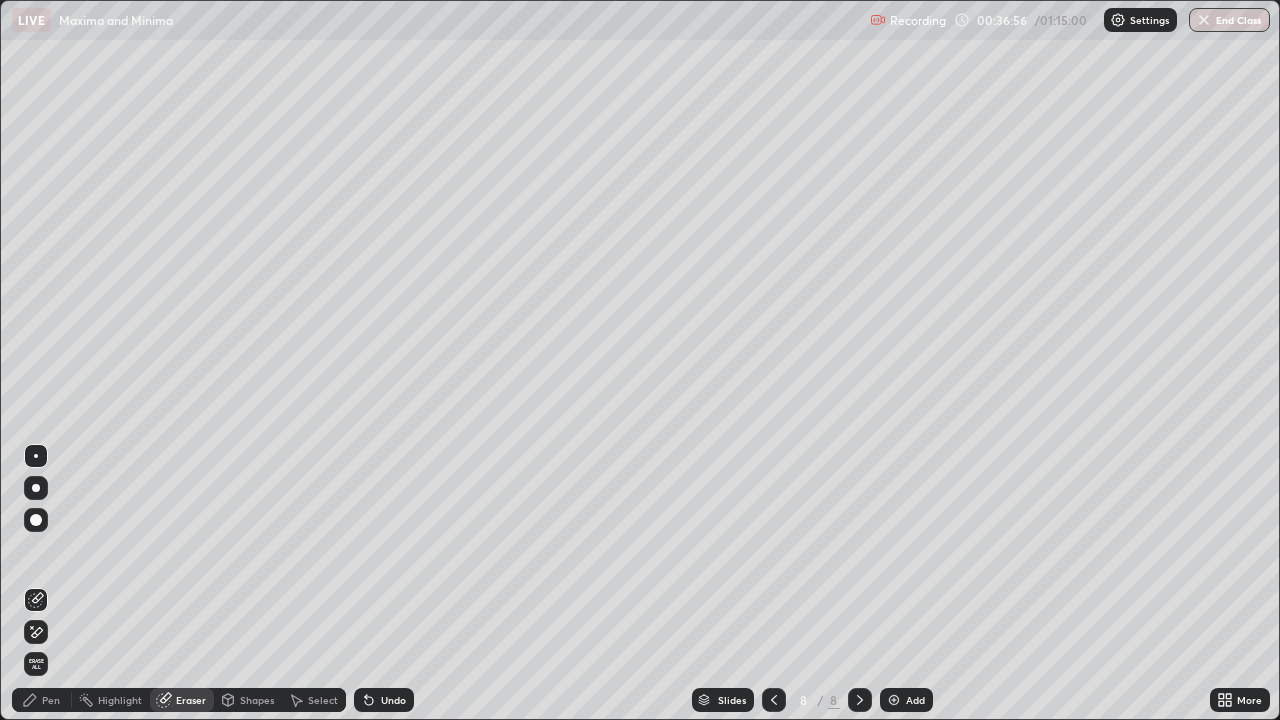 click on "Pen" at bounding box center [42, 700] 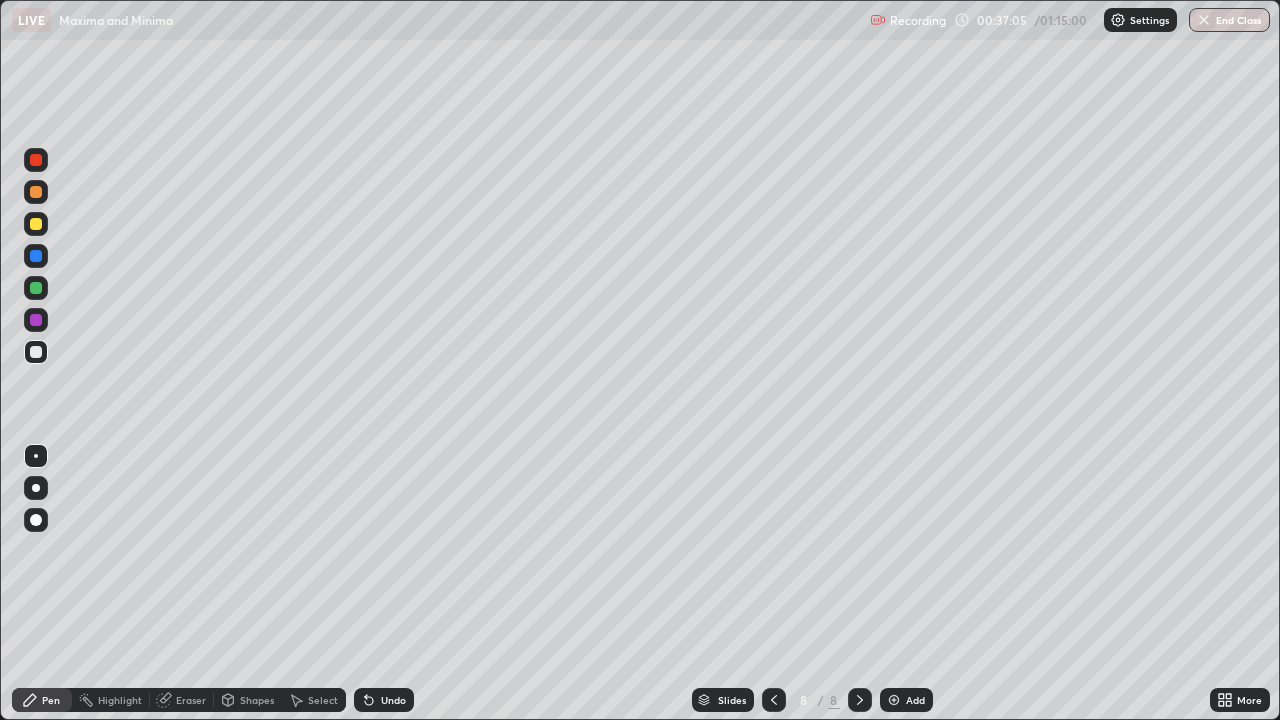 click on "Eraser" at bounding box center [182, 700] 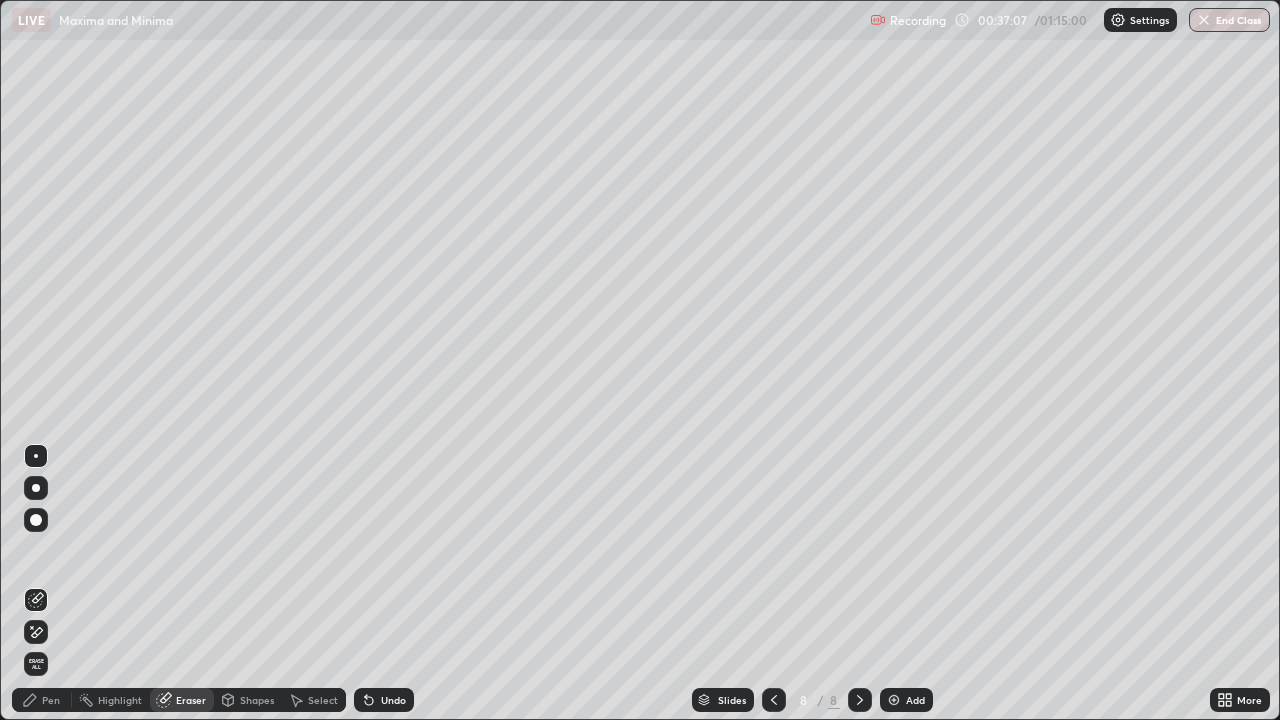 click on "Pen" at bounding box center (42, 700) 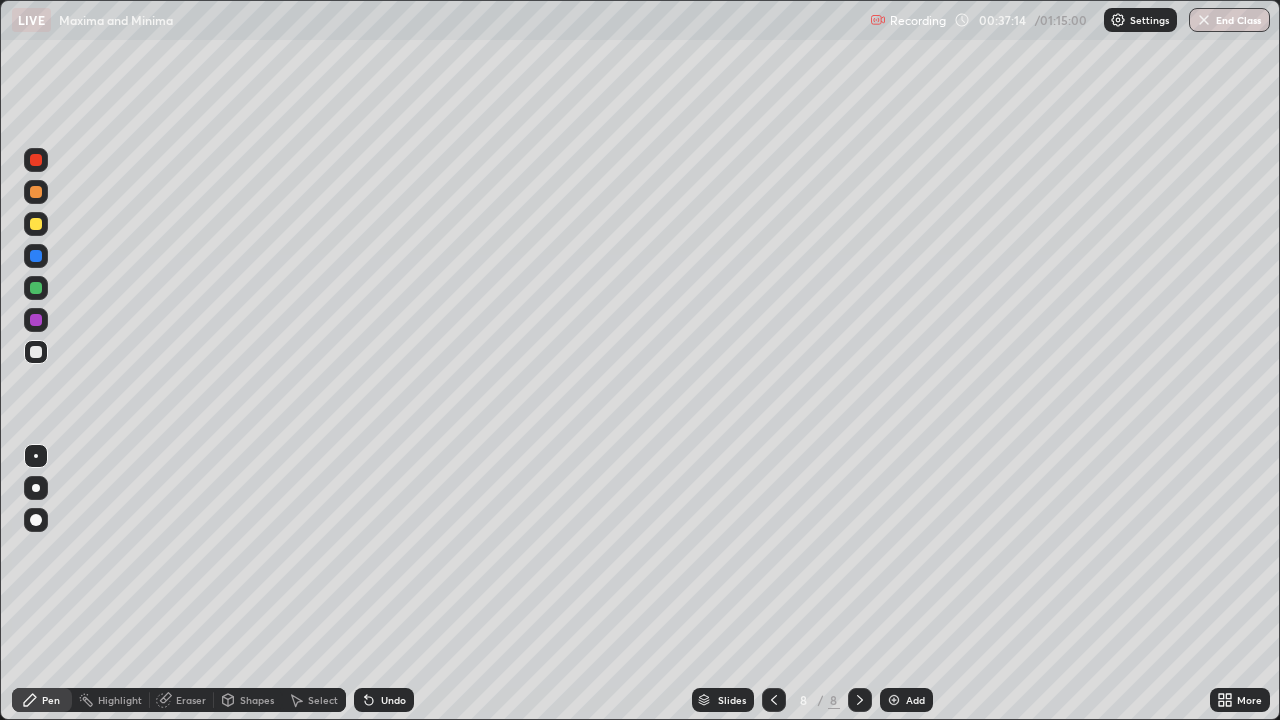 click at bounding box center [36, 288] 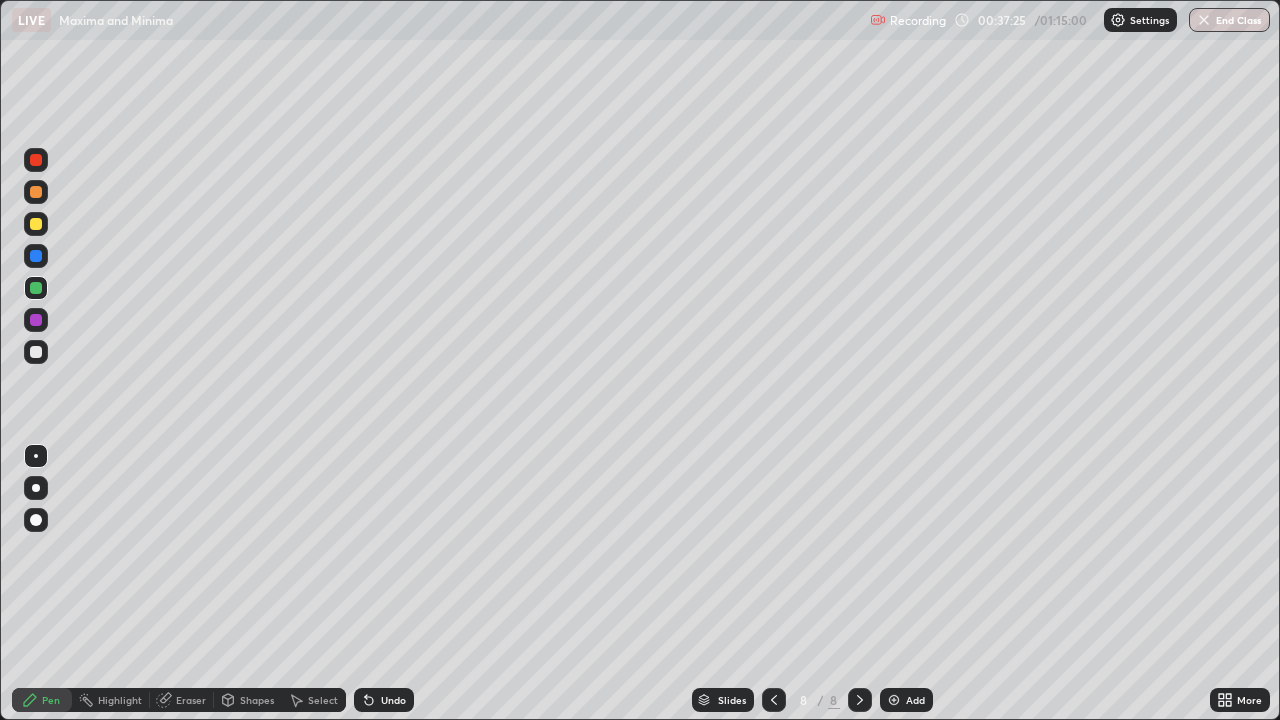 click at bounding box center (36, 352) 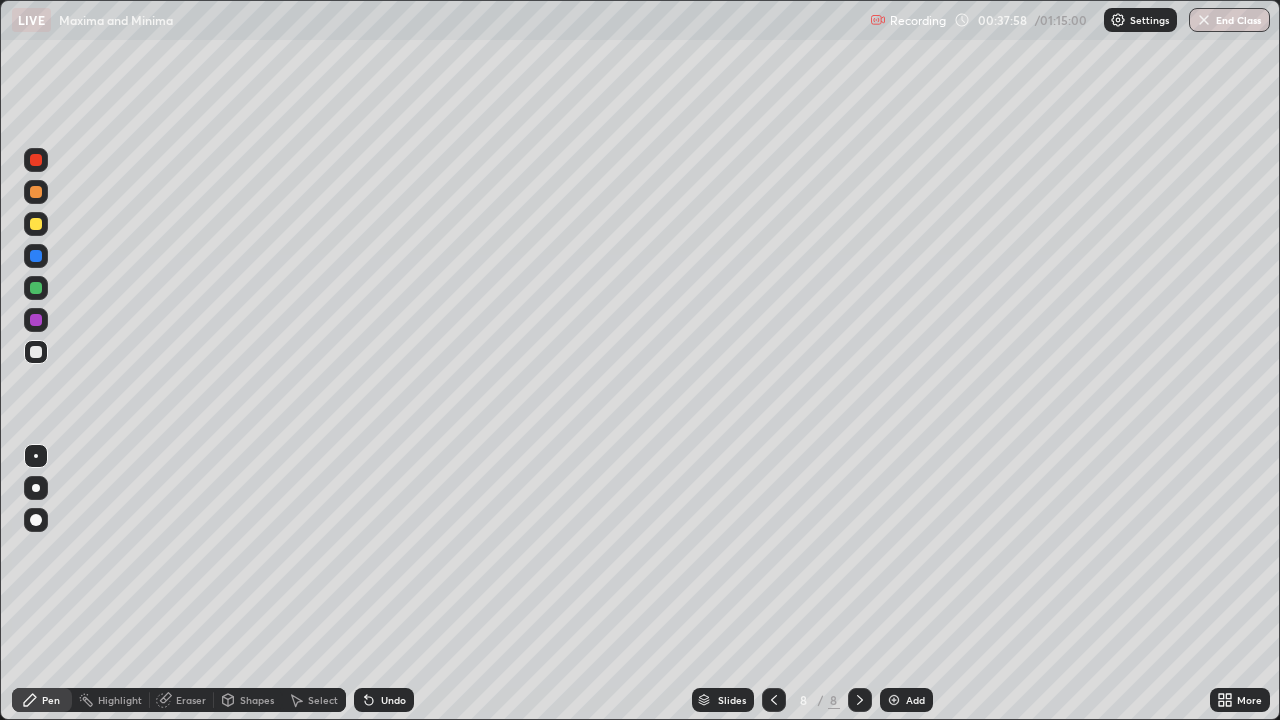 click at bounding box center [36, 320] 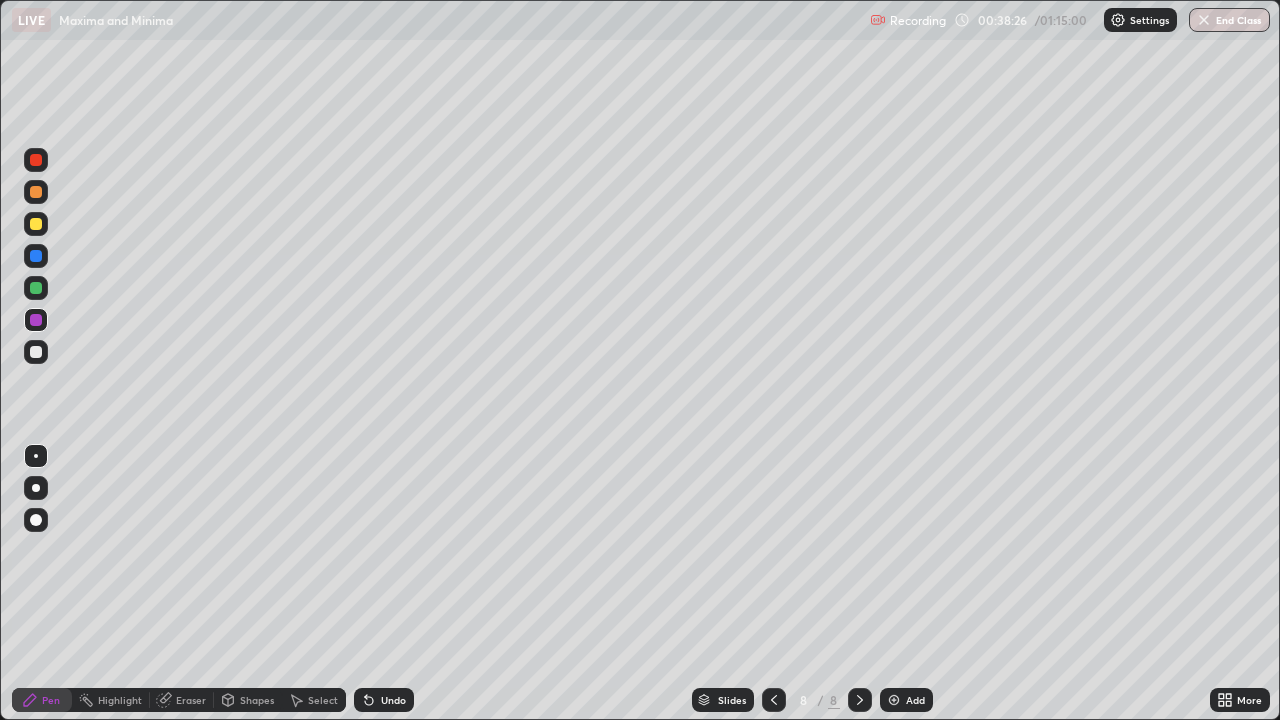 click at bounding box center (36, 352) 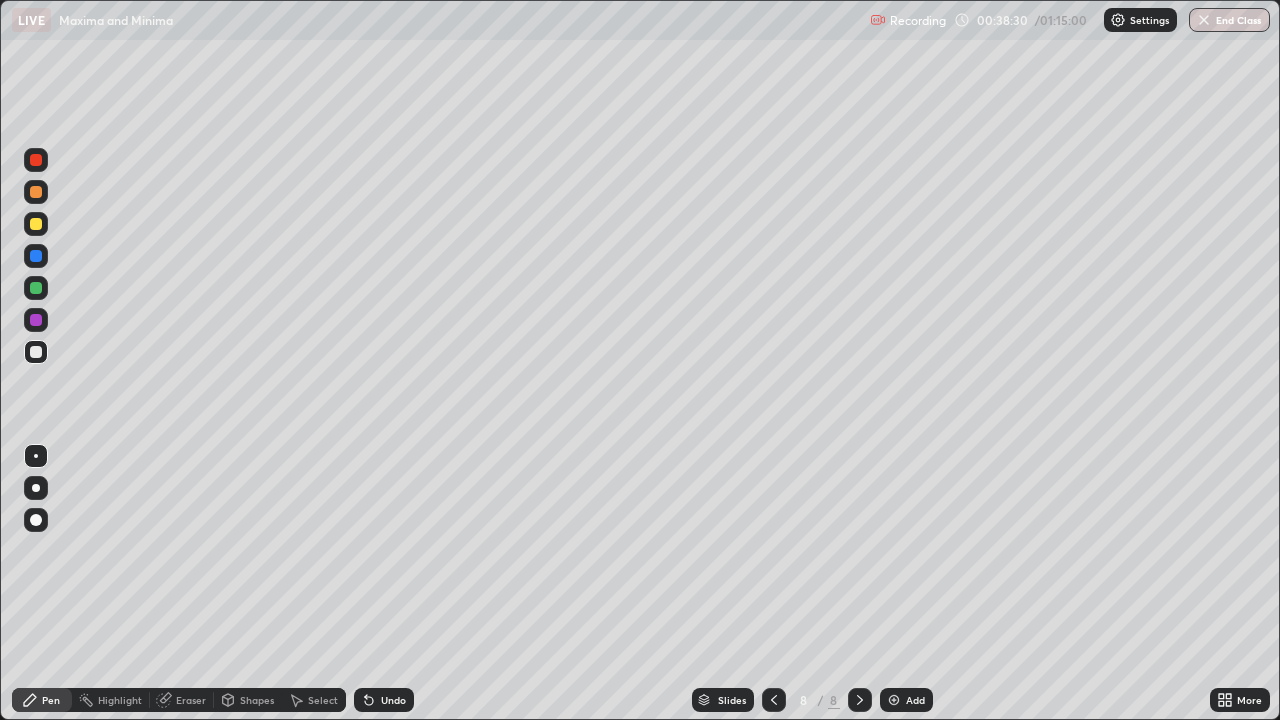 click on "Setting up your live class" at bounding box center [640, 360] 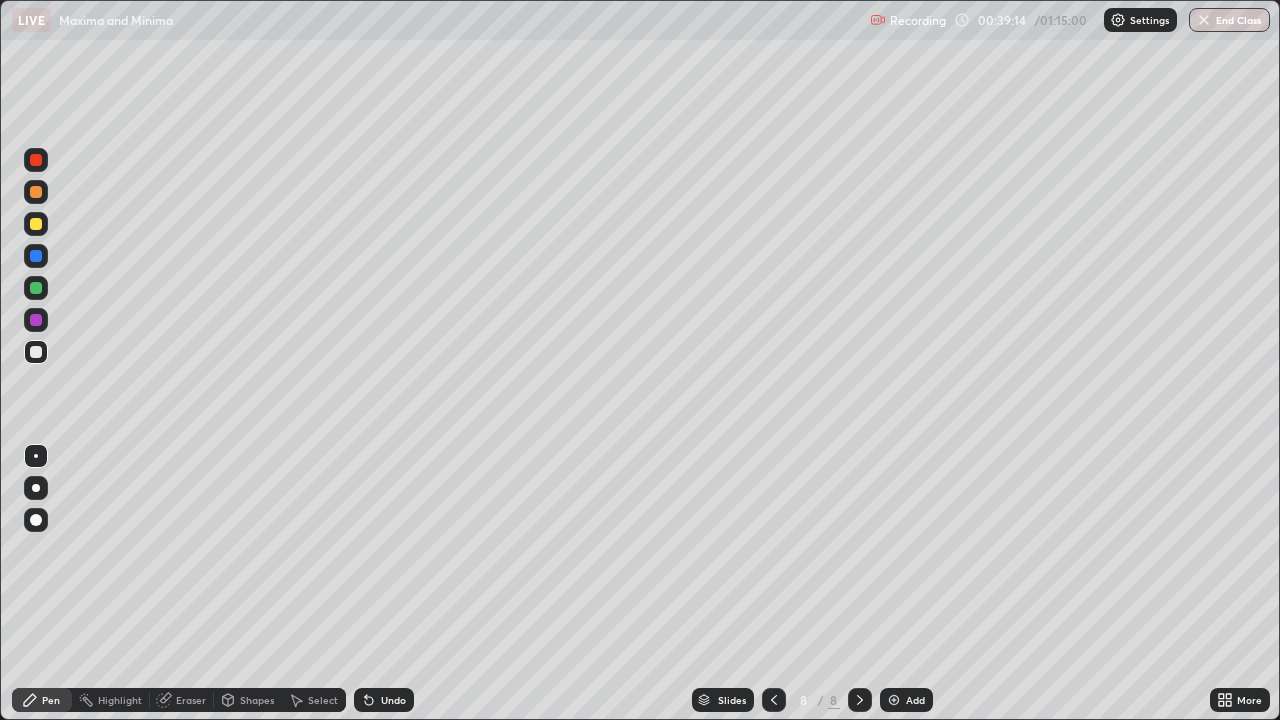 click at bounding box center [36, 288] 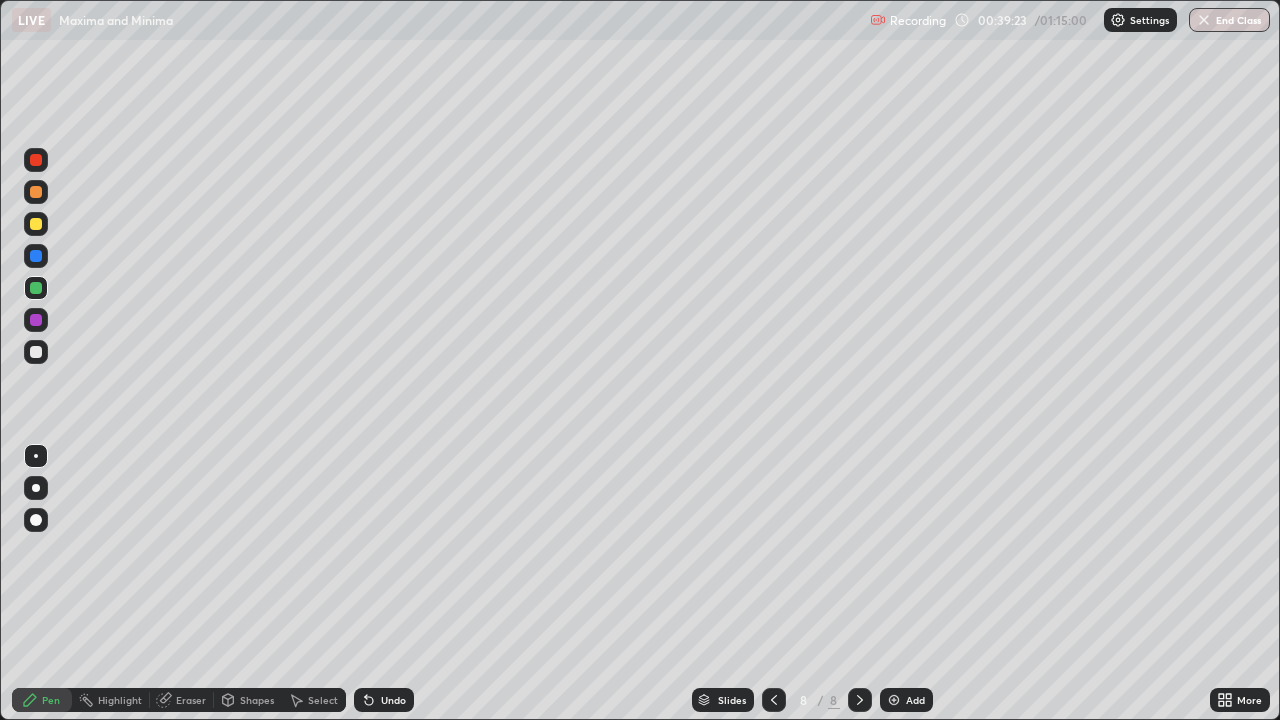click at bounding box center (36, 320) 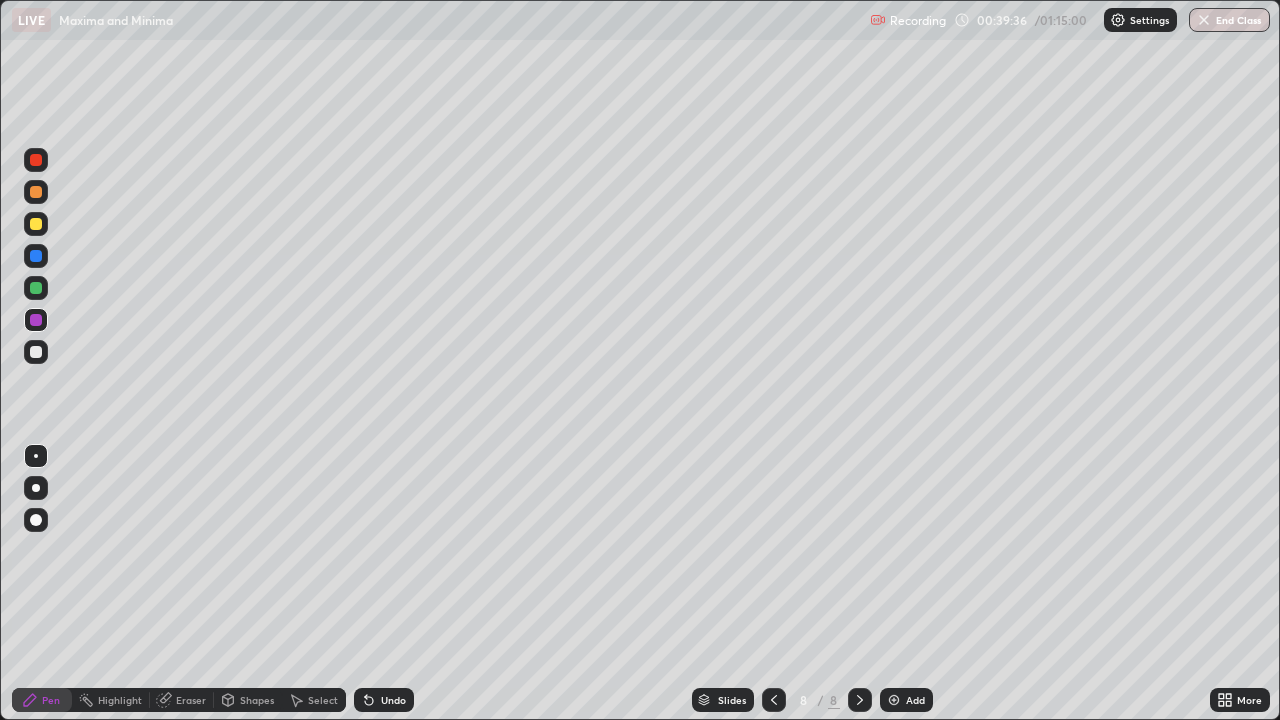click at bounding box center (36, 352) 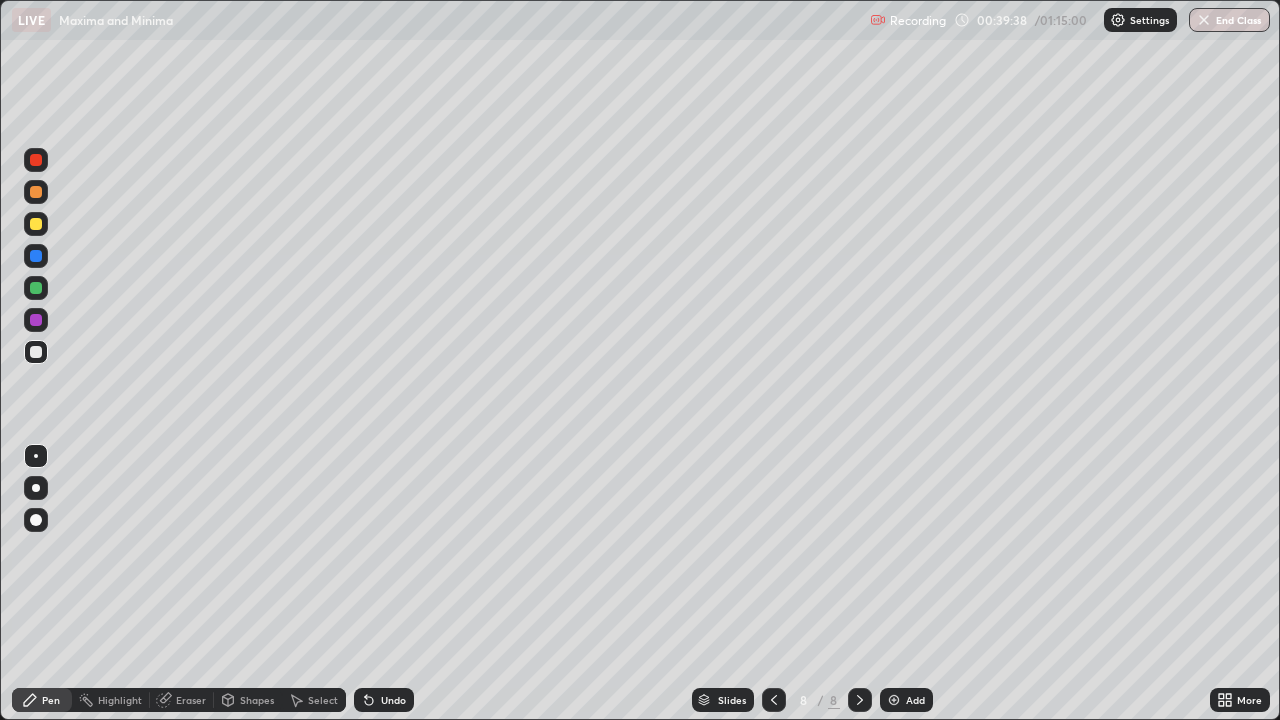 click at bounding box center [36, 352] 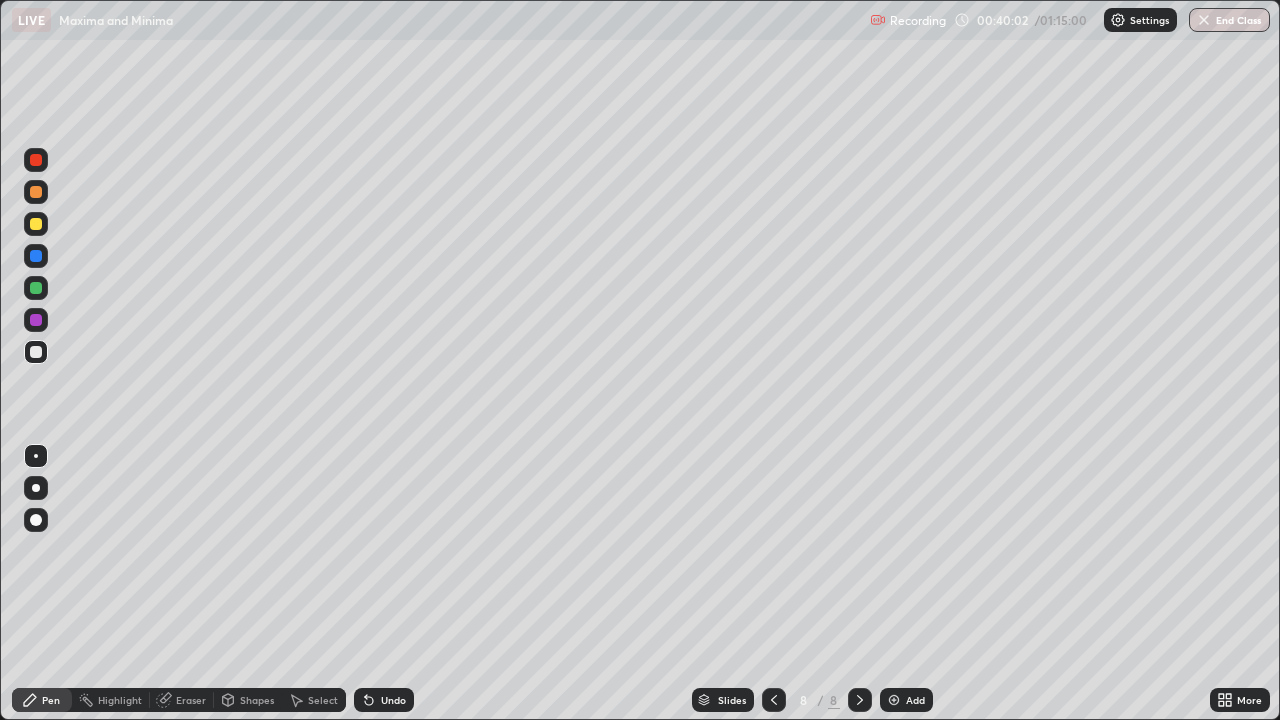 click on "Eraser" at bounding box center (182, 700) 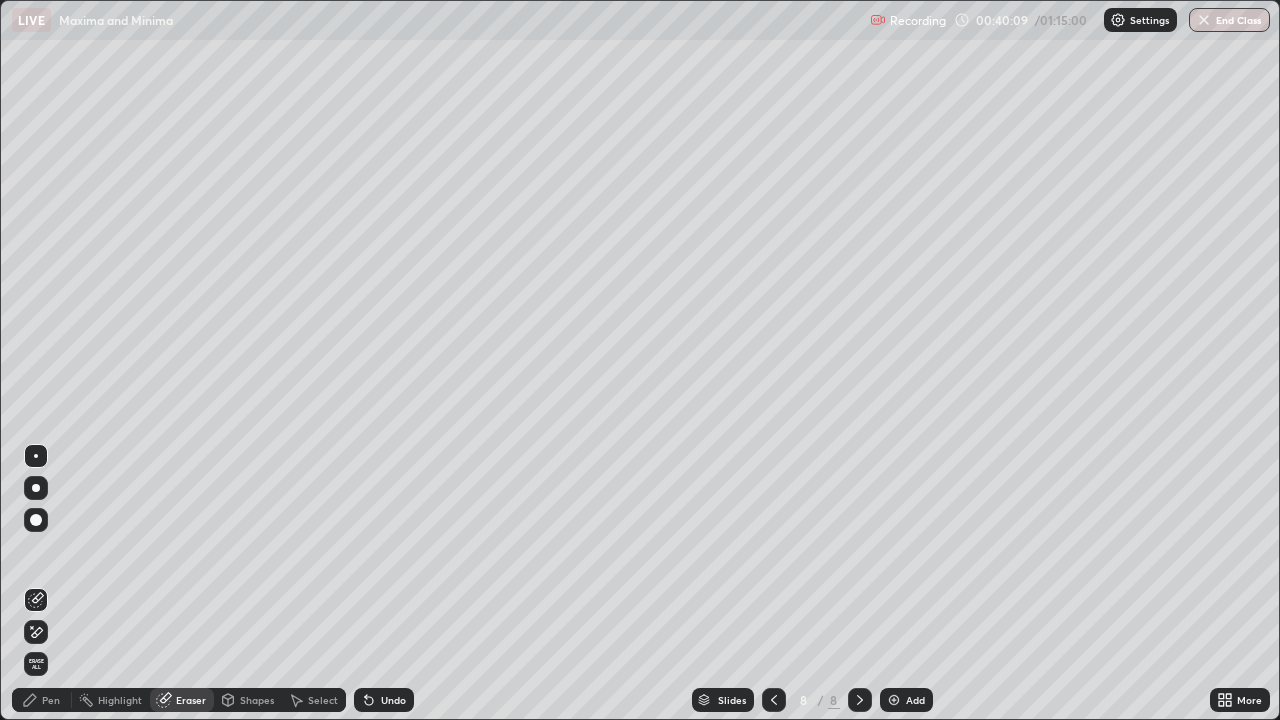 click on "Pen" at bounding box center [42, 700] 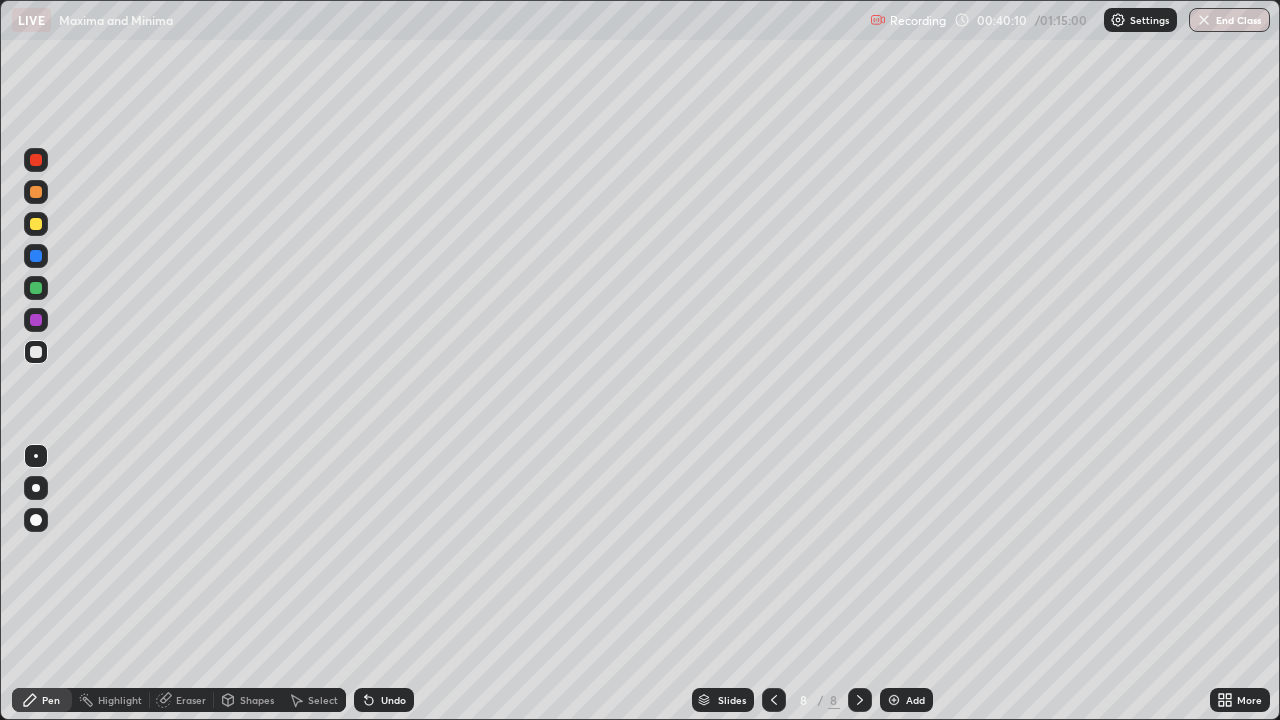 click at bounding box center (36, 224) 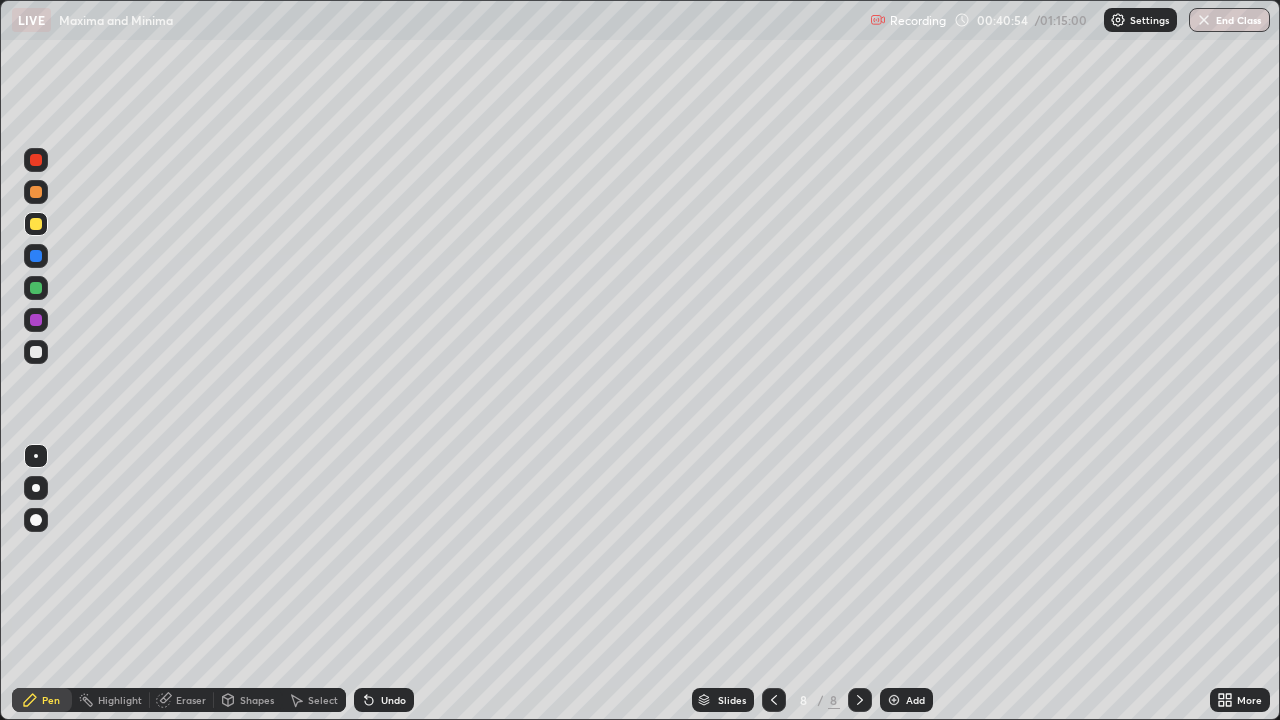 click at bounding box center [36, 352] 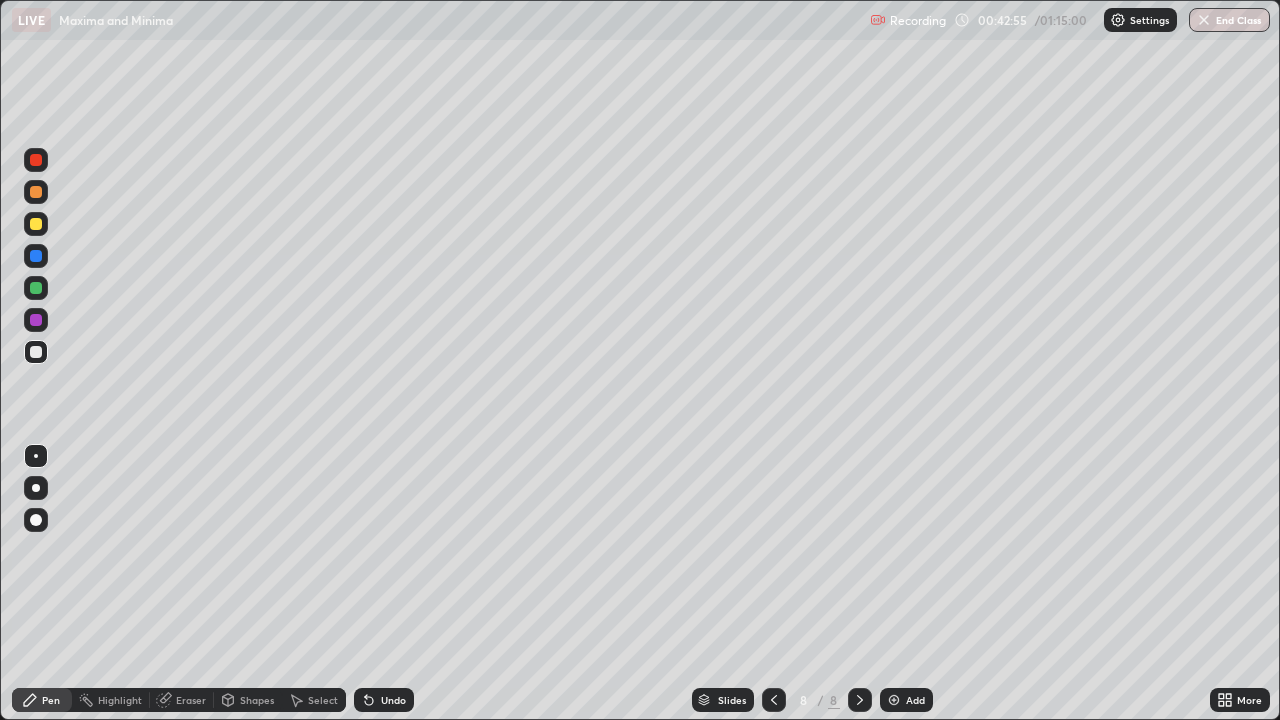 click on "Add" at bounding box center (915, 700) 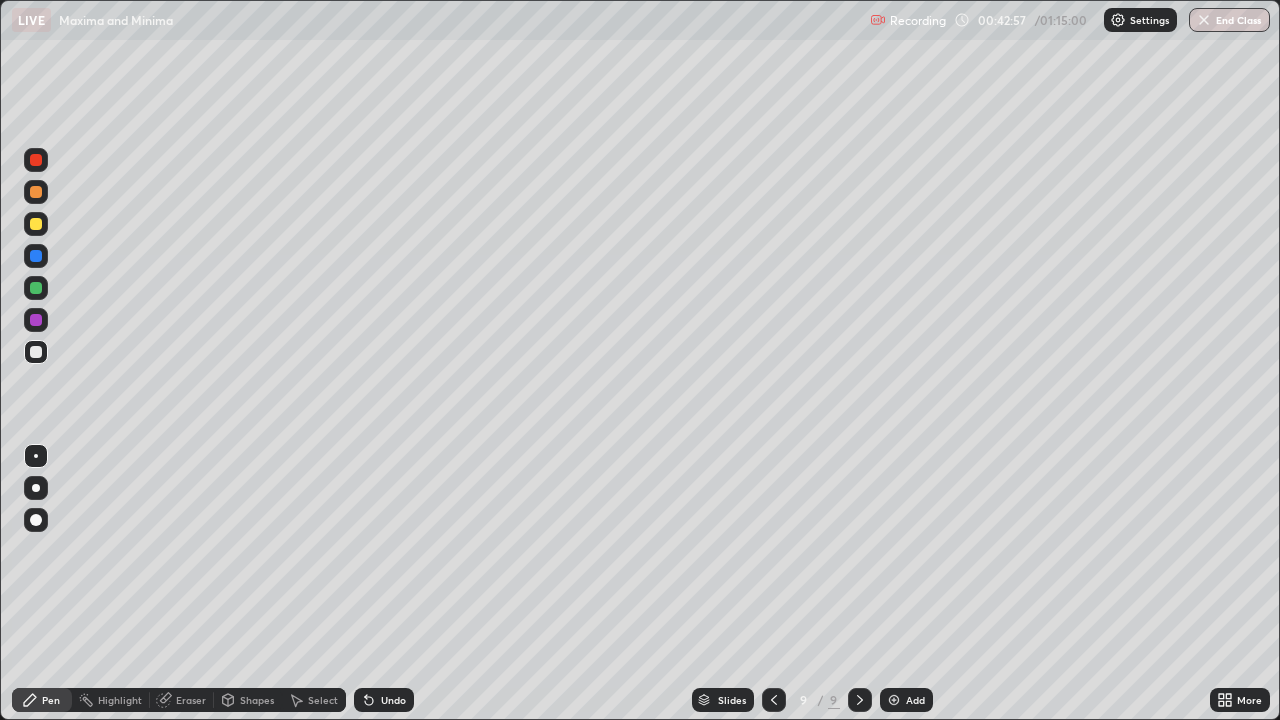 click at bounding box center [36, 352] 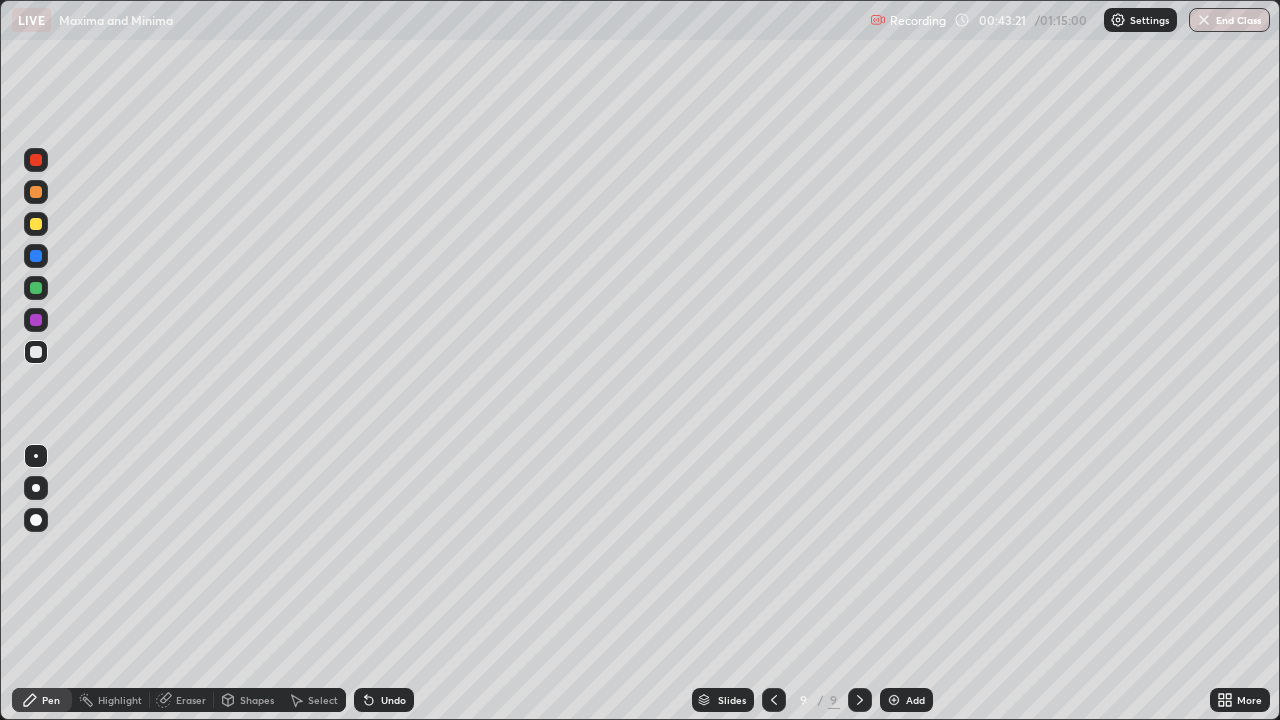 click at bounding box center [36, 192] 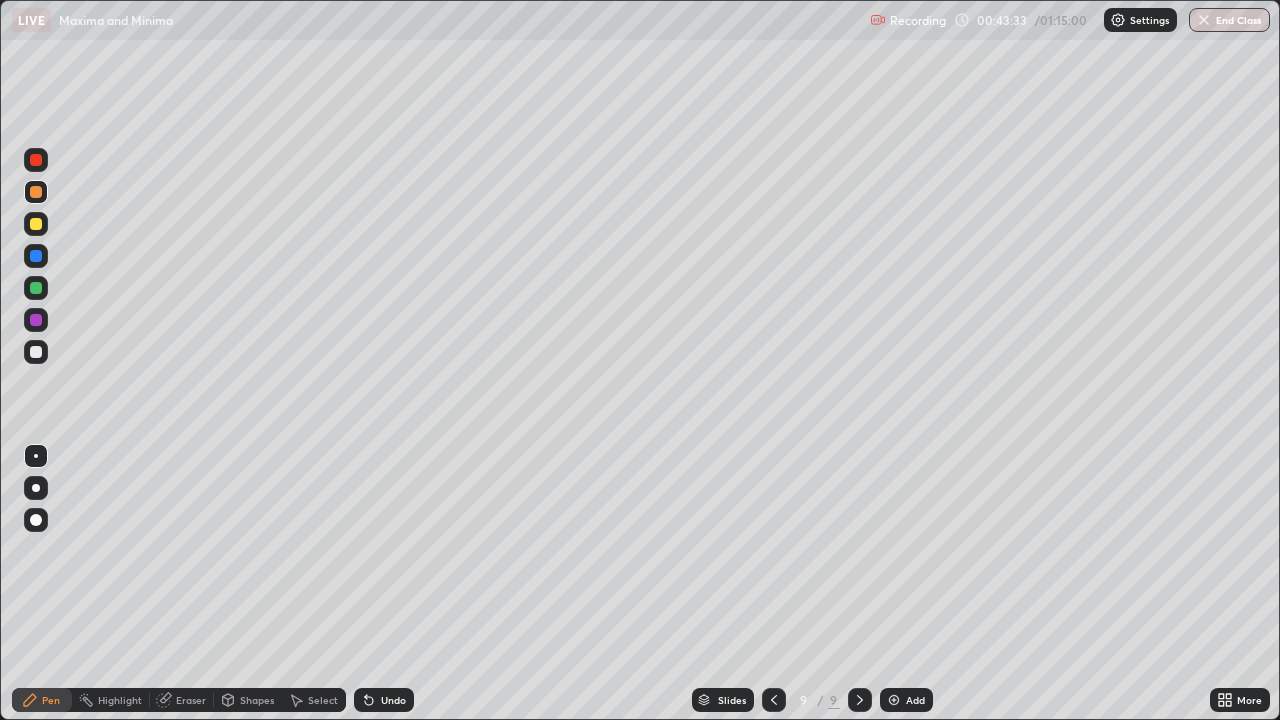 click at bounding box center (36, 352) 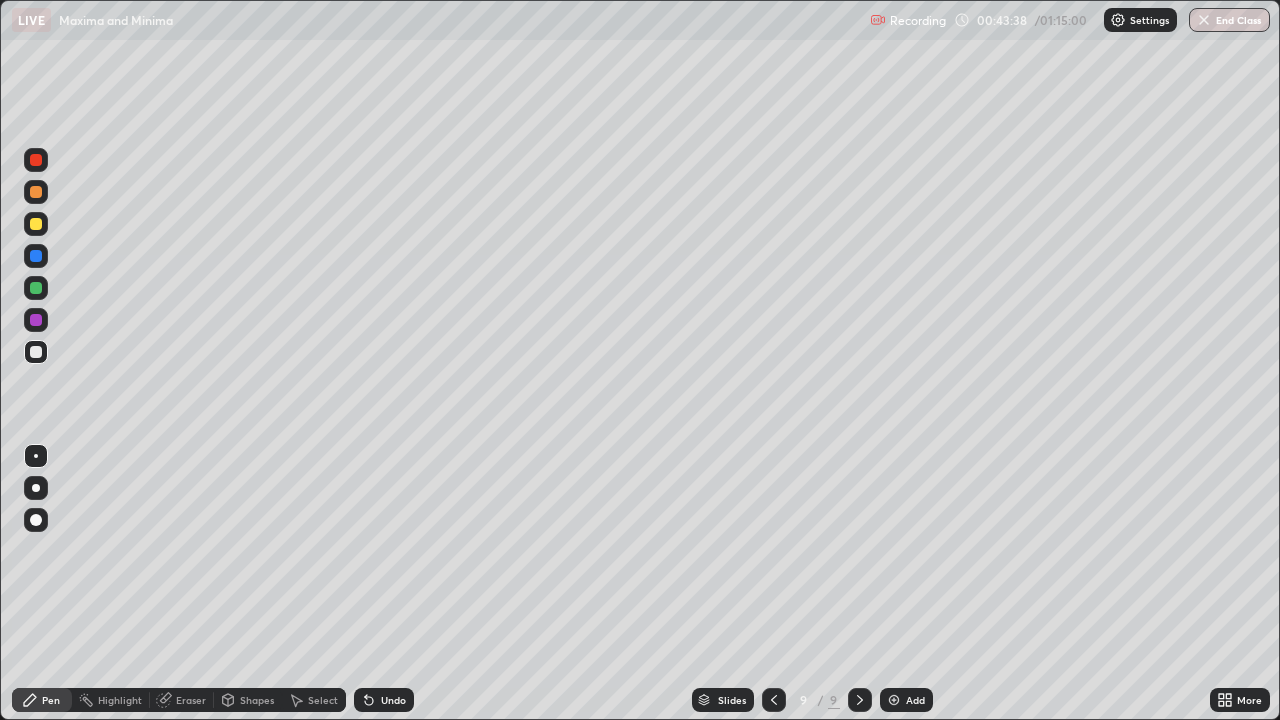 click at bounding box center (36, 352) 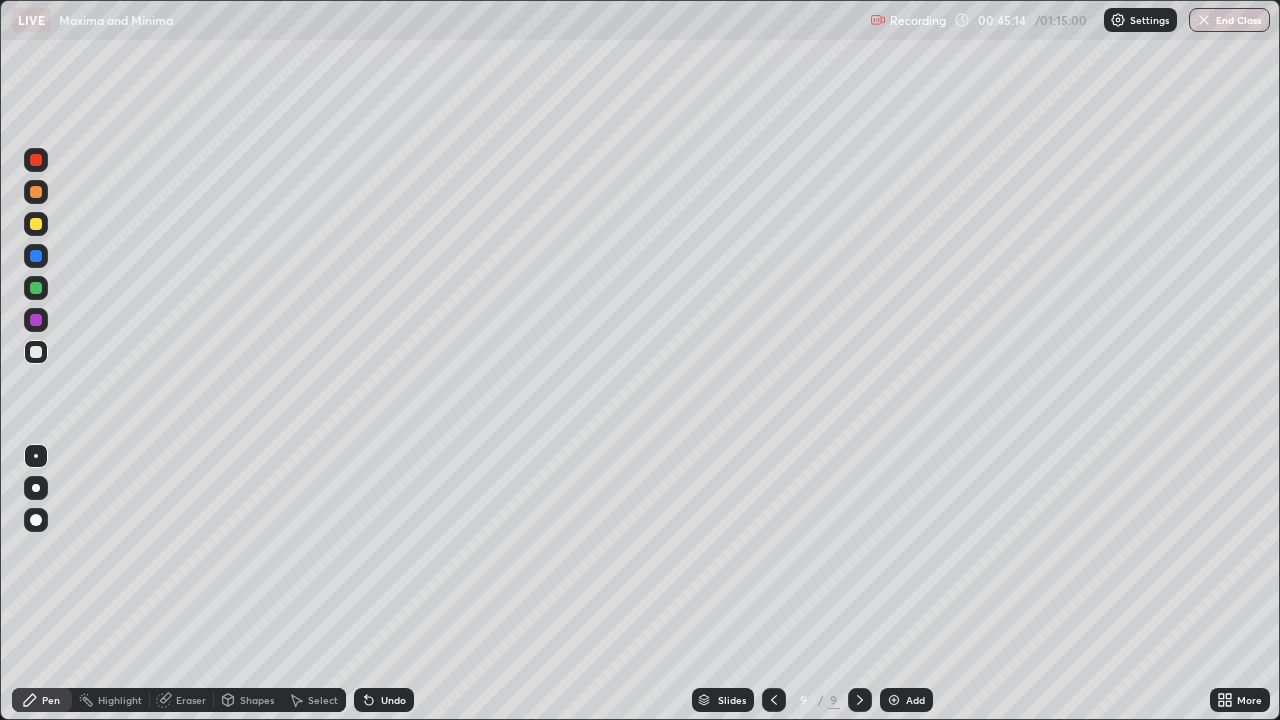 click at bounding box center [36, 352] 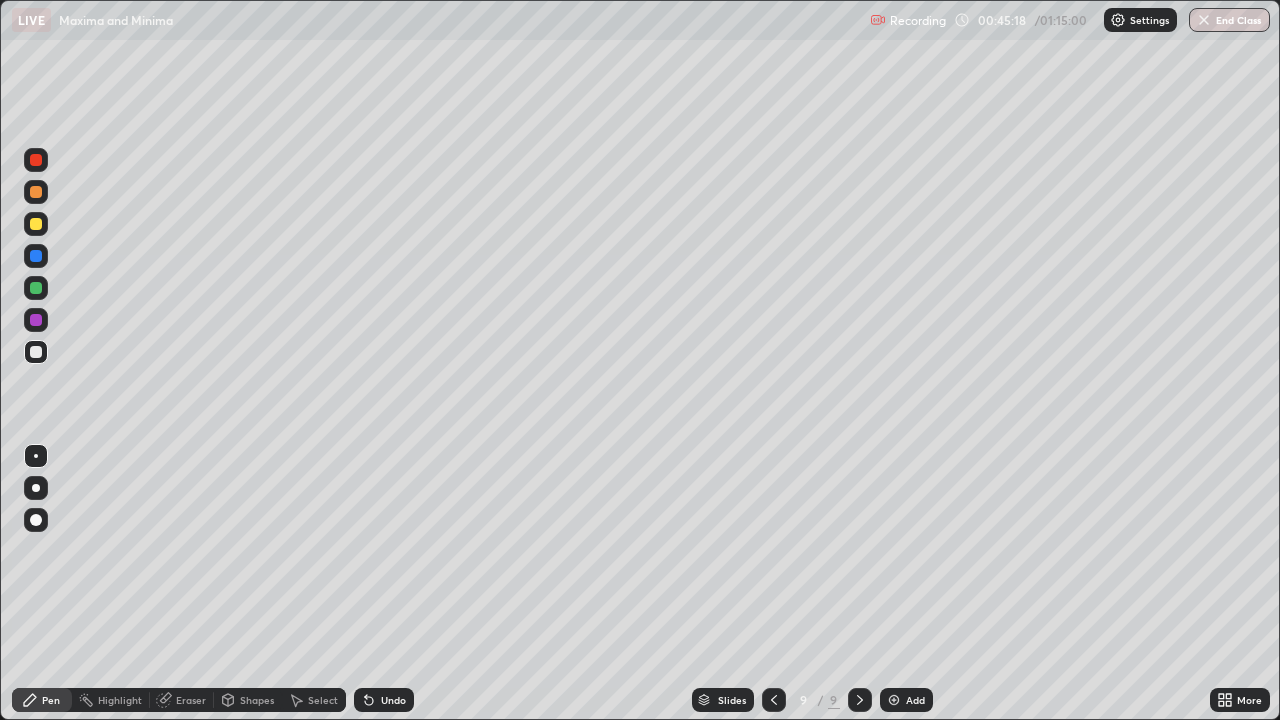 click at bounding box center (36, 352) 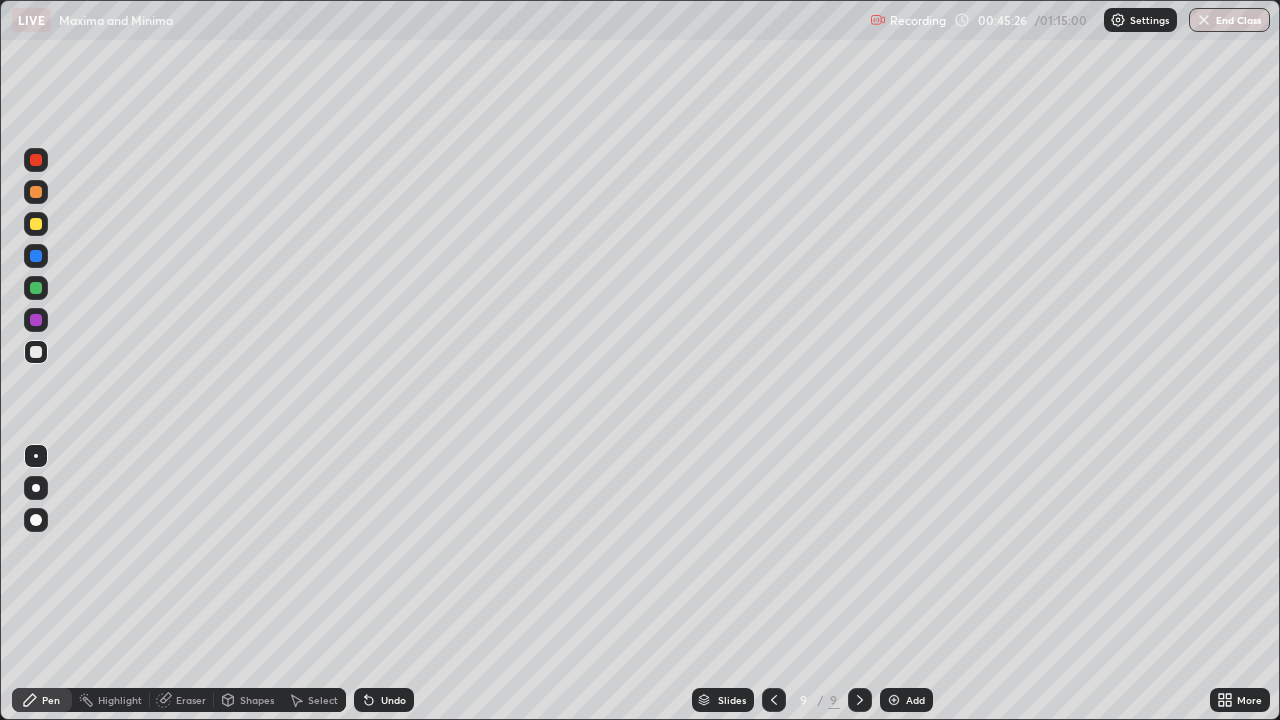 click at bounding box center [36, 192] 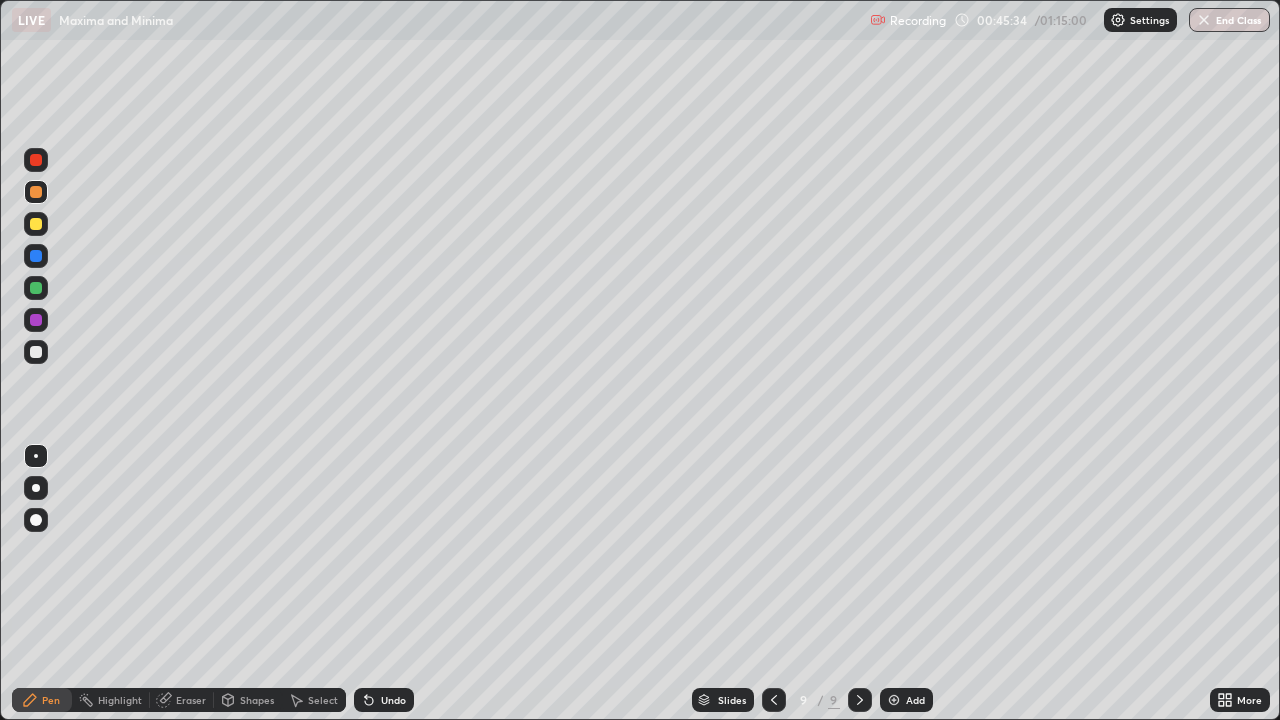 click at bounding box center (36, 352) 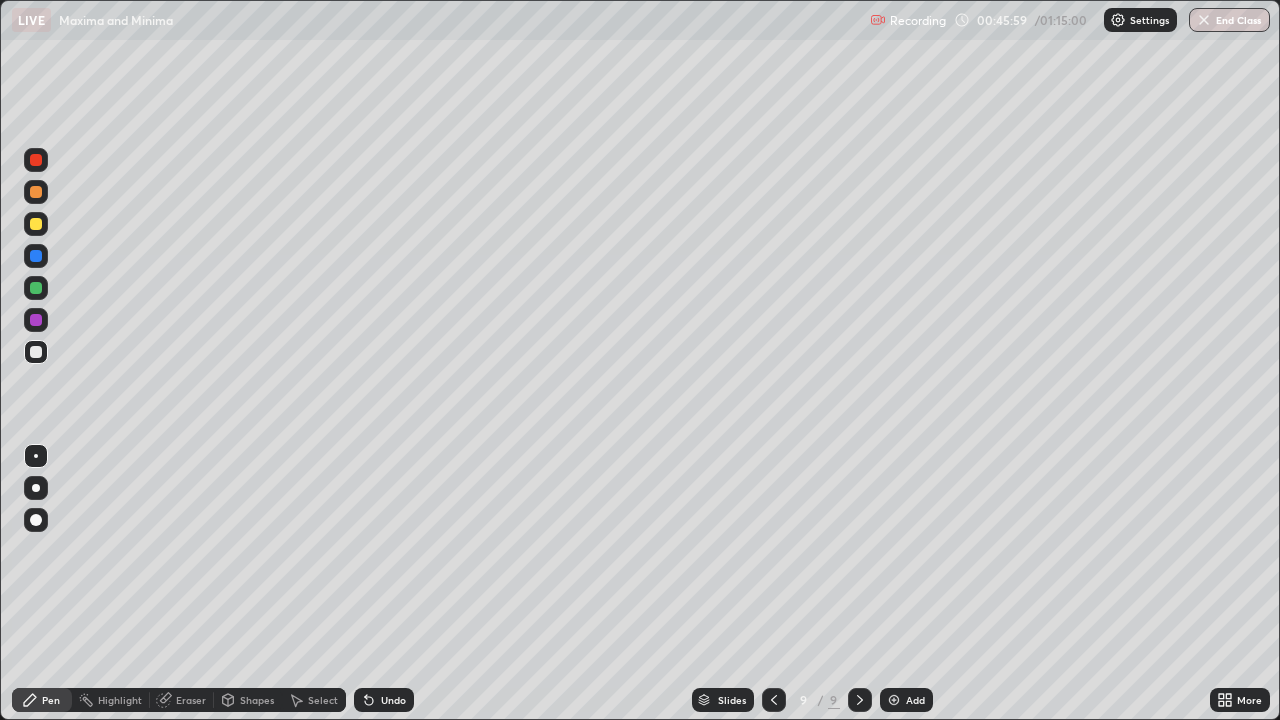 click on "Eraser" at bounding box center (191, 700) 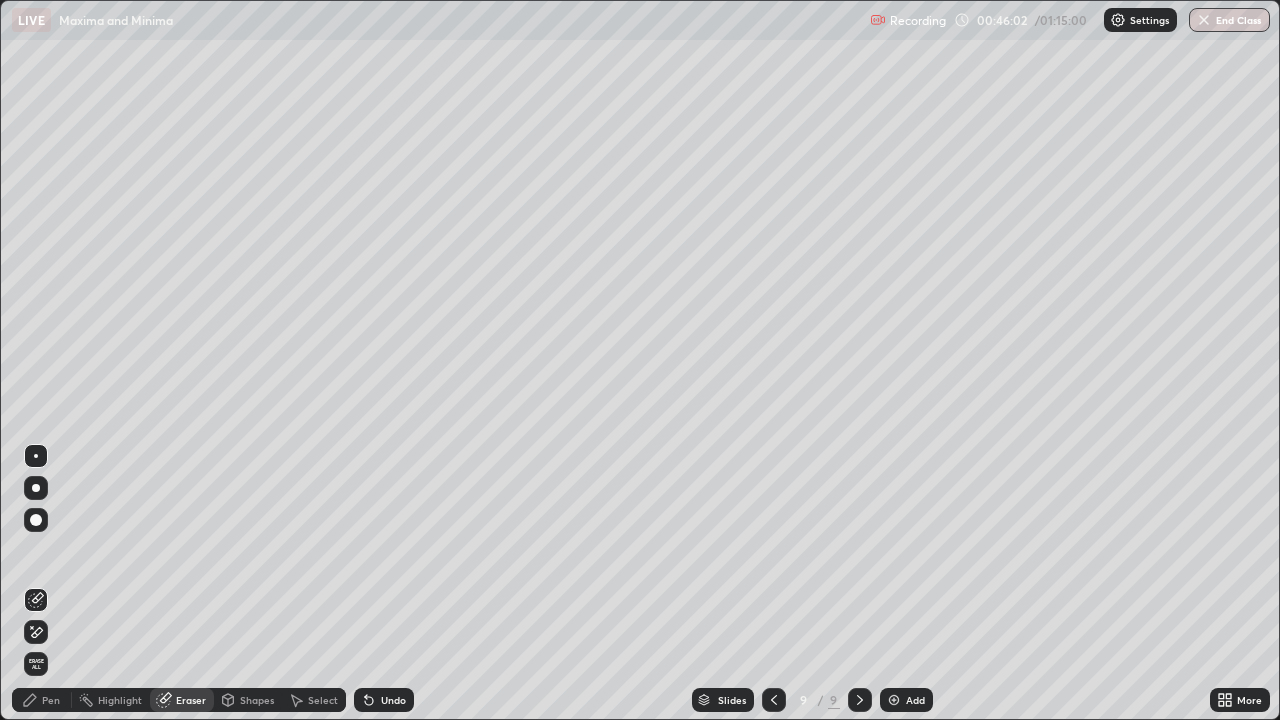 click on "Pen" at bounding box center (42, 700) 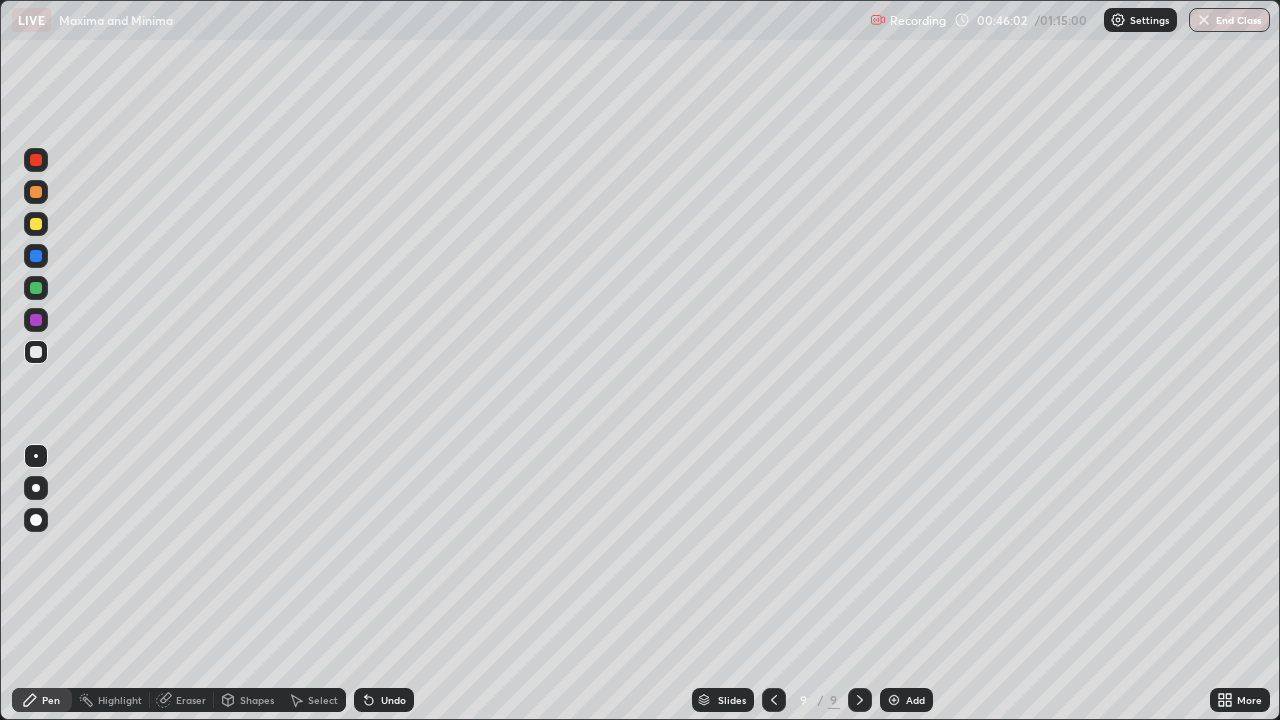 click at bounding box center (36, 352) 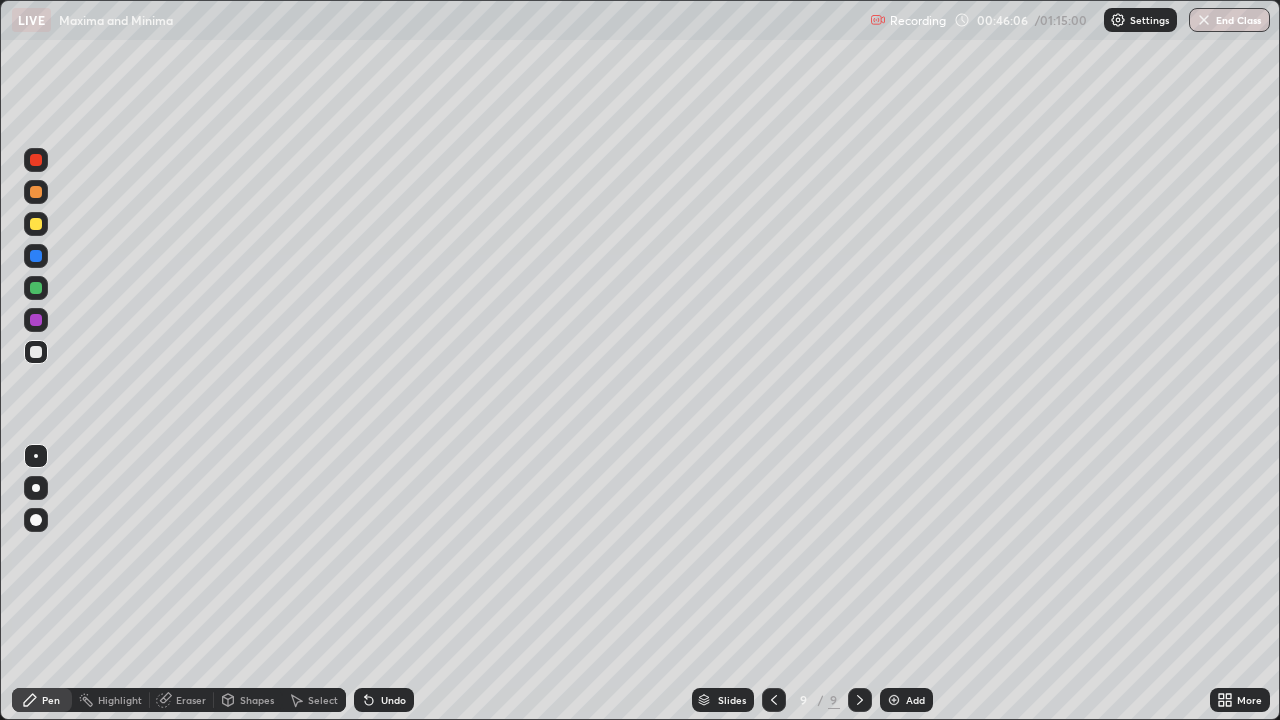 click on "Eraser" at bounding box center [191, 700] 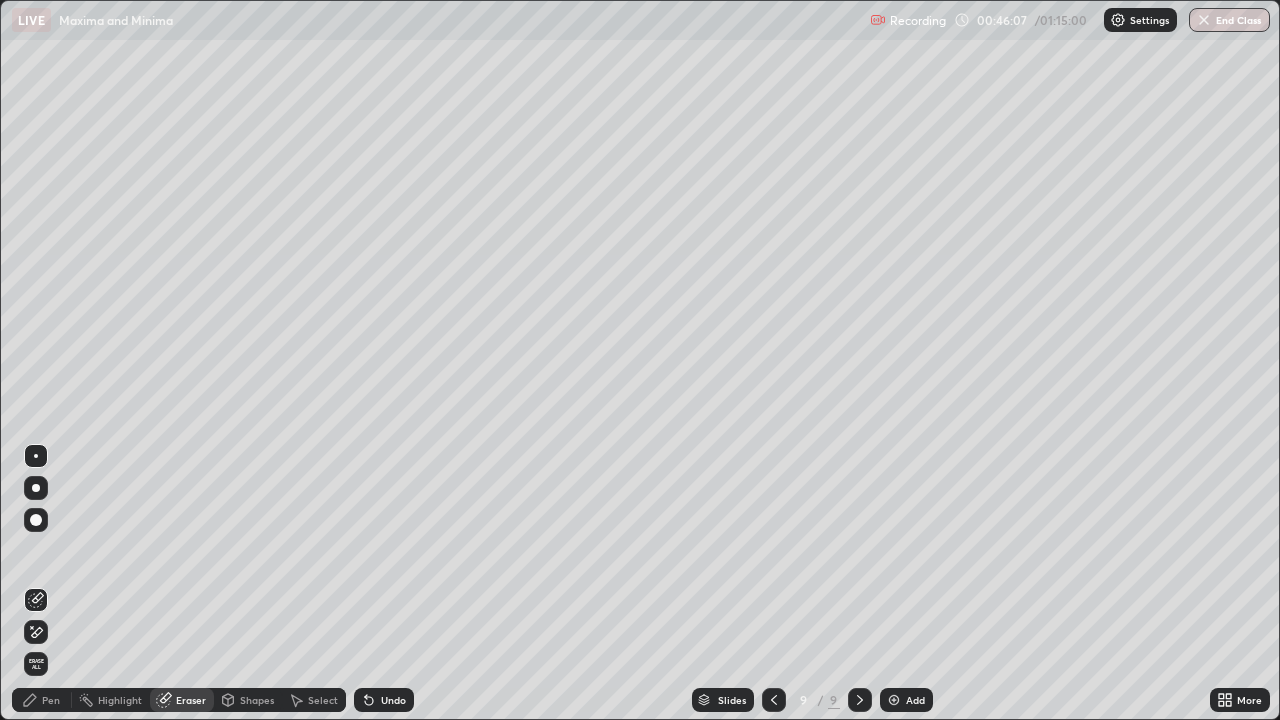 click on "Pen" at bounding box center (42, 700) 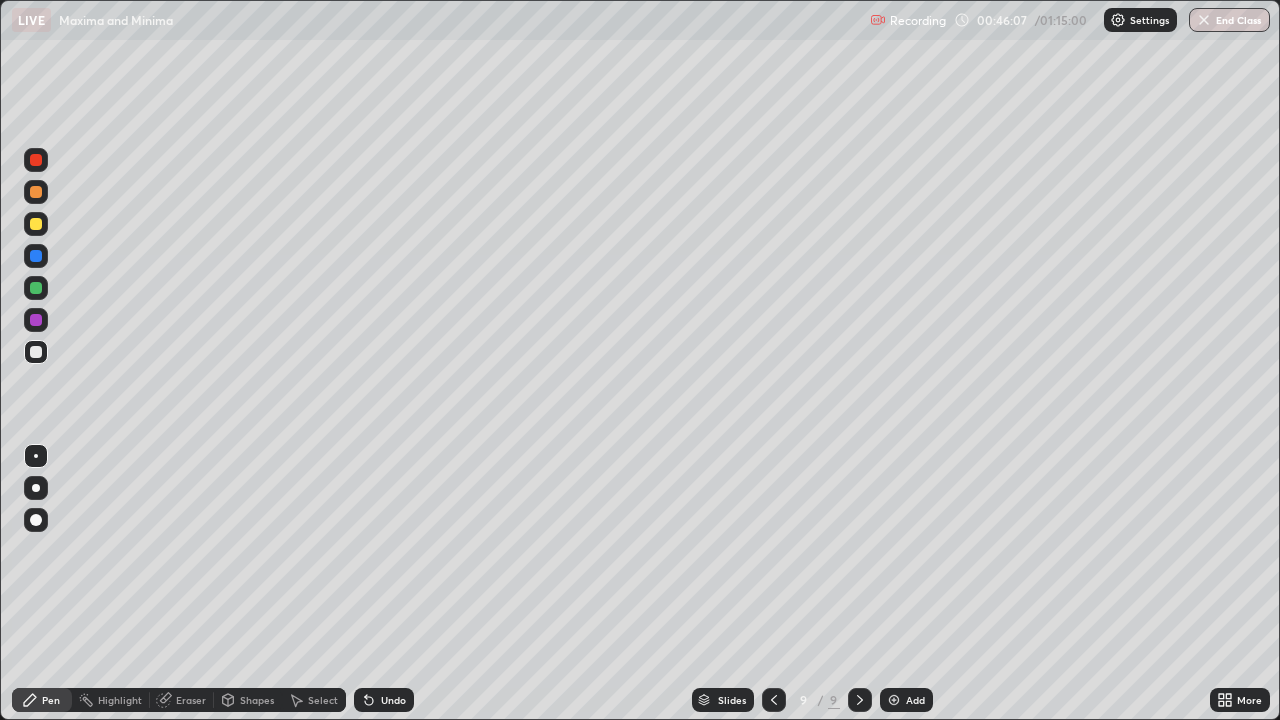 click at bounding box center (36, 352) 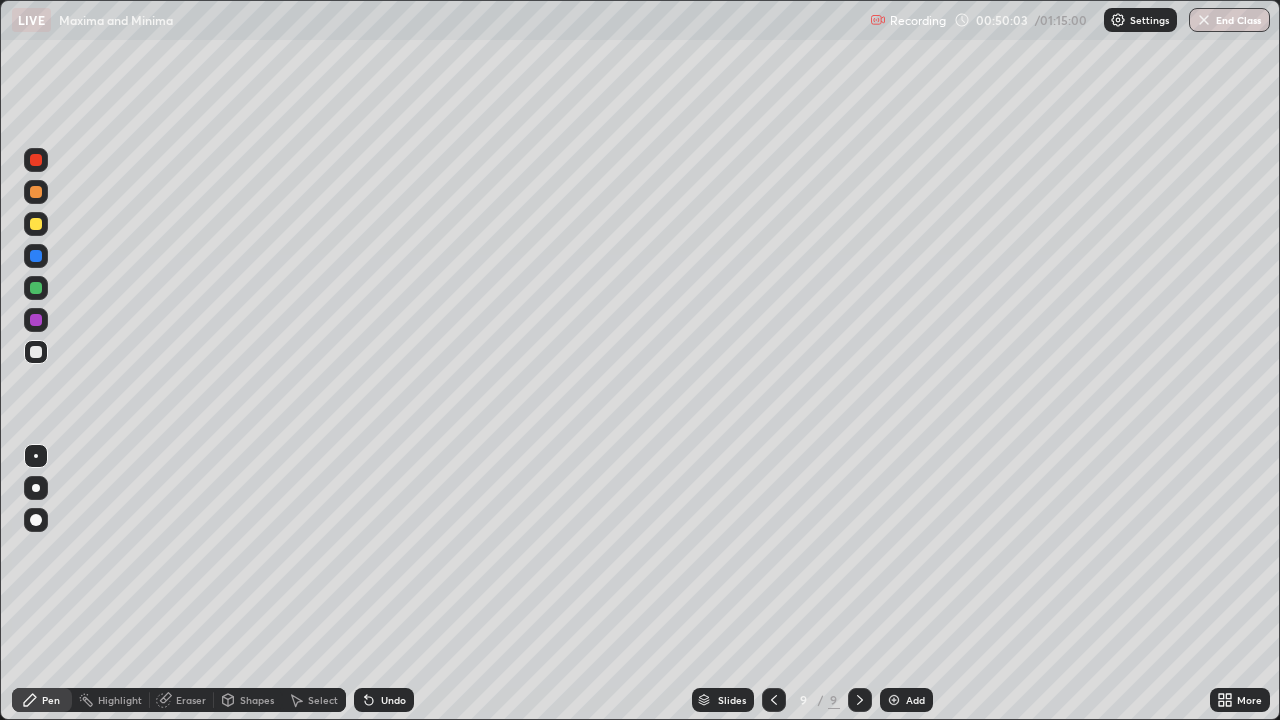 click at bounding box center [36, 288] 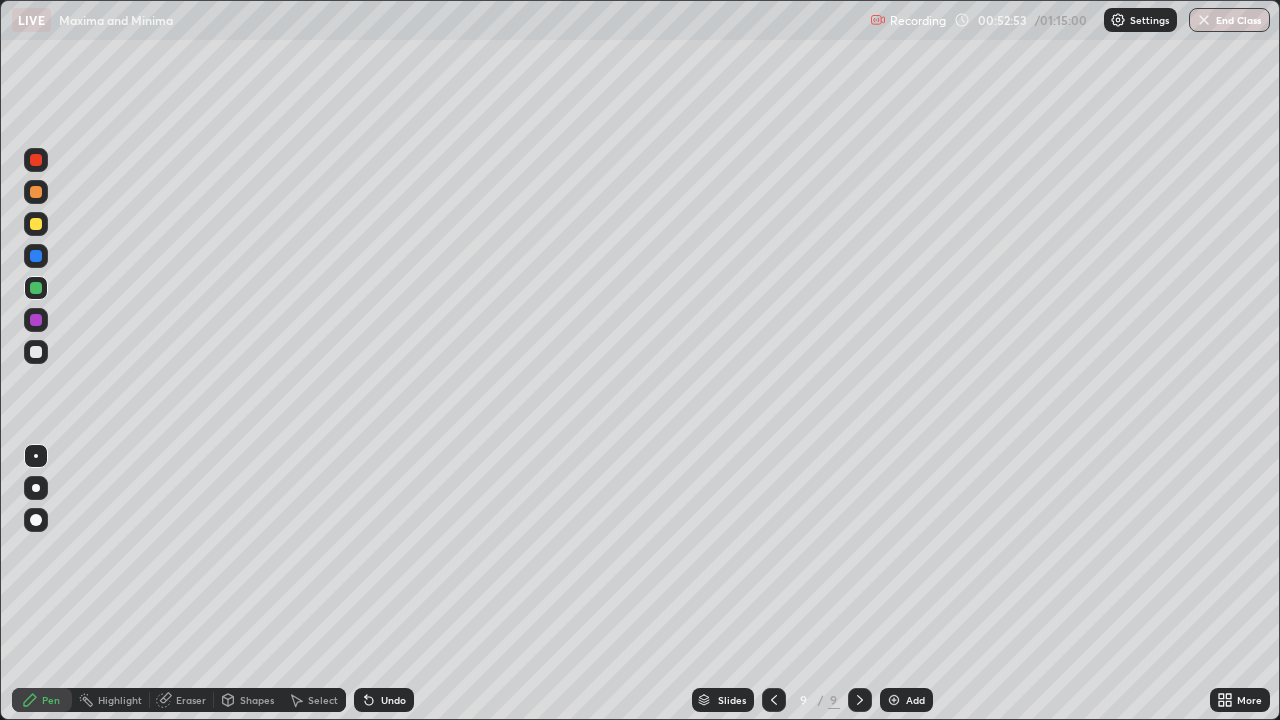 click on "Add" at bounding box center [915, 700] 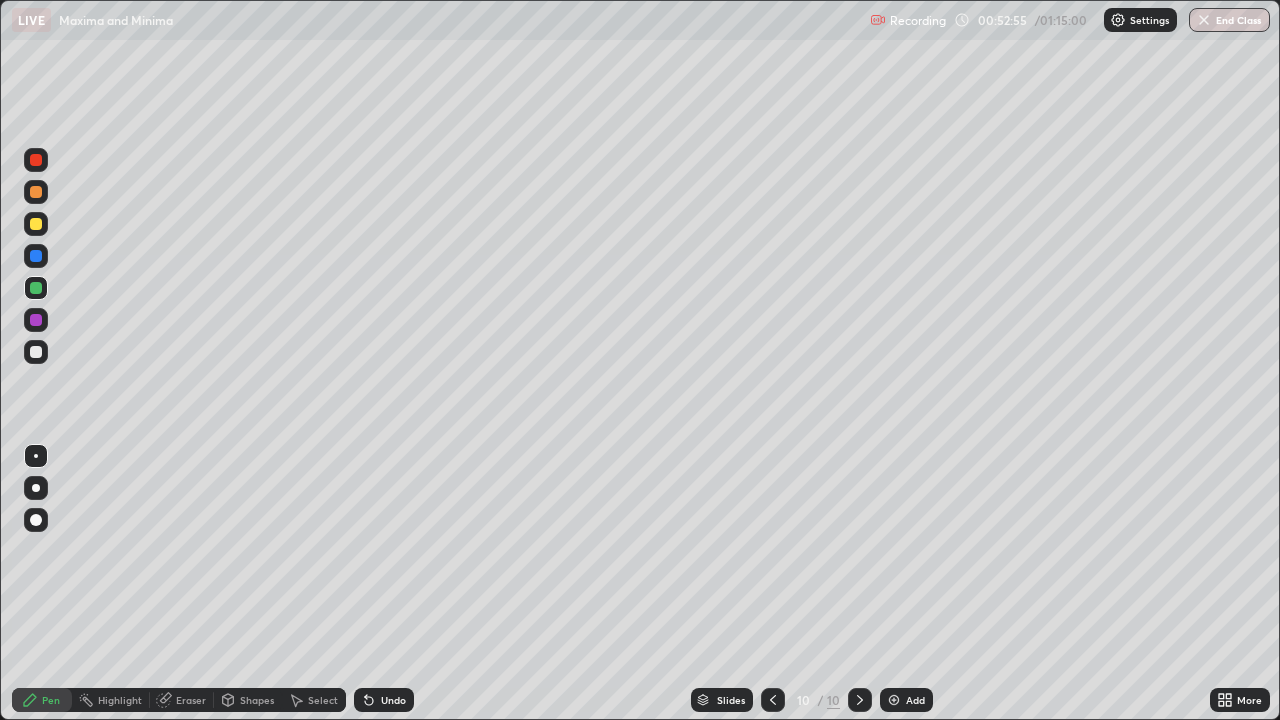 click at bounding box center (36, 352) 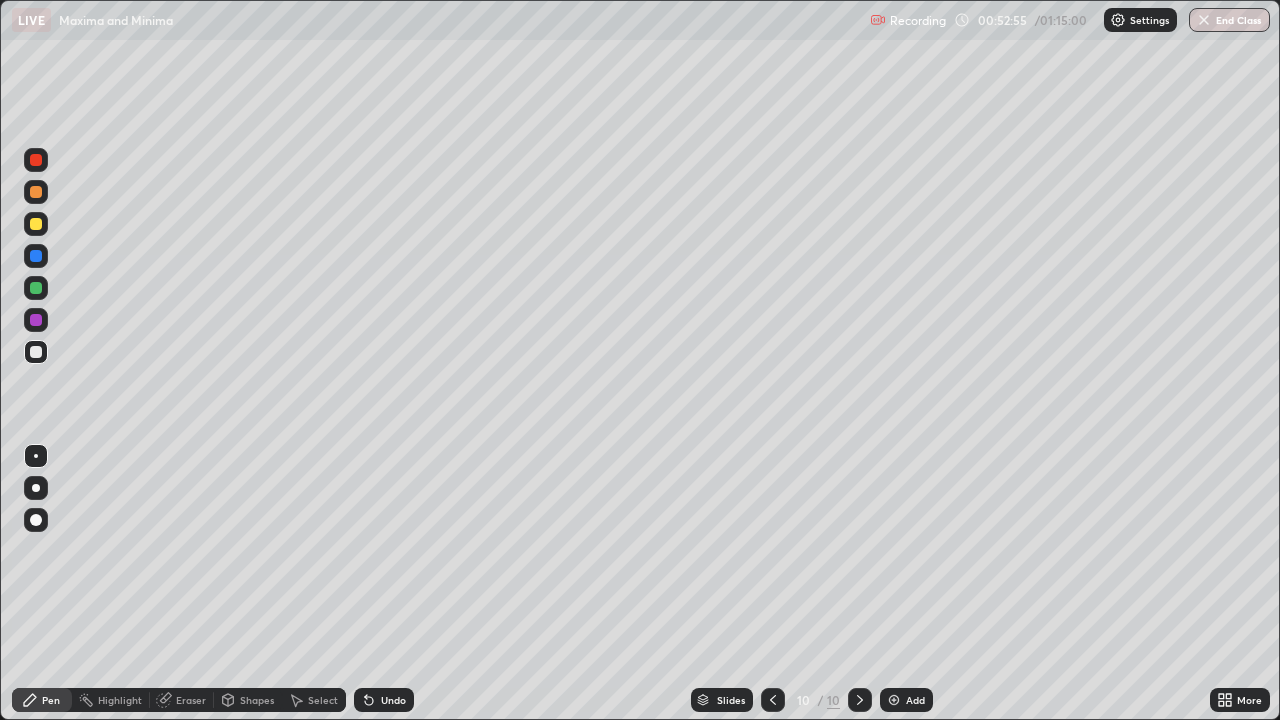 click at bounding box center [36, 352] 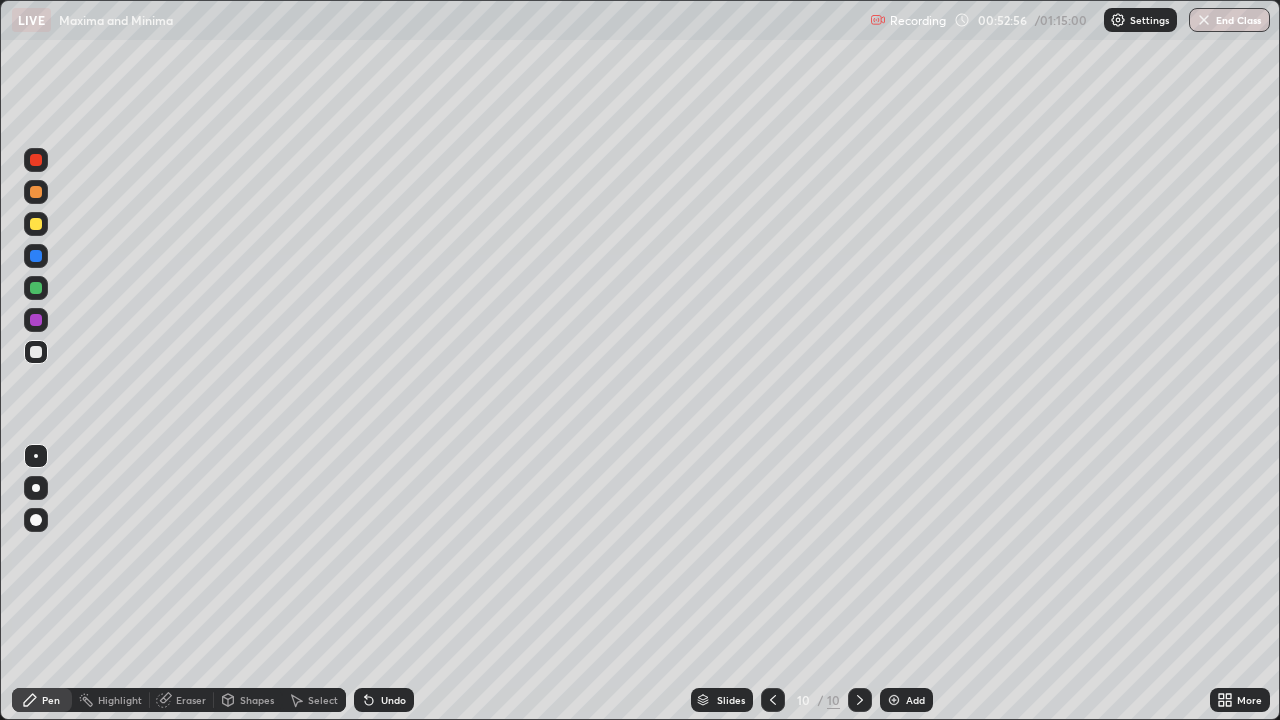 click at bounding box center (36, 352) 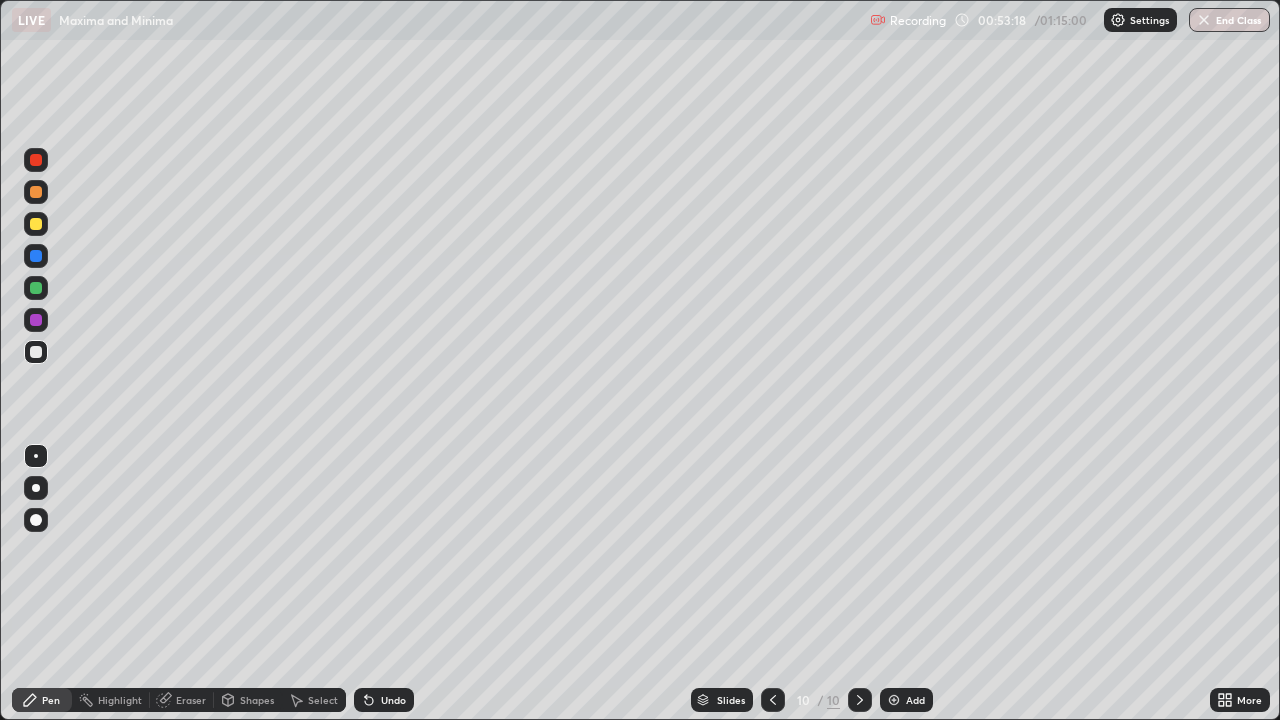 click at bounding box center (36, 224) 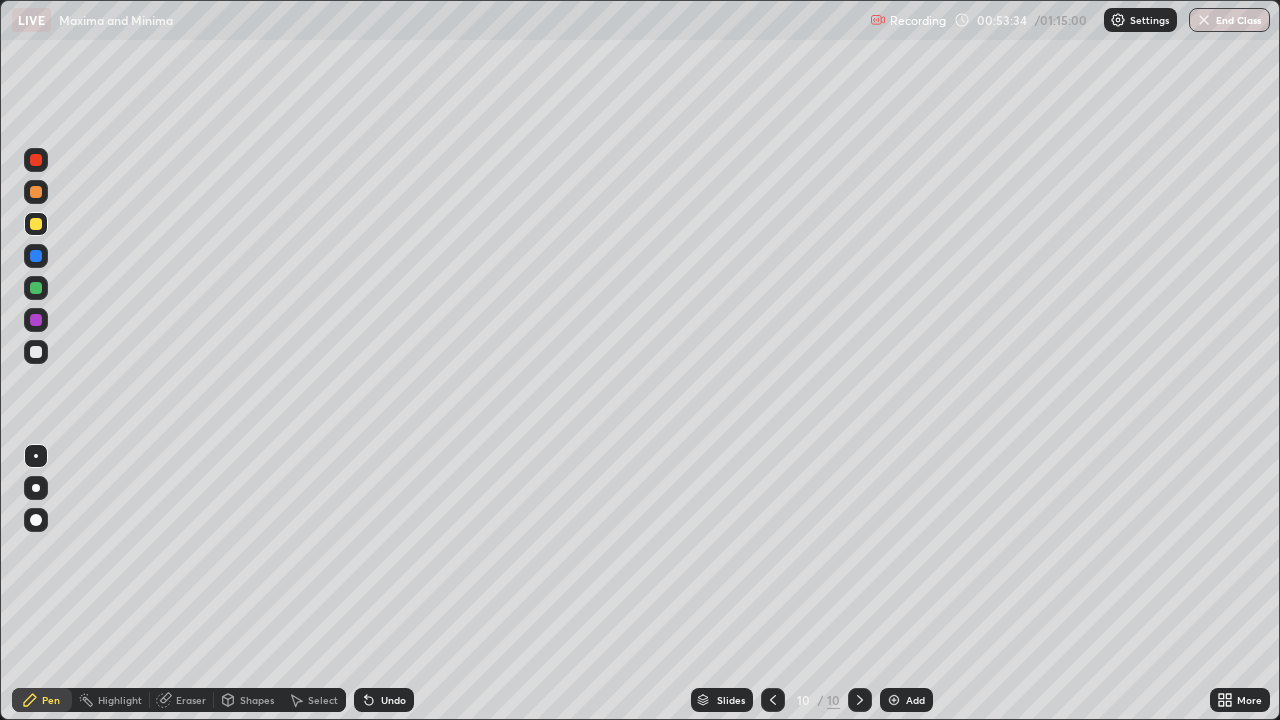 click at bounding box center [36, 352] 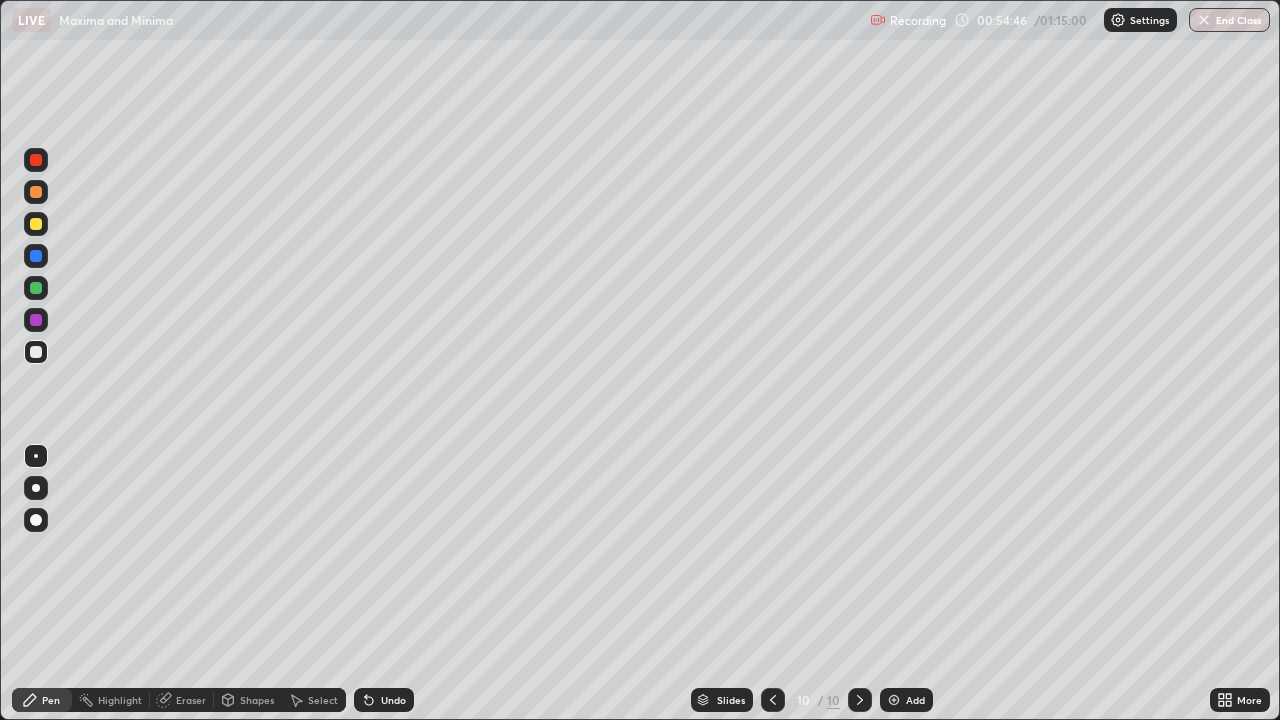click at bounding box center [36, 352] 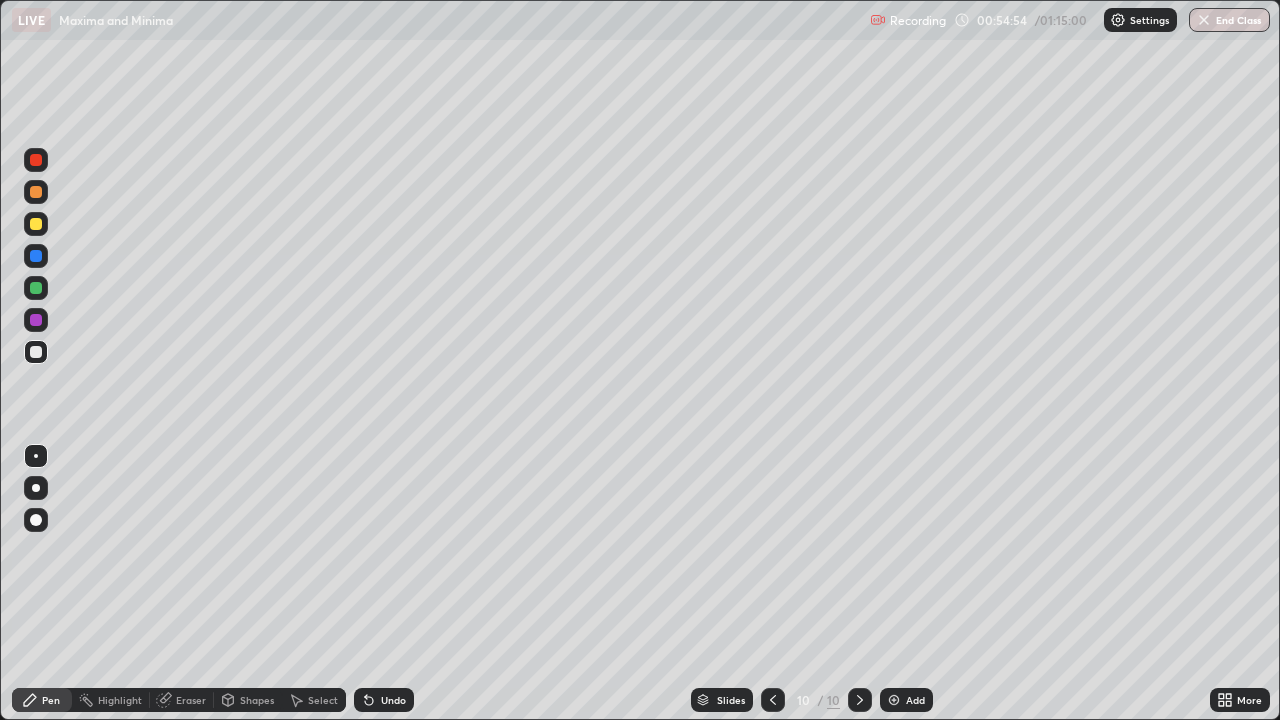 click at bounding box center [36, 224] 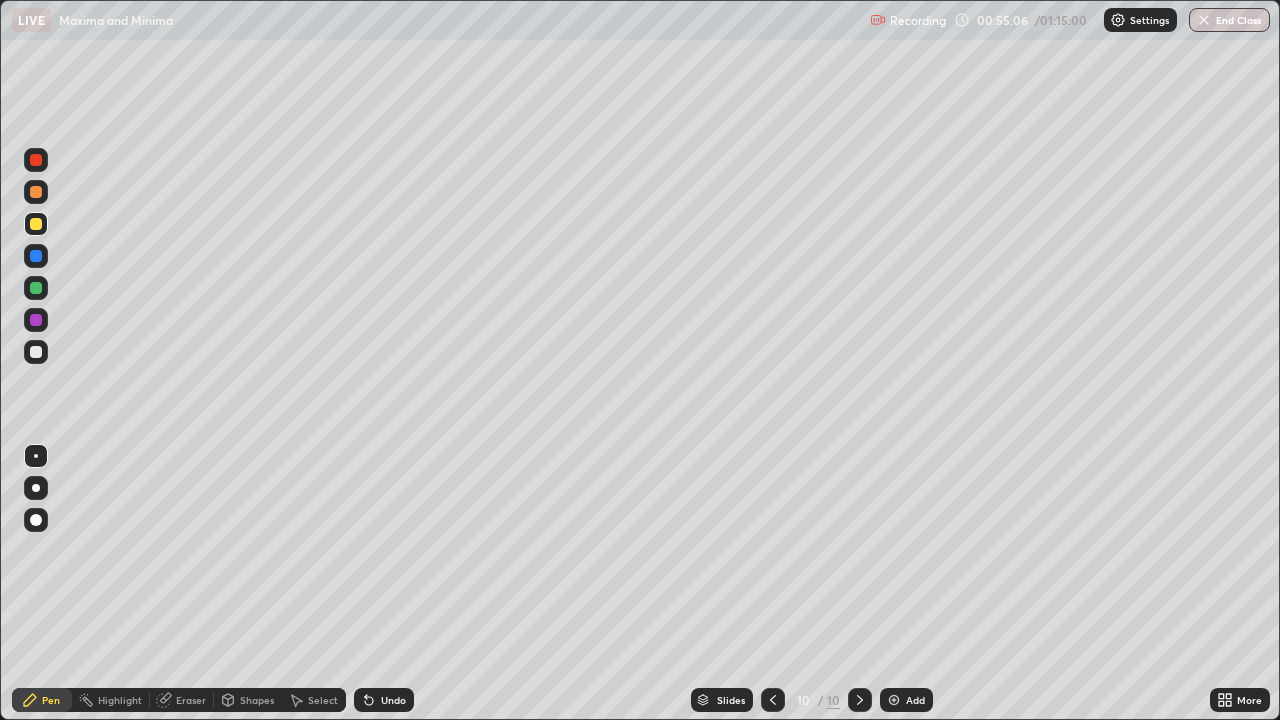 click at bounding box center (36, 192) 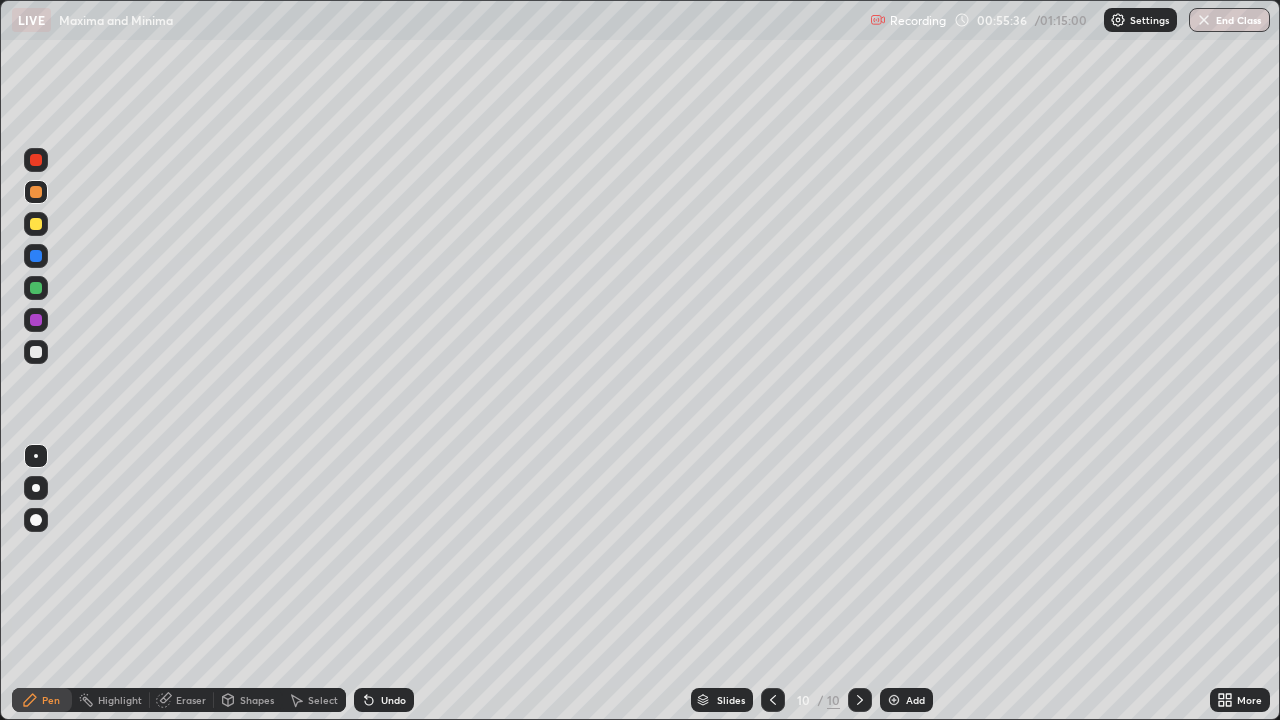 click at bounding box center [36, 352] 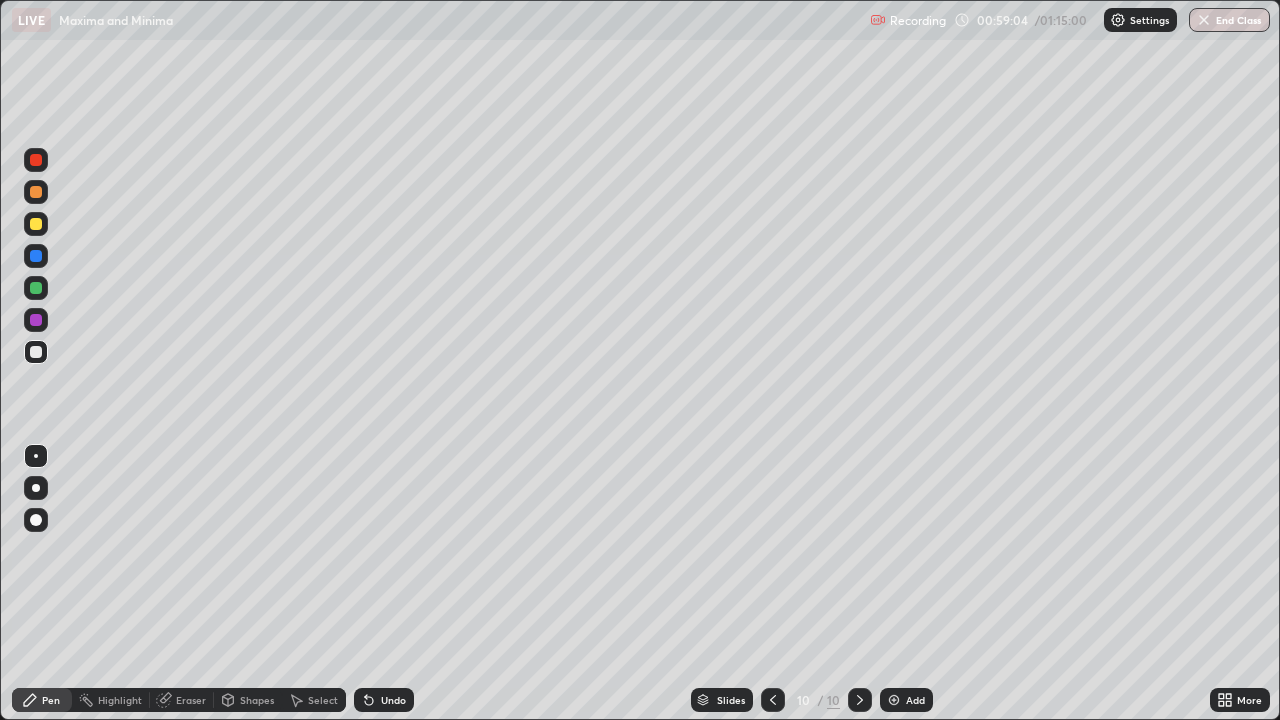 click on "Add" at bounding box center (906, 700) 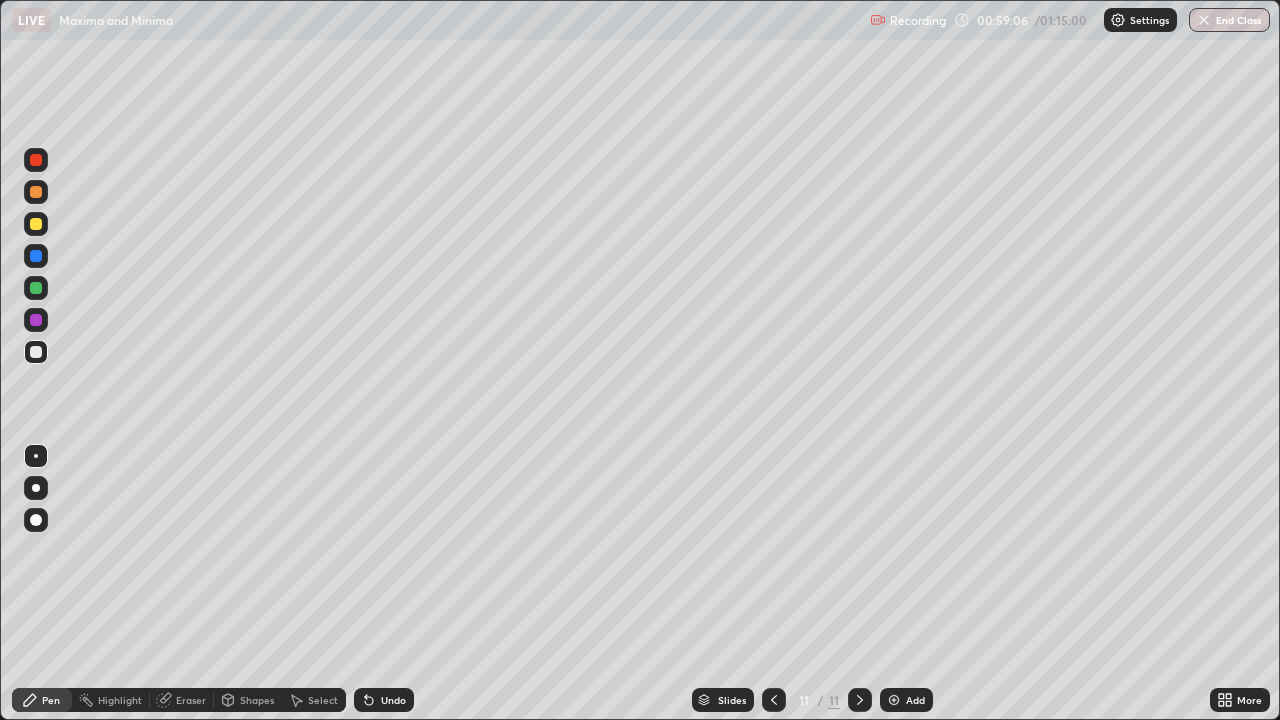 click at bounding box center (36, 288) 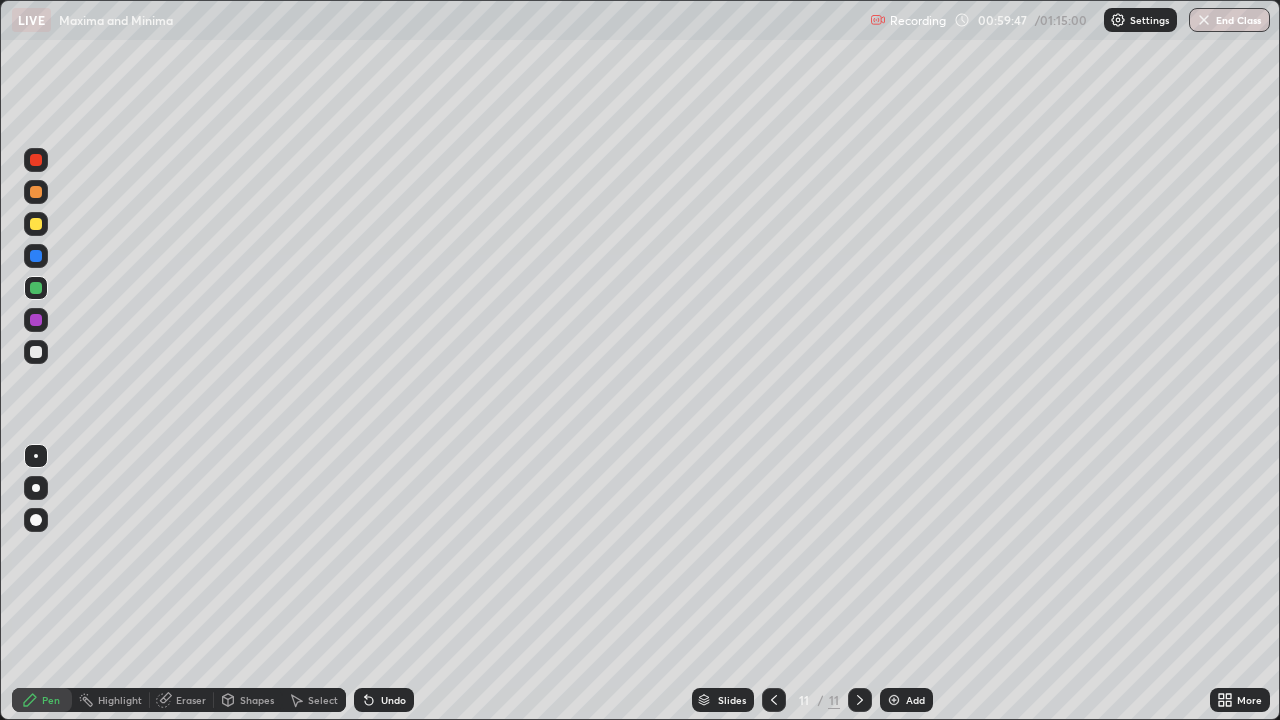 click at bounding box center [36, 224] 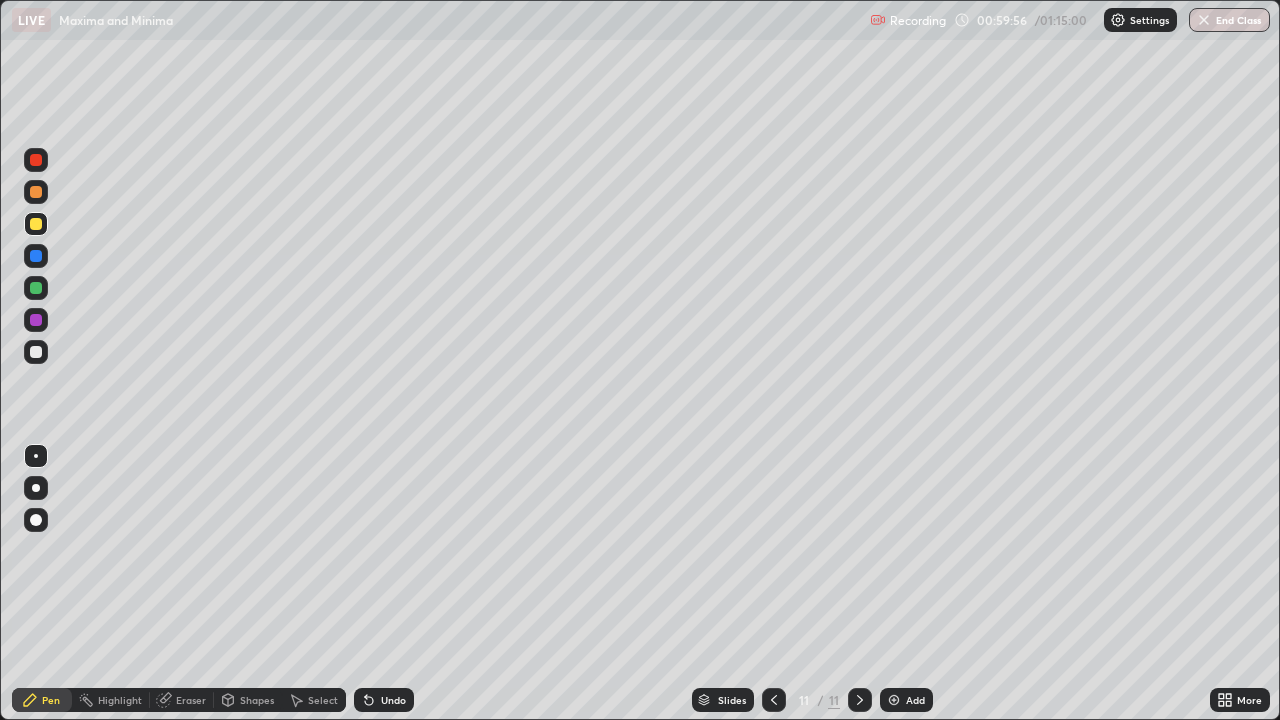 click at bounding box center [36, 352] 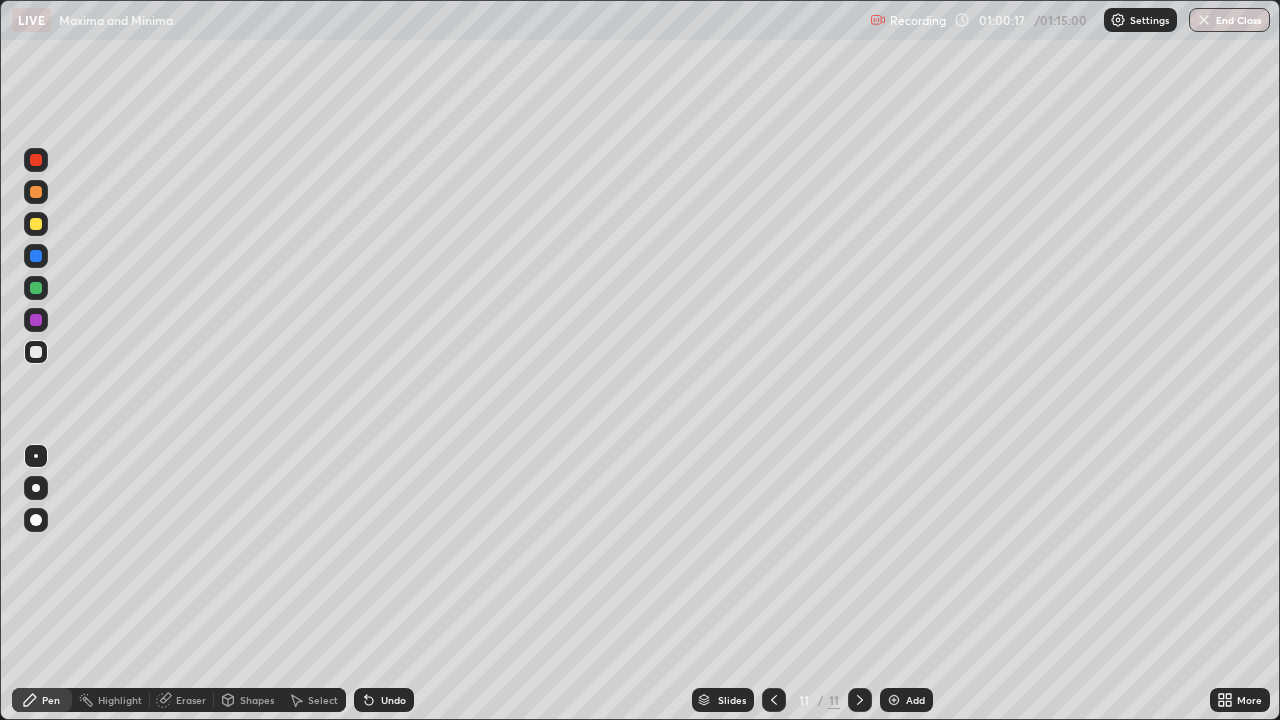 click at bounding box center (36, 352) 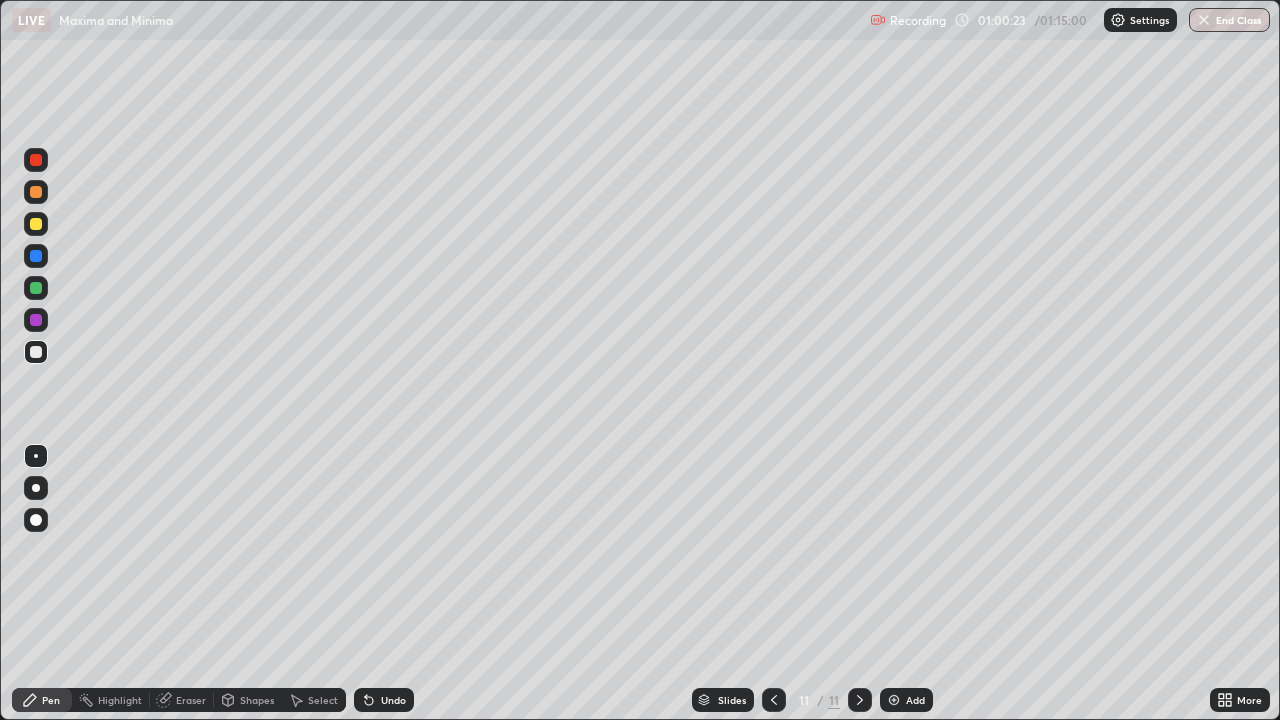 click at bounding box center (36, 352) 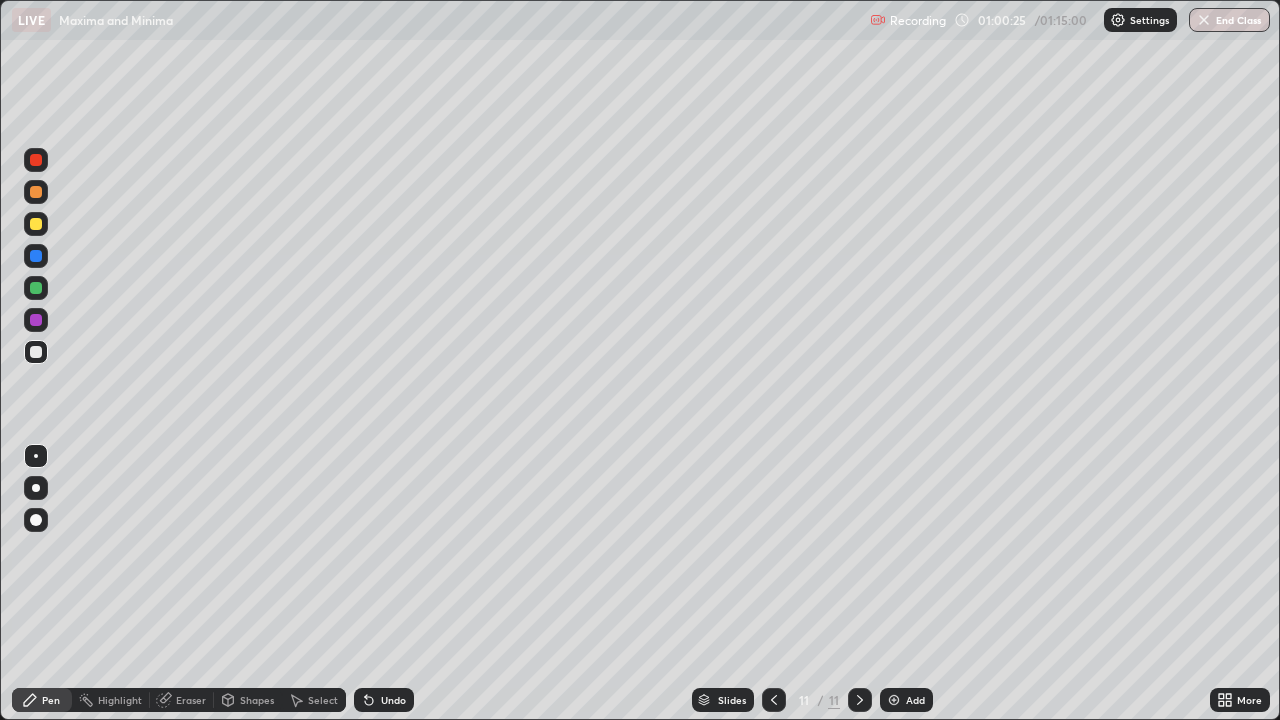 click at bounding box center [36, 352] 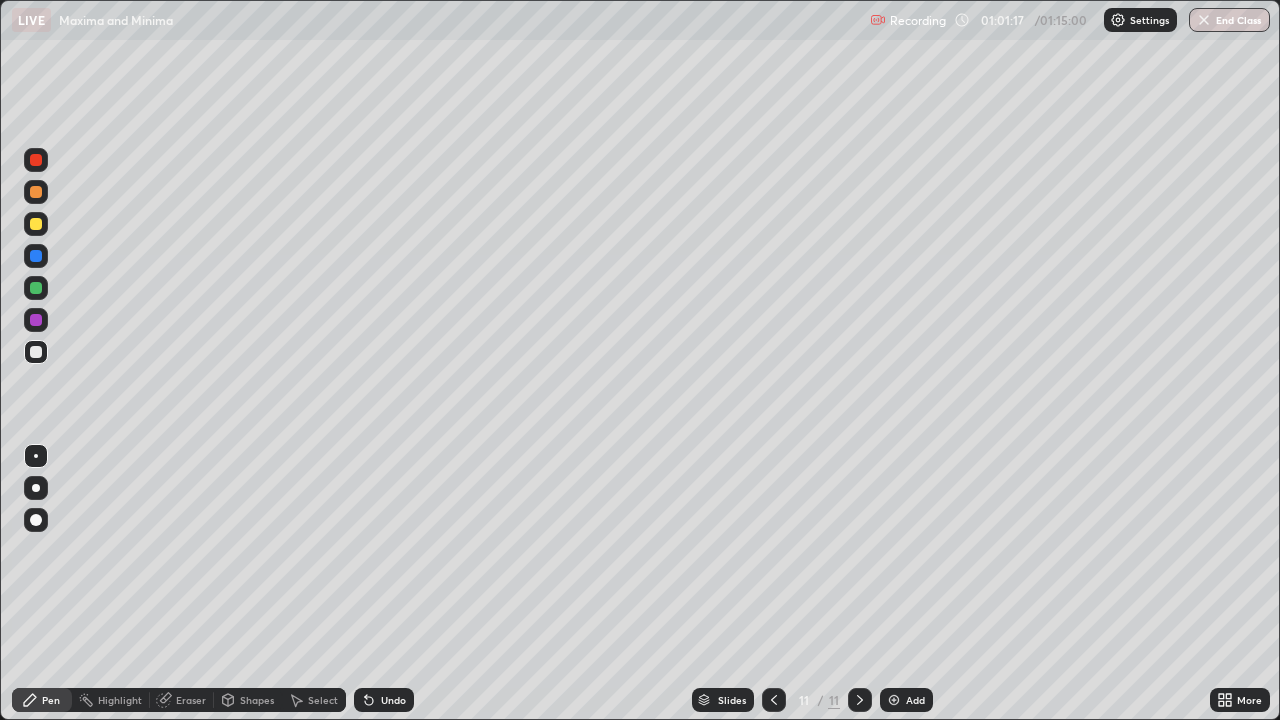 click on "Eraser" at bounding box center [191, 700] 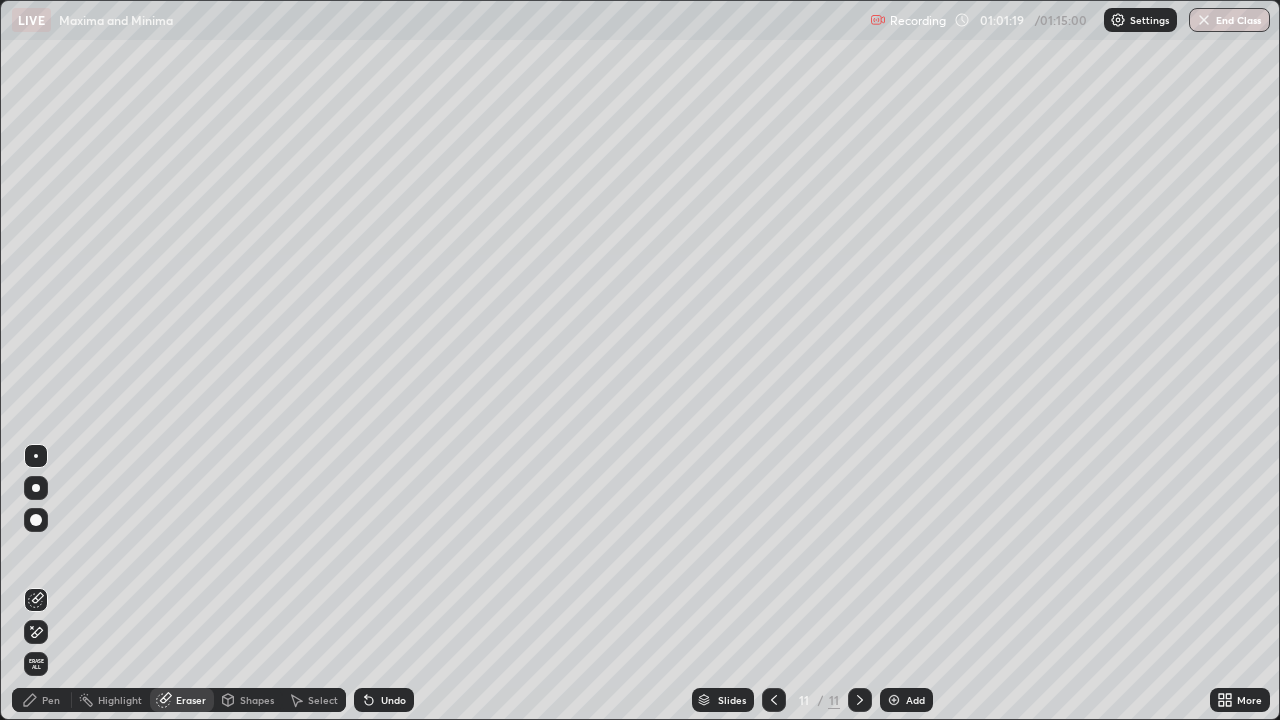 click on "Pen" at bounding box center [42, 700] 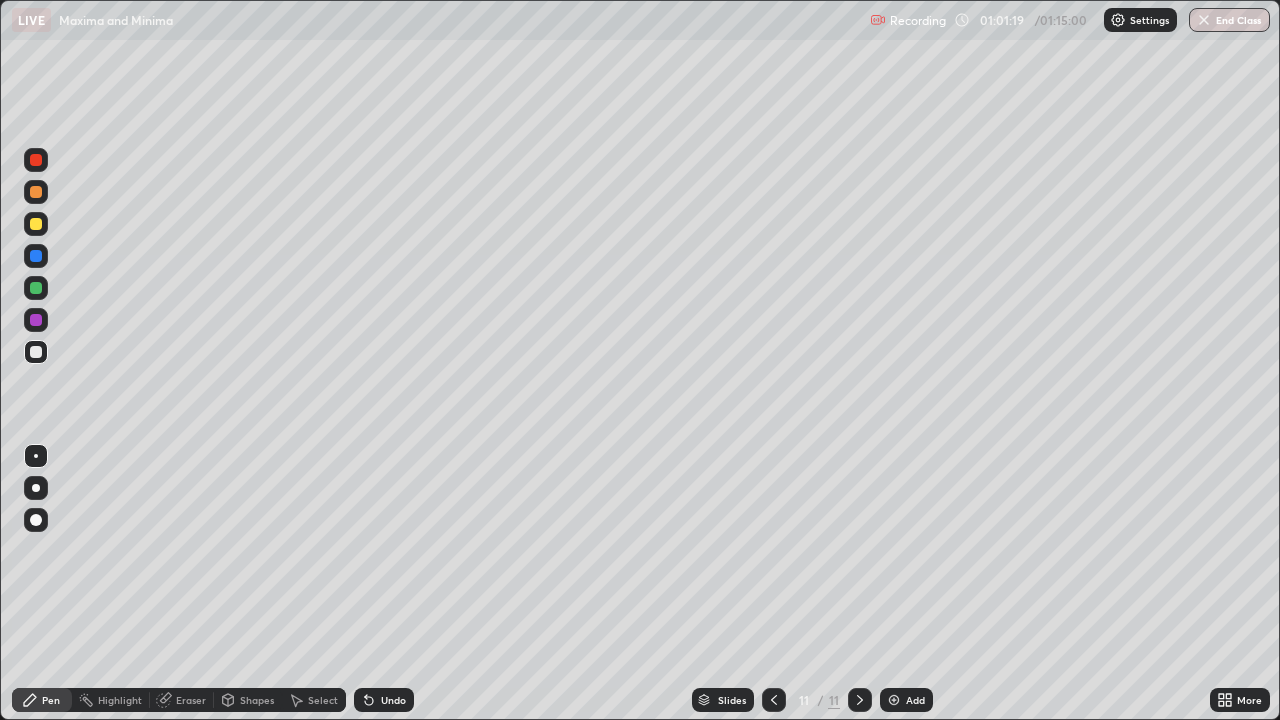 click at bounding box center (36, 352) 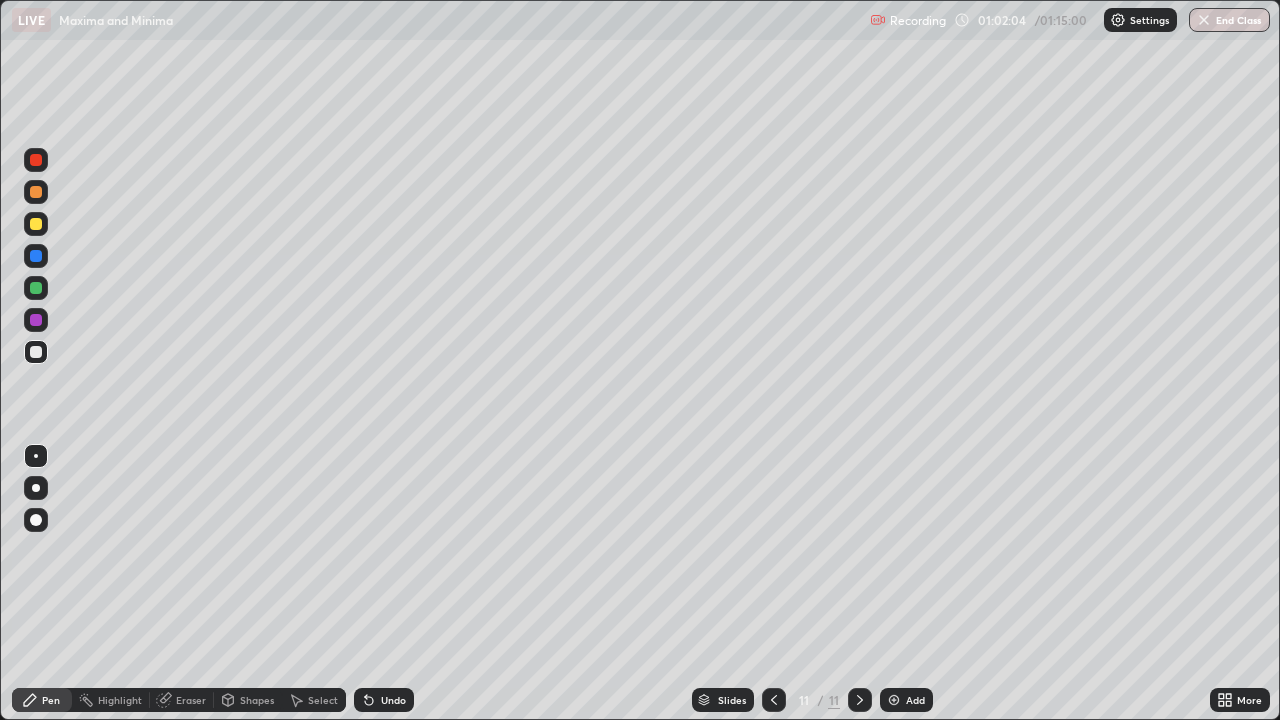click at bounding box center (36, 288) 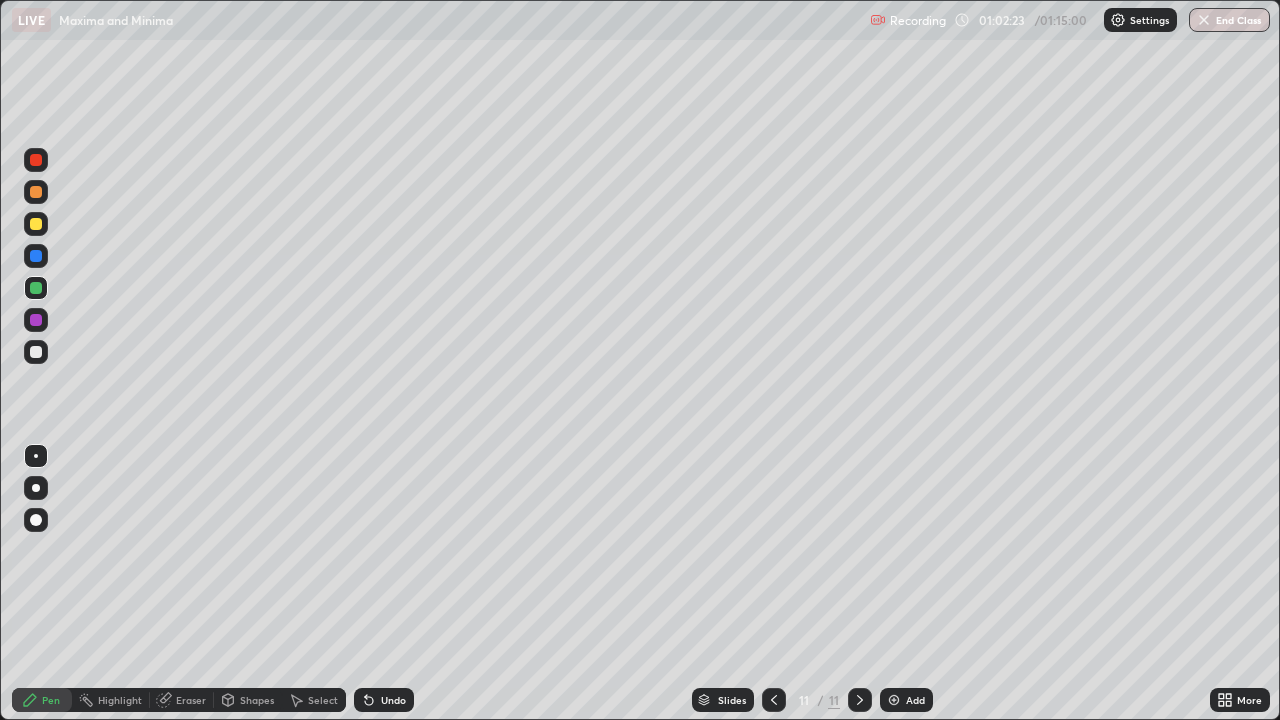 click at bounding box center [36, 352] 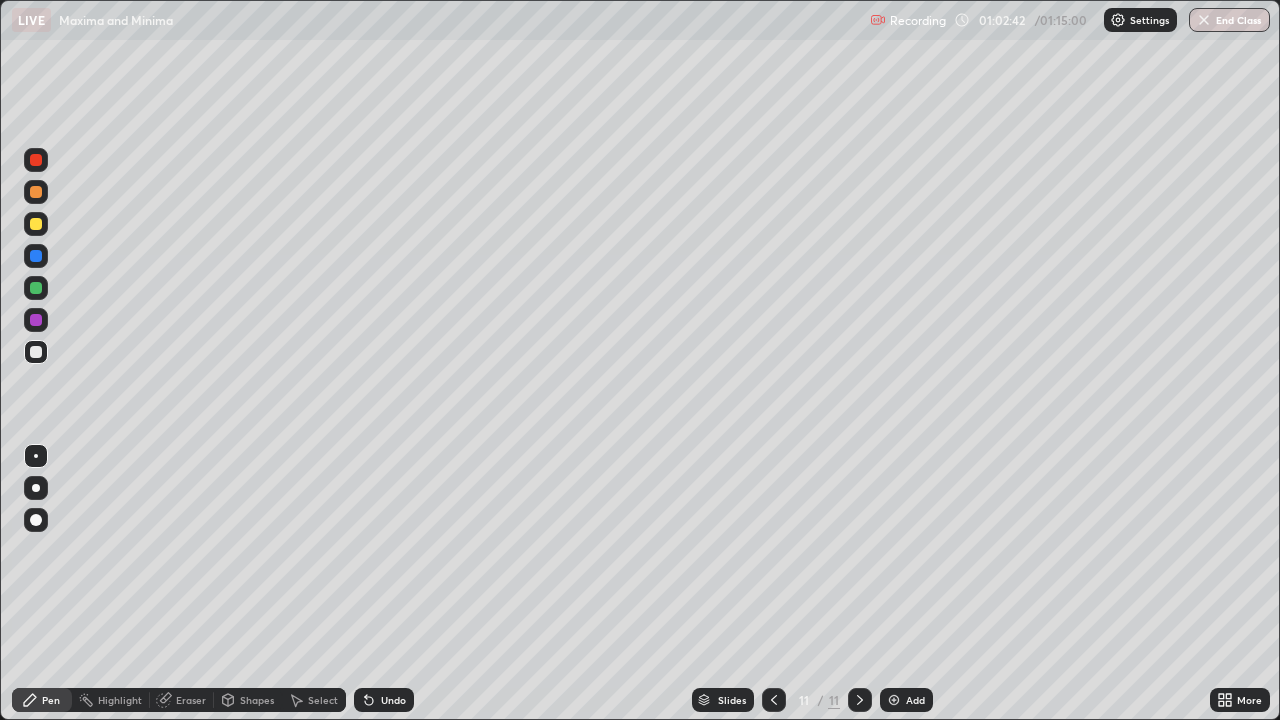 click on "Slides 11 / 11 Add" at bounding box center (812, 700) 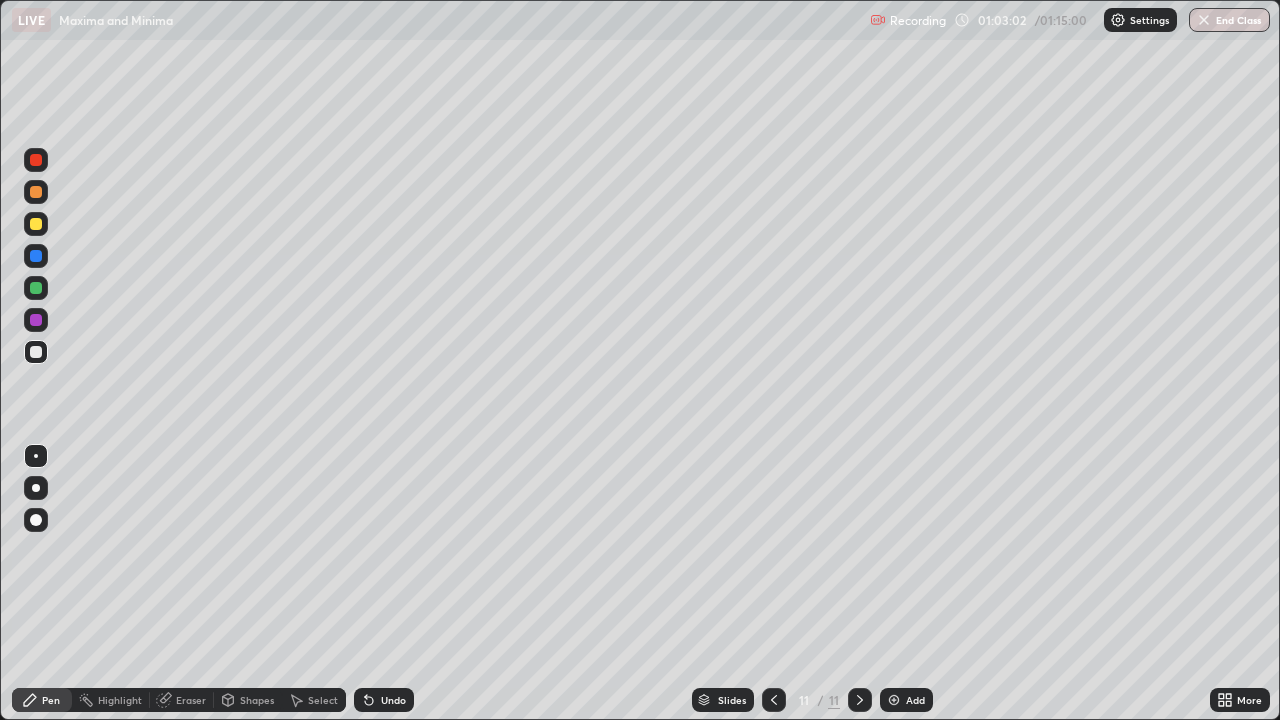 click at bounding box center (36, 320) 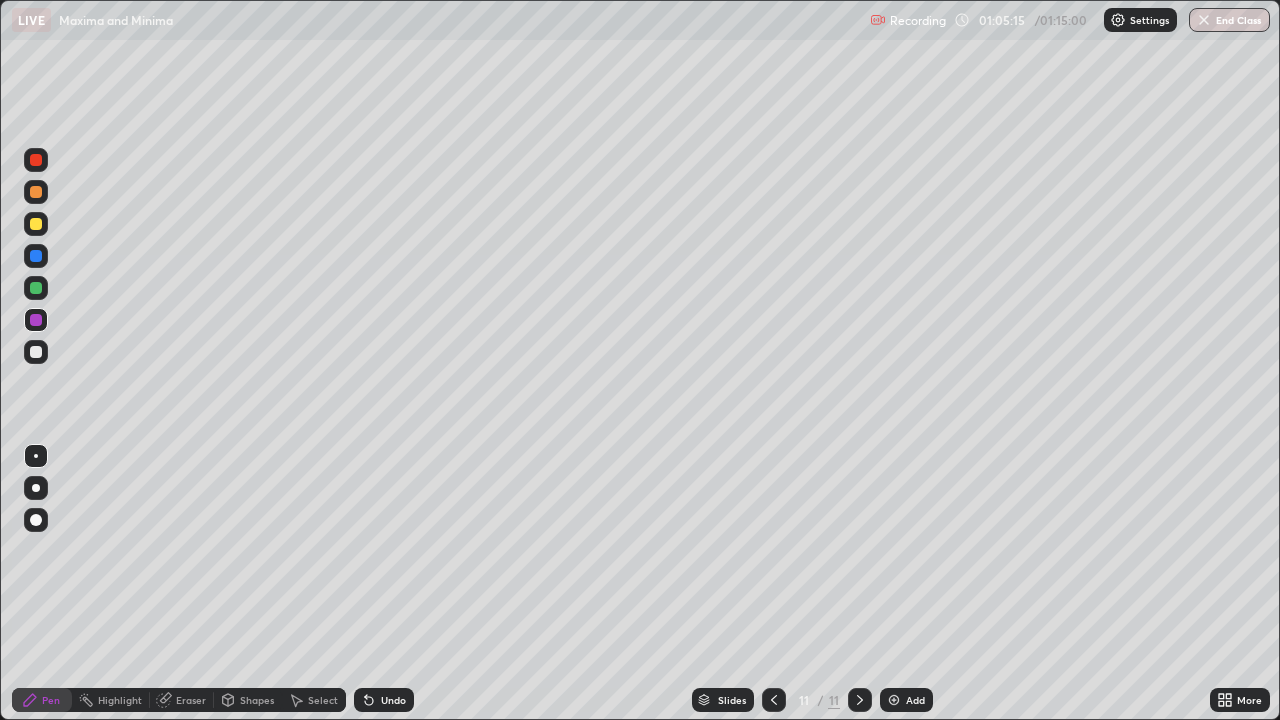 click on "Add" at bounding box center (906, 700) 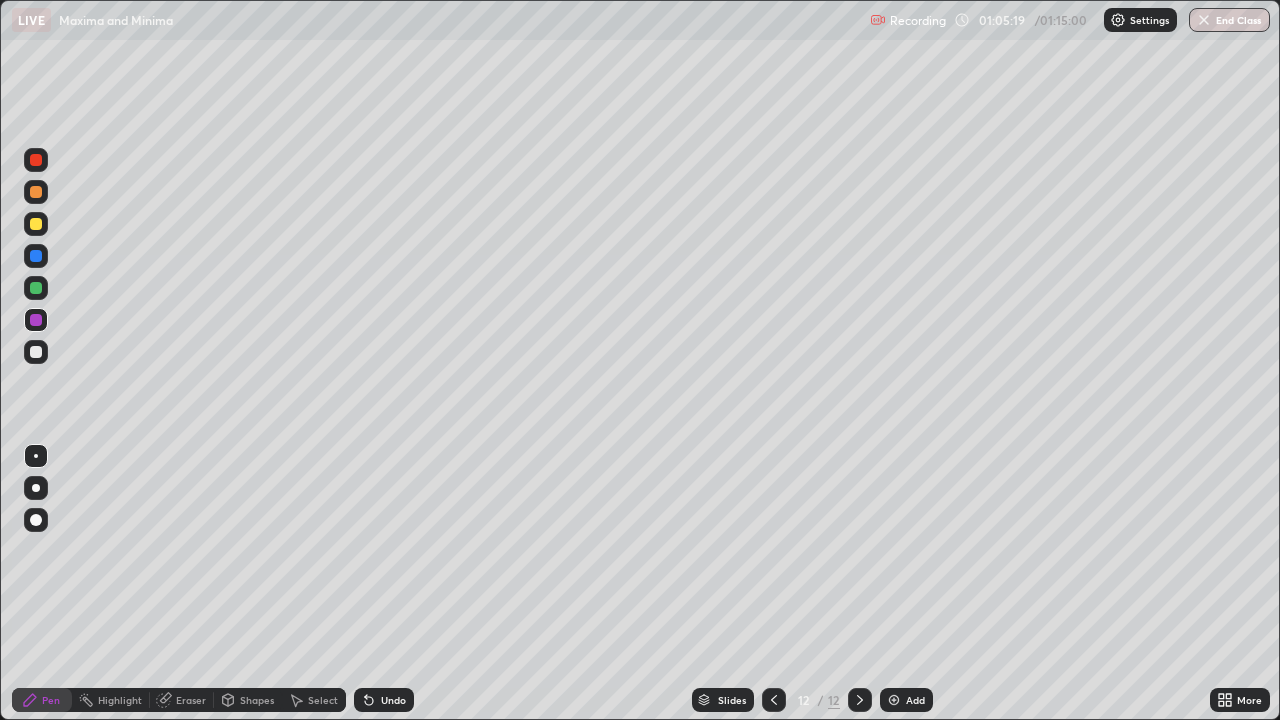 click at bounding box center [36, 352] 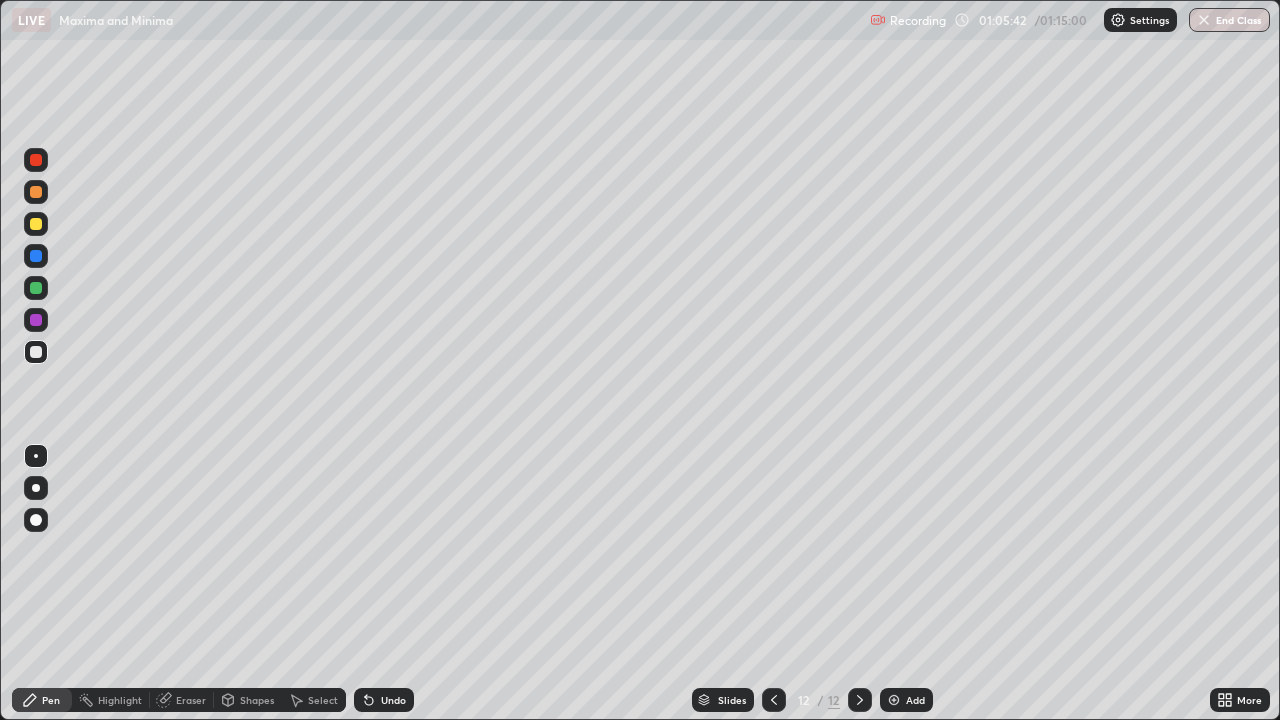click at bounding box center (36, 352) 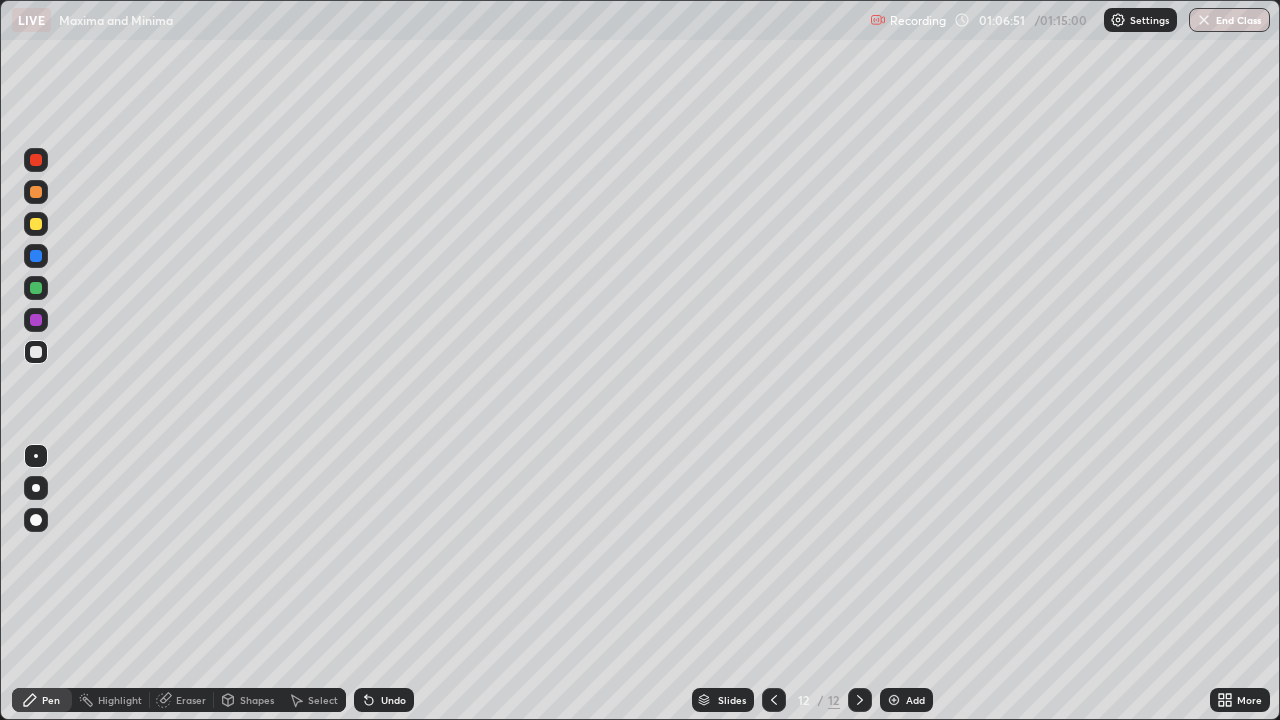 click at bounding box center (36, 288) 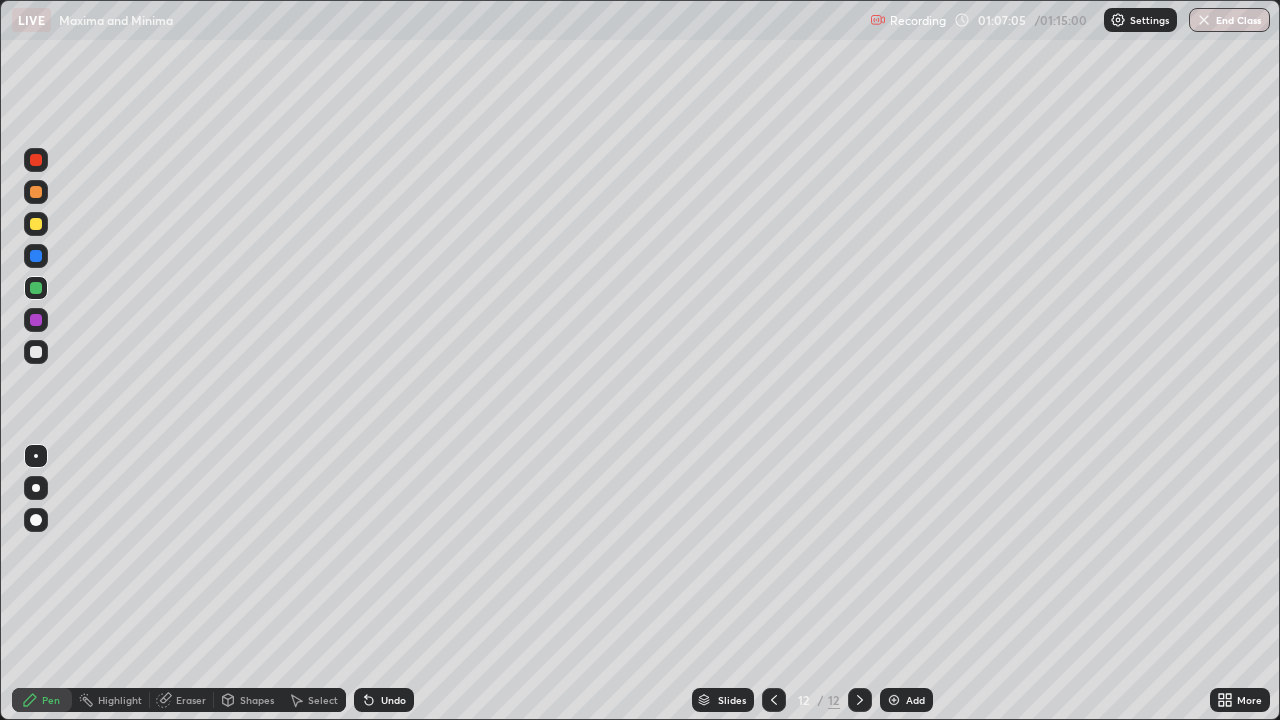 click at bounding box center (36, 320) 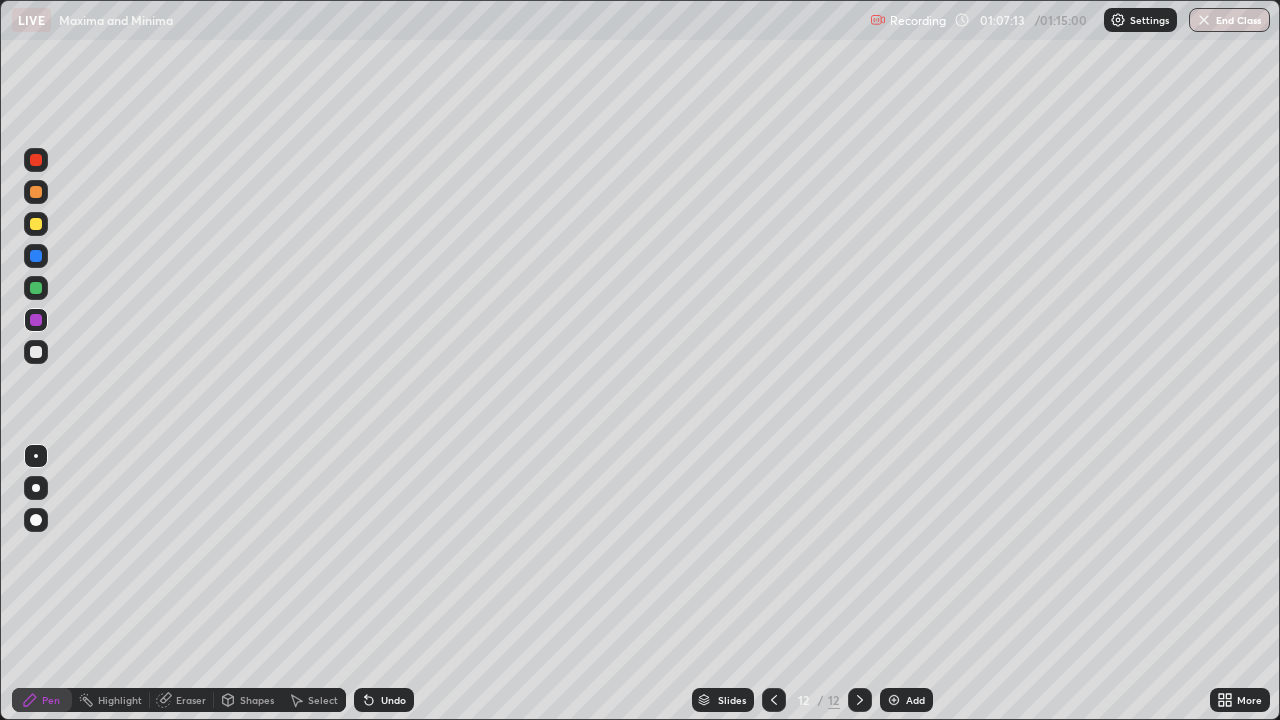 click at bounding box center [36, 352] 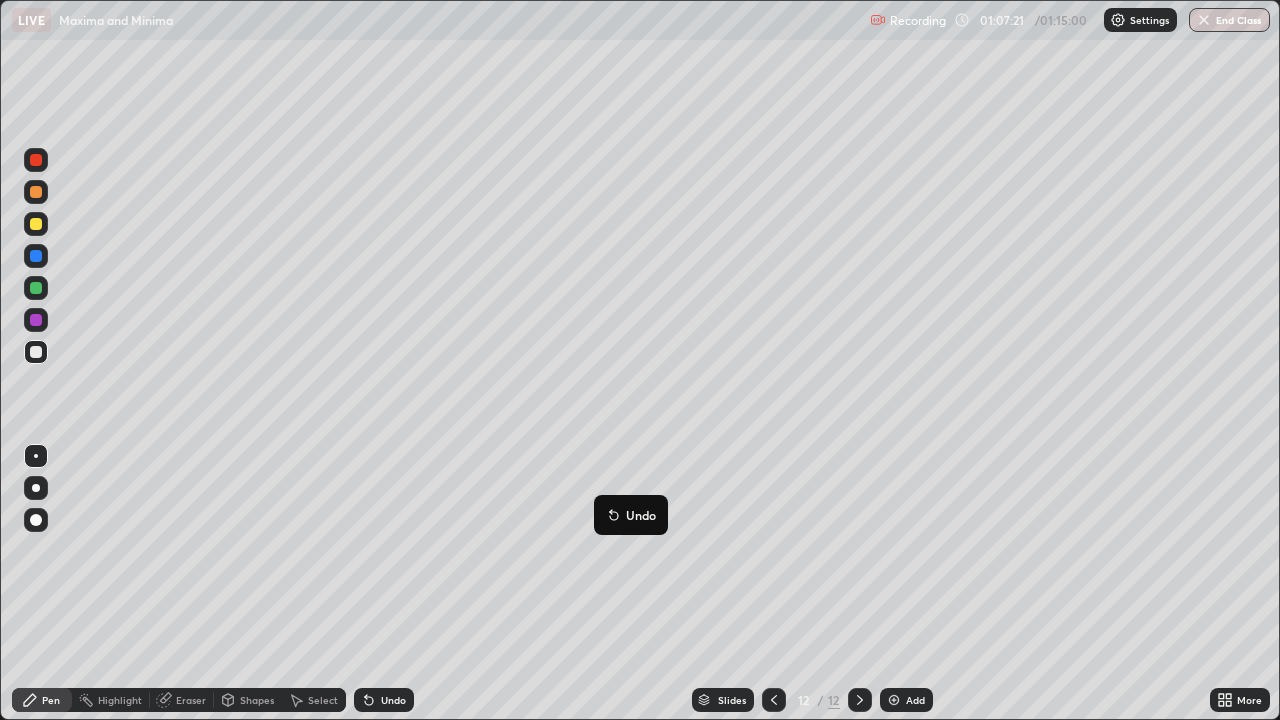 click on "Undo" at bounding box center [631, 515] 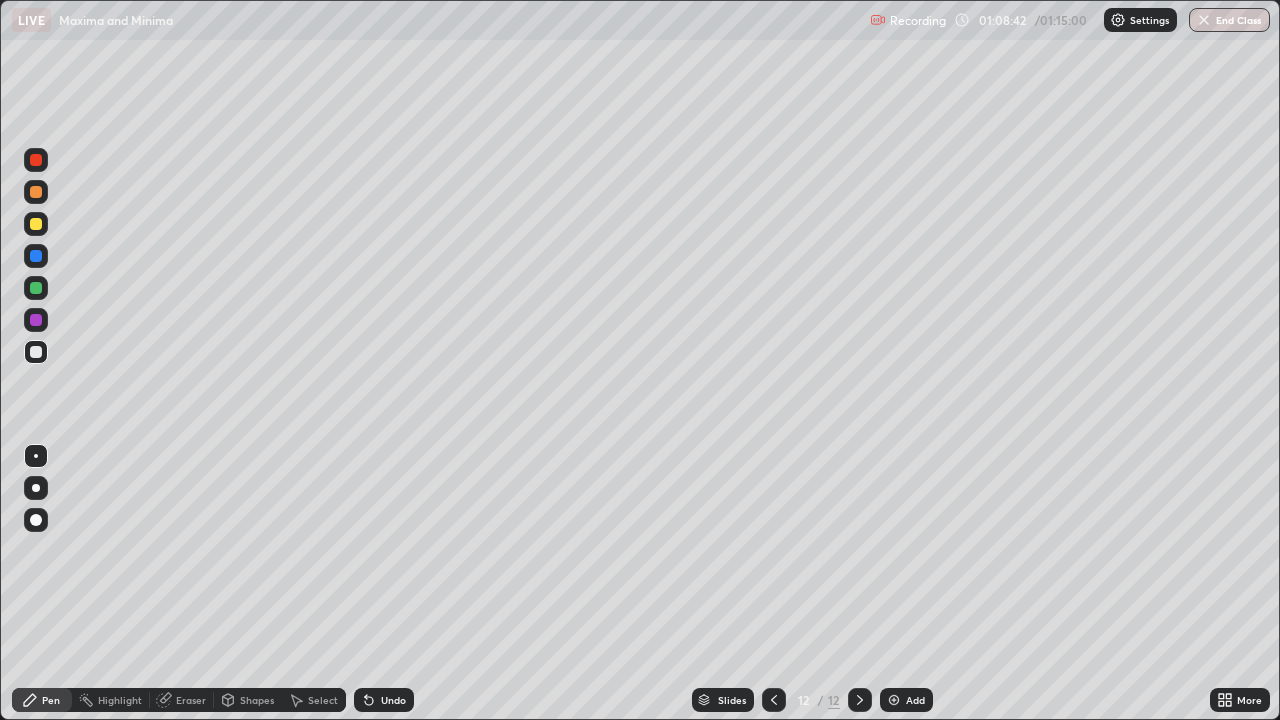 click on "Eraser" at bounding box center (191, 700) 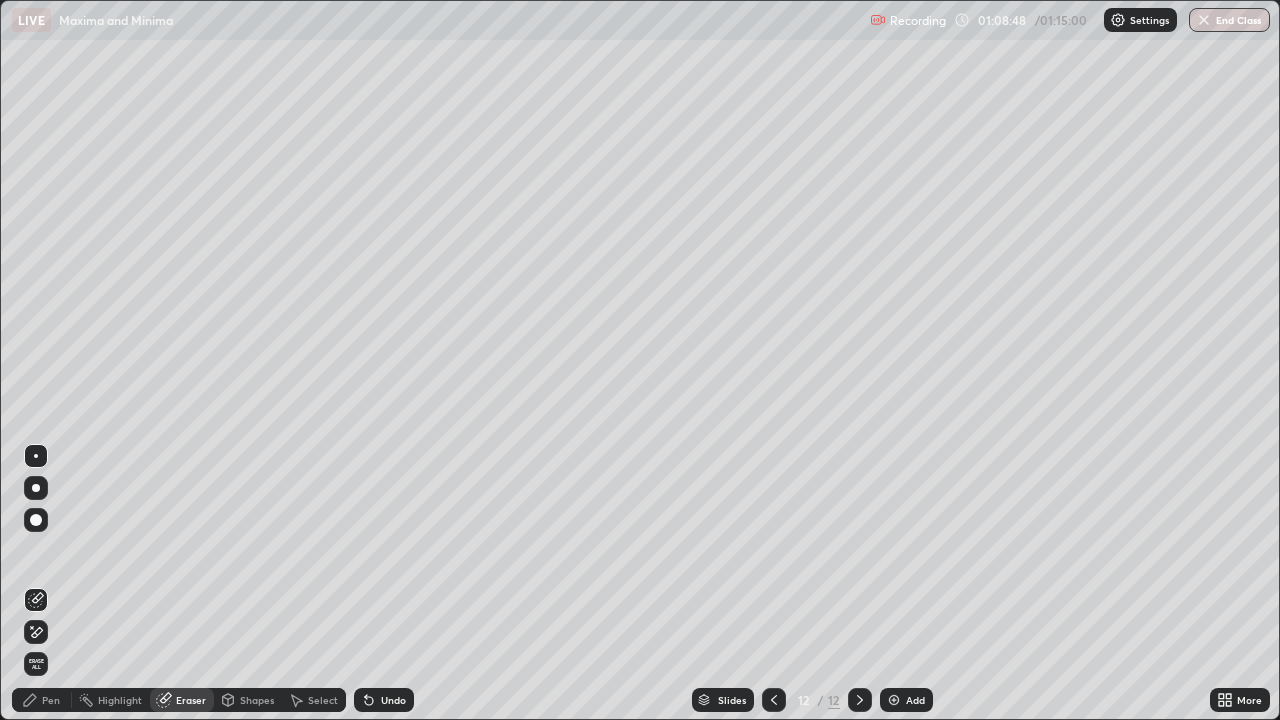 click on "Pen" at bounding box center (51, 700) 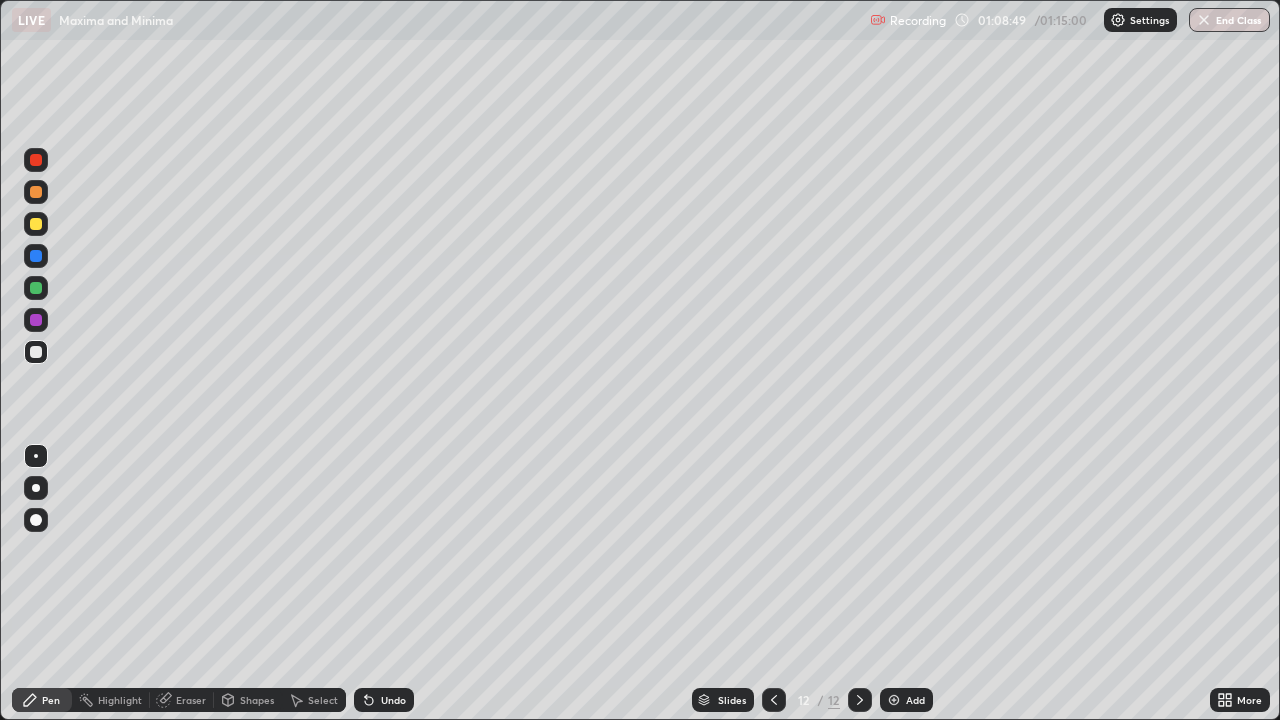 click at bounding box center (36, 352) 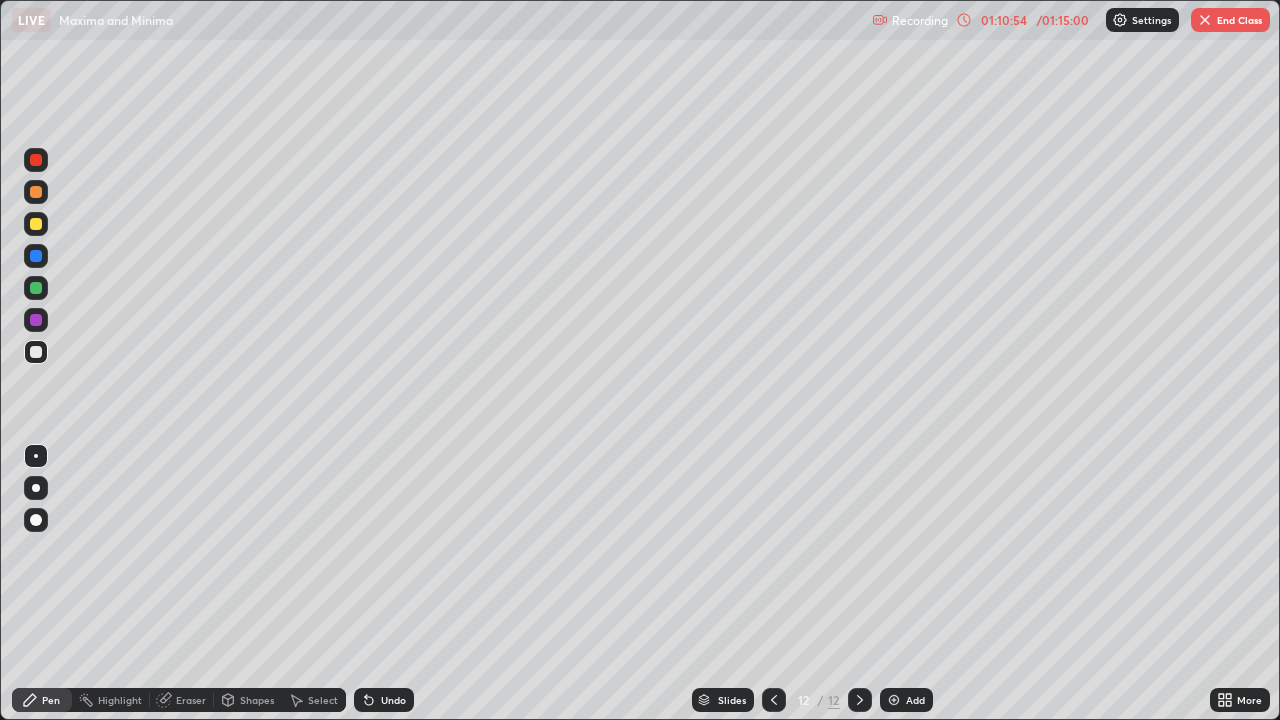 click on "Add" at bounding box center [906, 700] 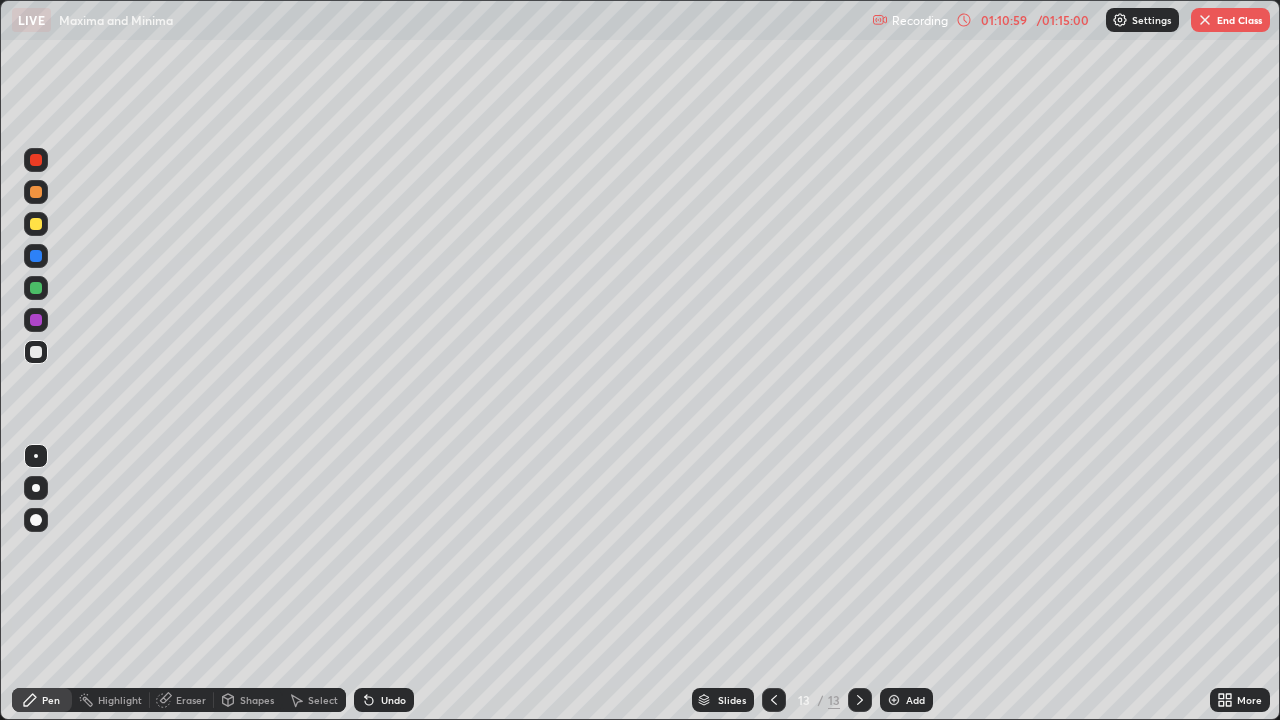 click at bounding box center [36, 352] 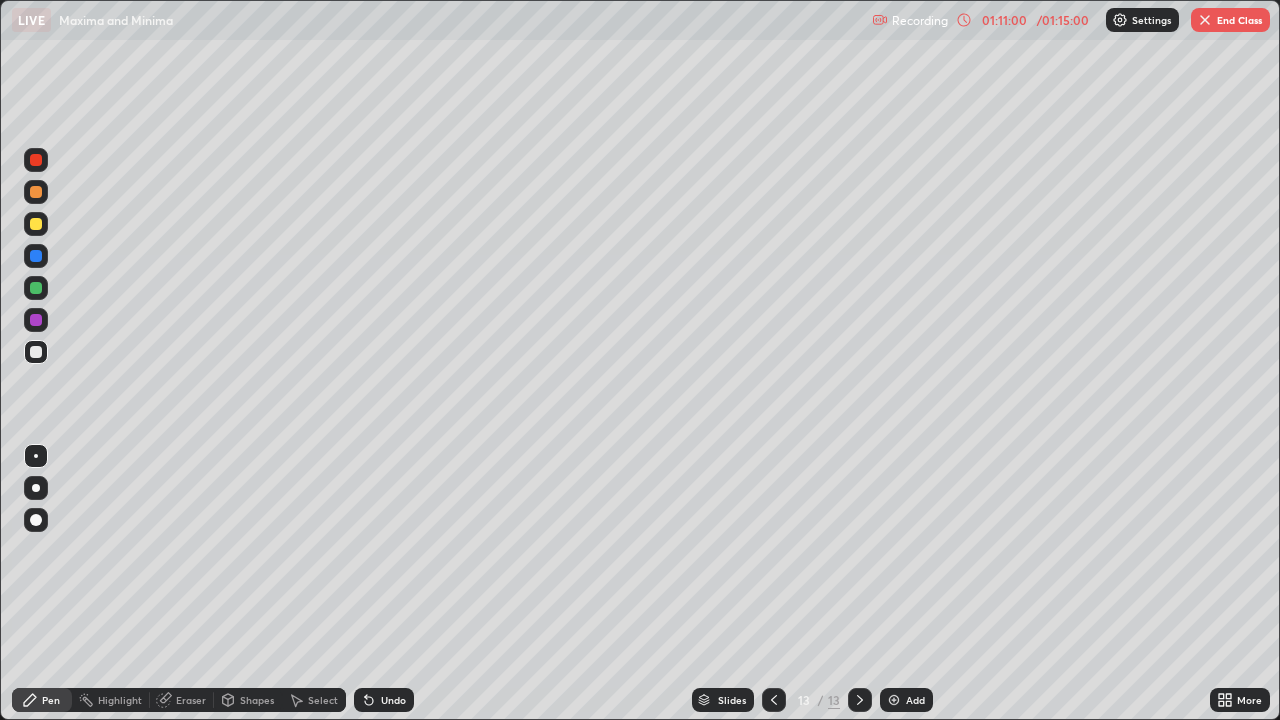 click at bounding box center [36, 352] 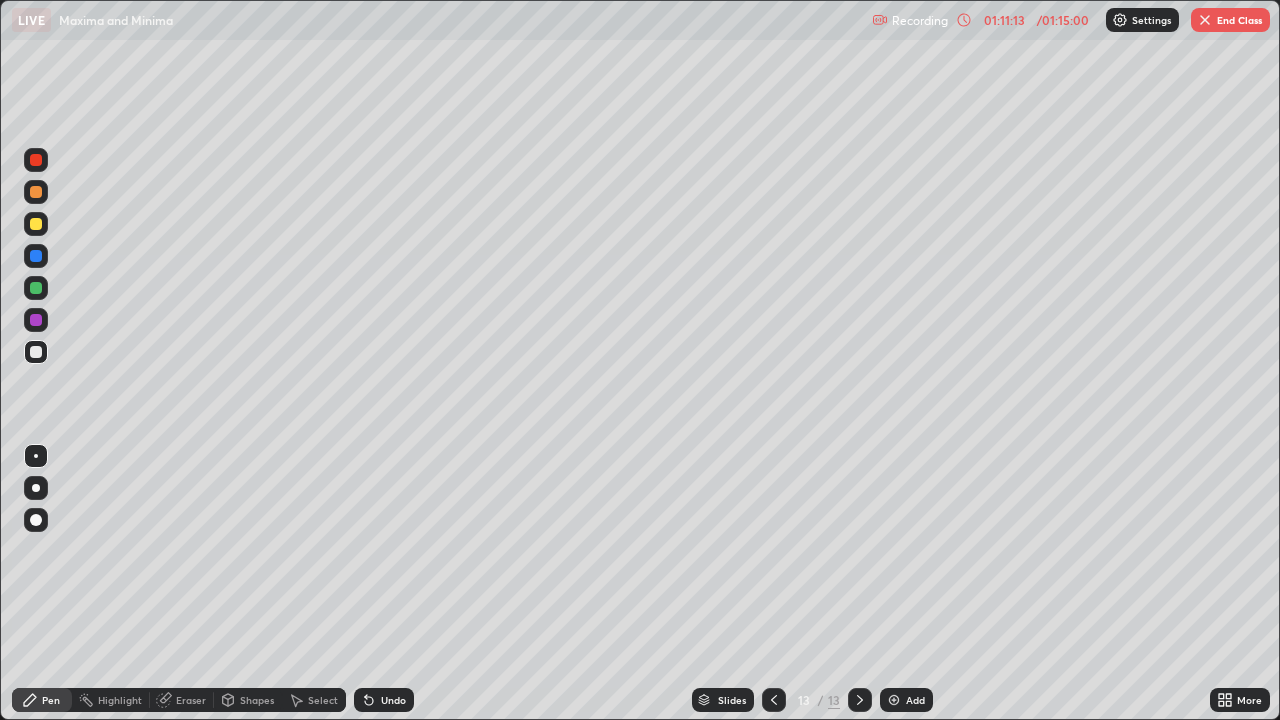 click at bounding box center (774, 700) 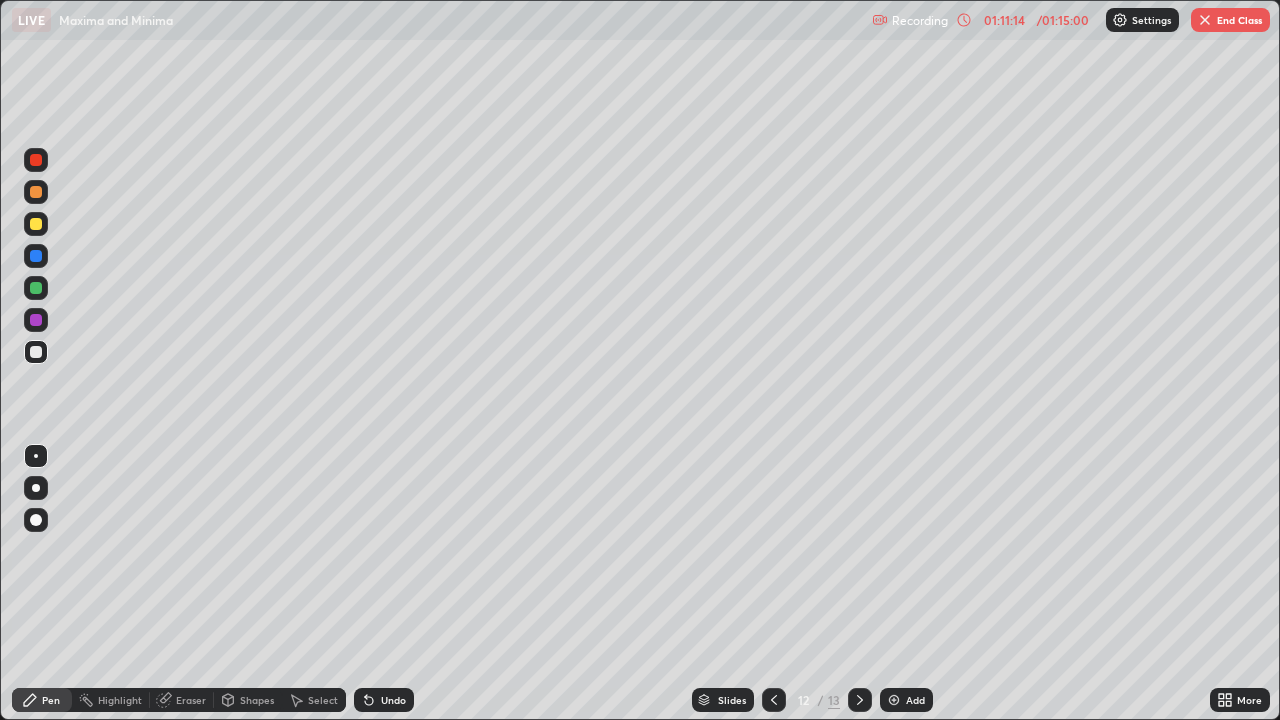 click 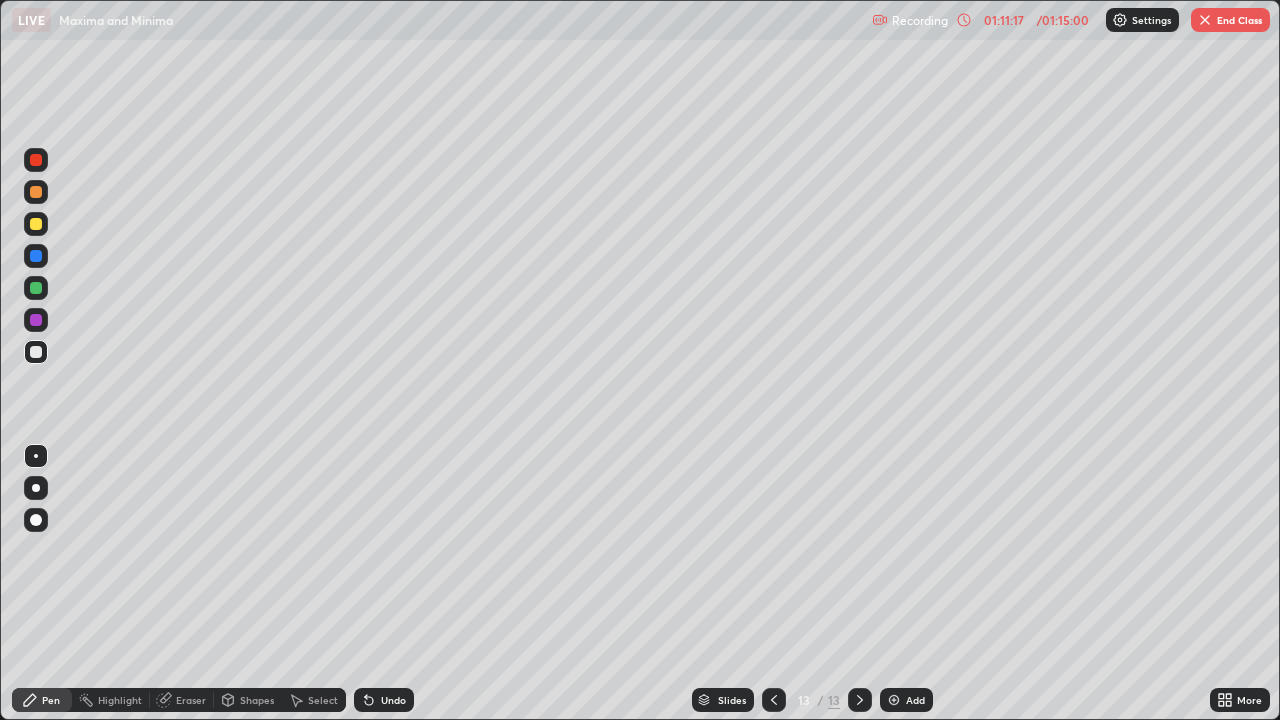click on "Eraser" at bounding box center [182, 700] 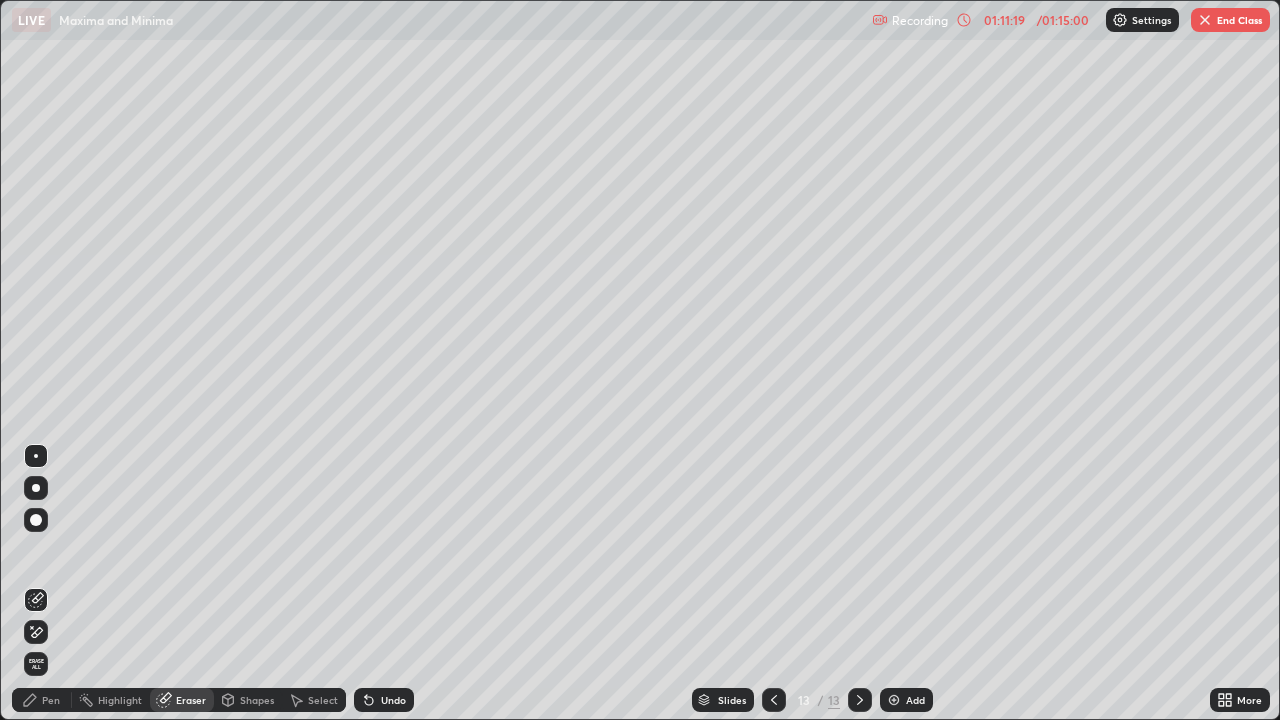 click on "Pen" at bounding box center (42, 700) 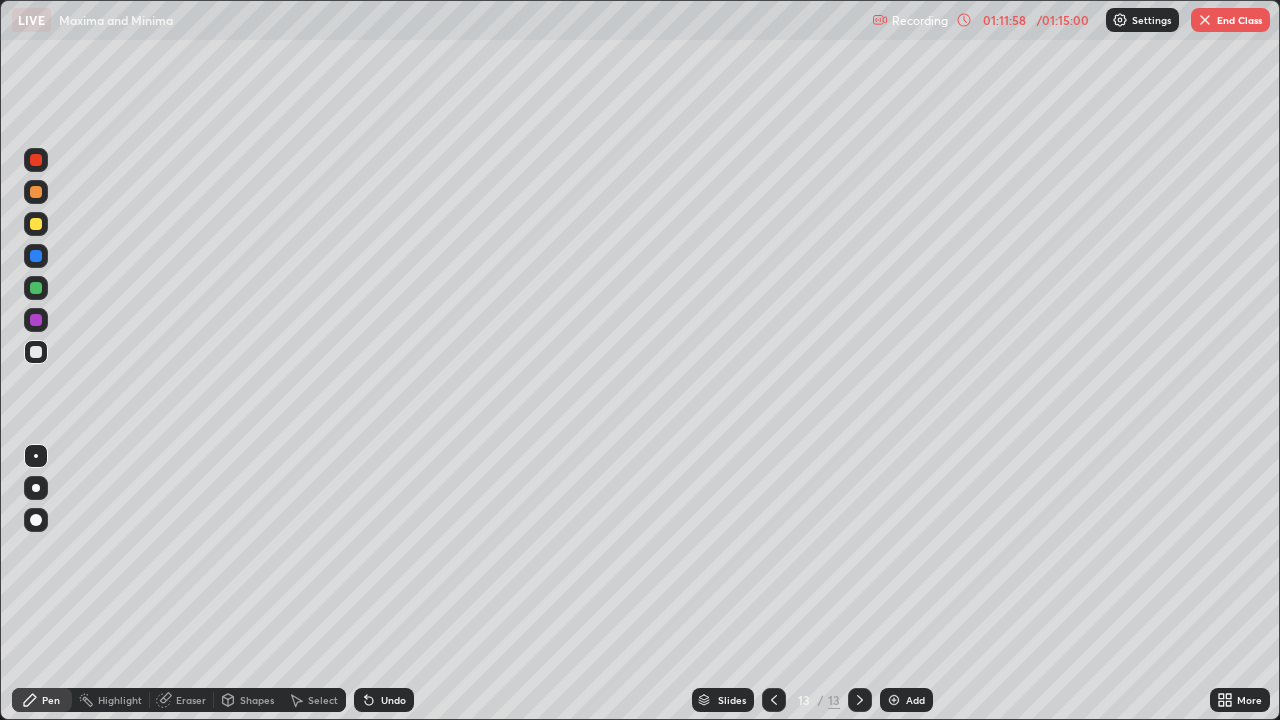 click at bounding box center (36, 320) 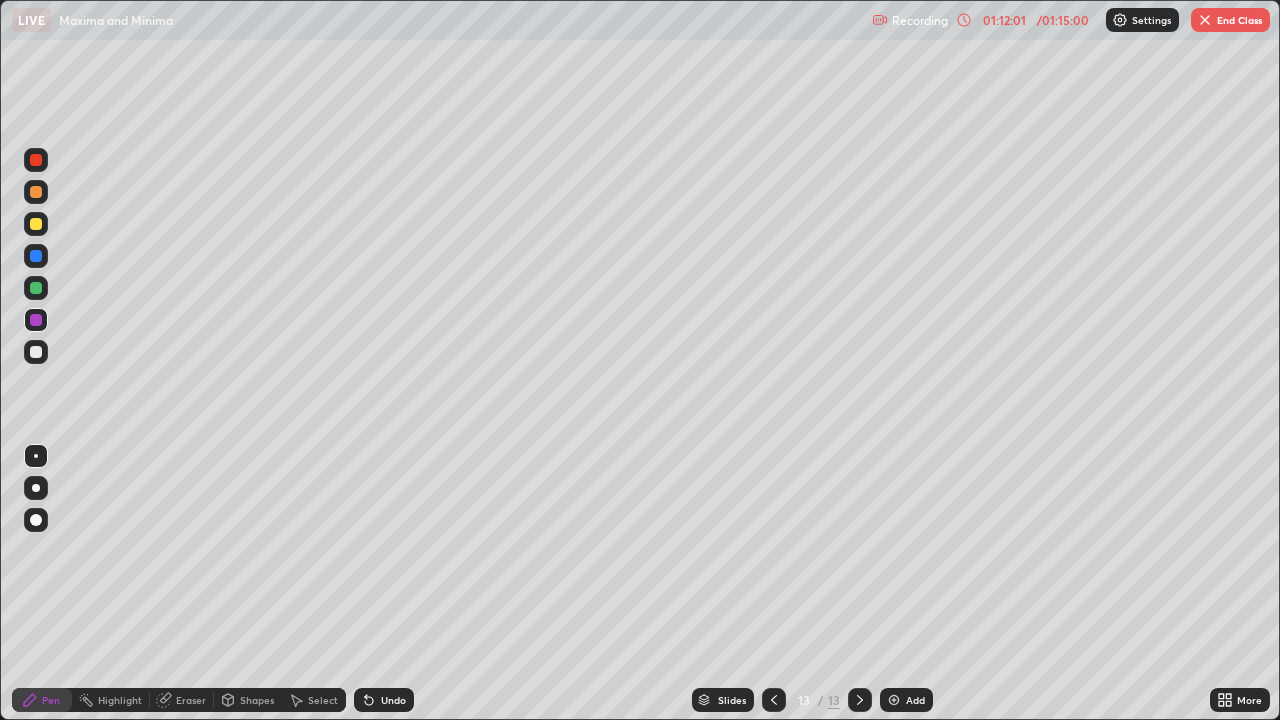 click at bounding box center (36, 288) 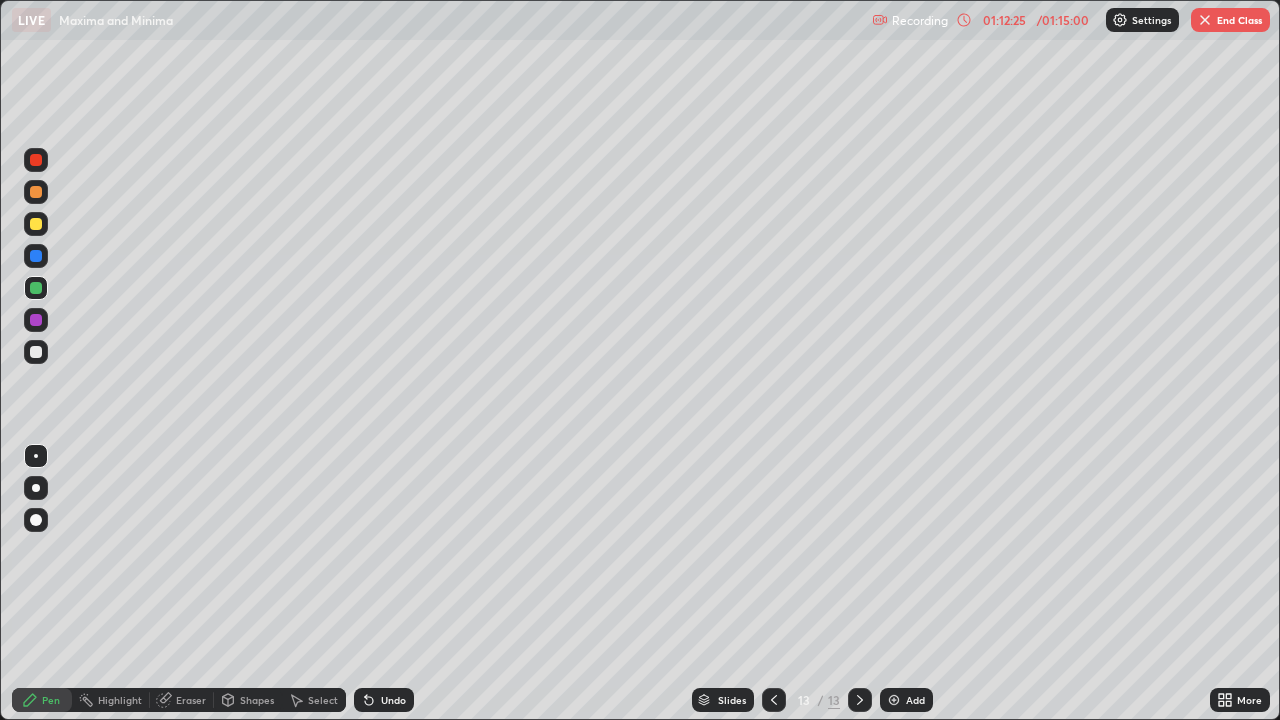 click at bounding box center (36, 352) 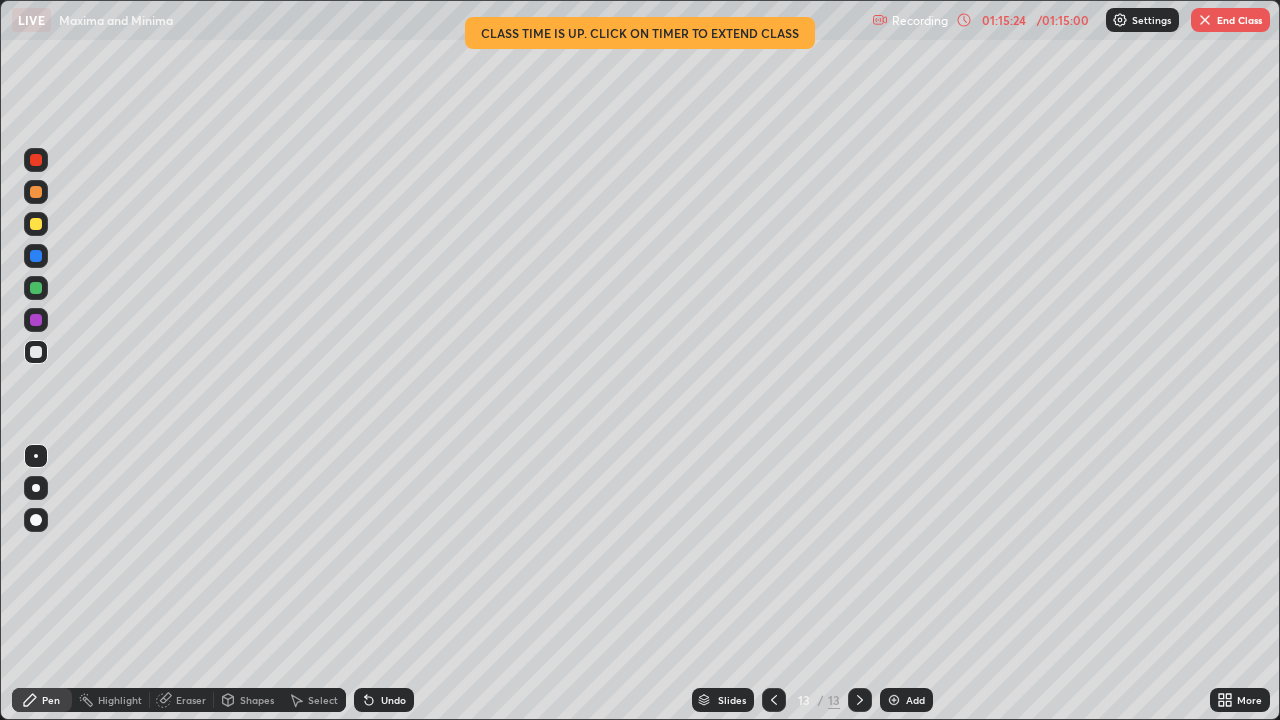 click on "End Class" at bounding box center [1230, 20] 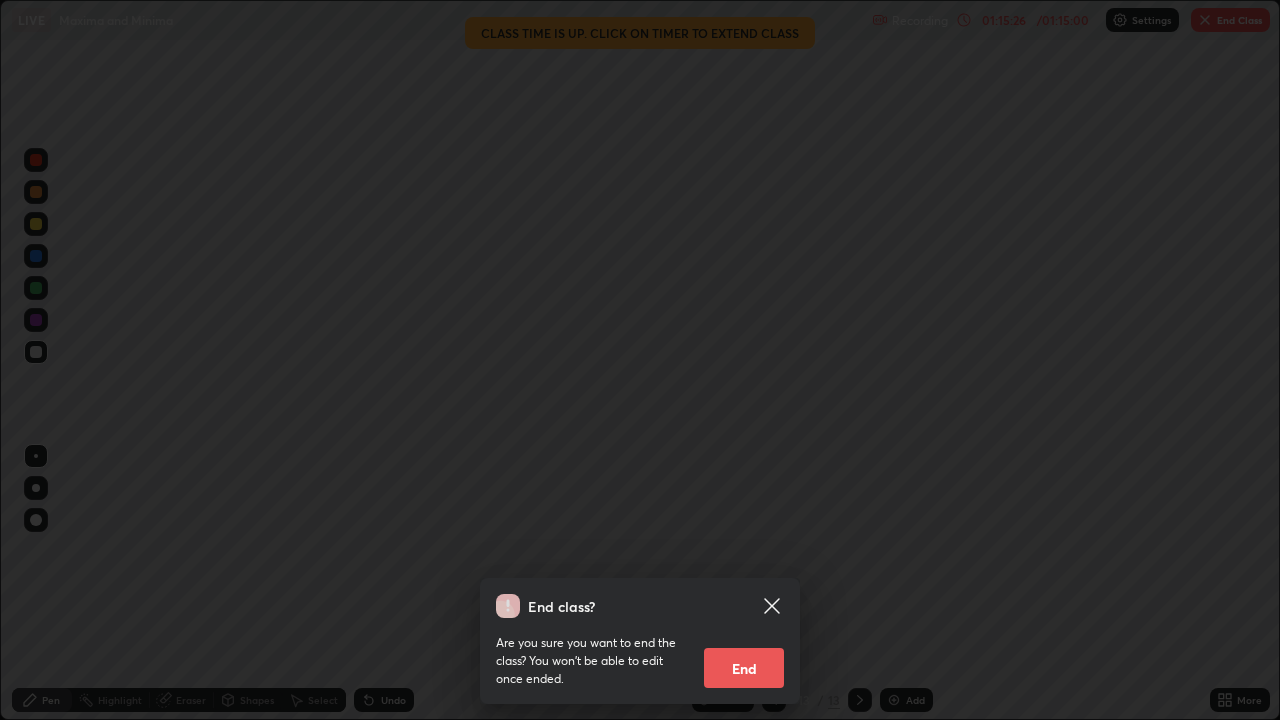 click on "End" at bounding box center (744, 668) 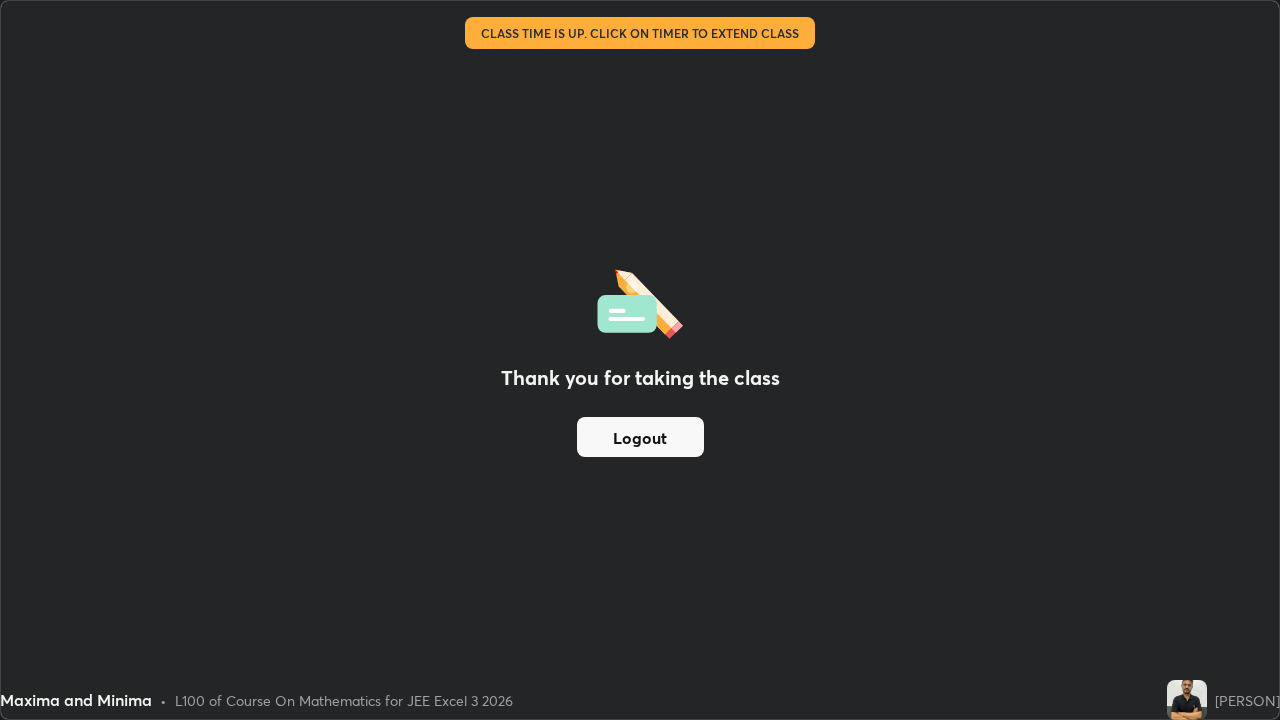 click on "Logout" at bounding box center [640, 437] 